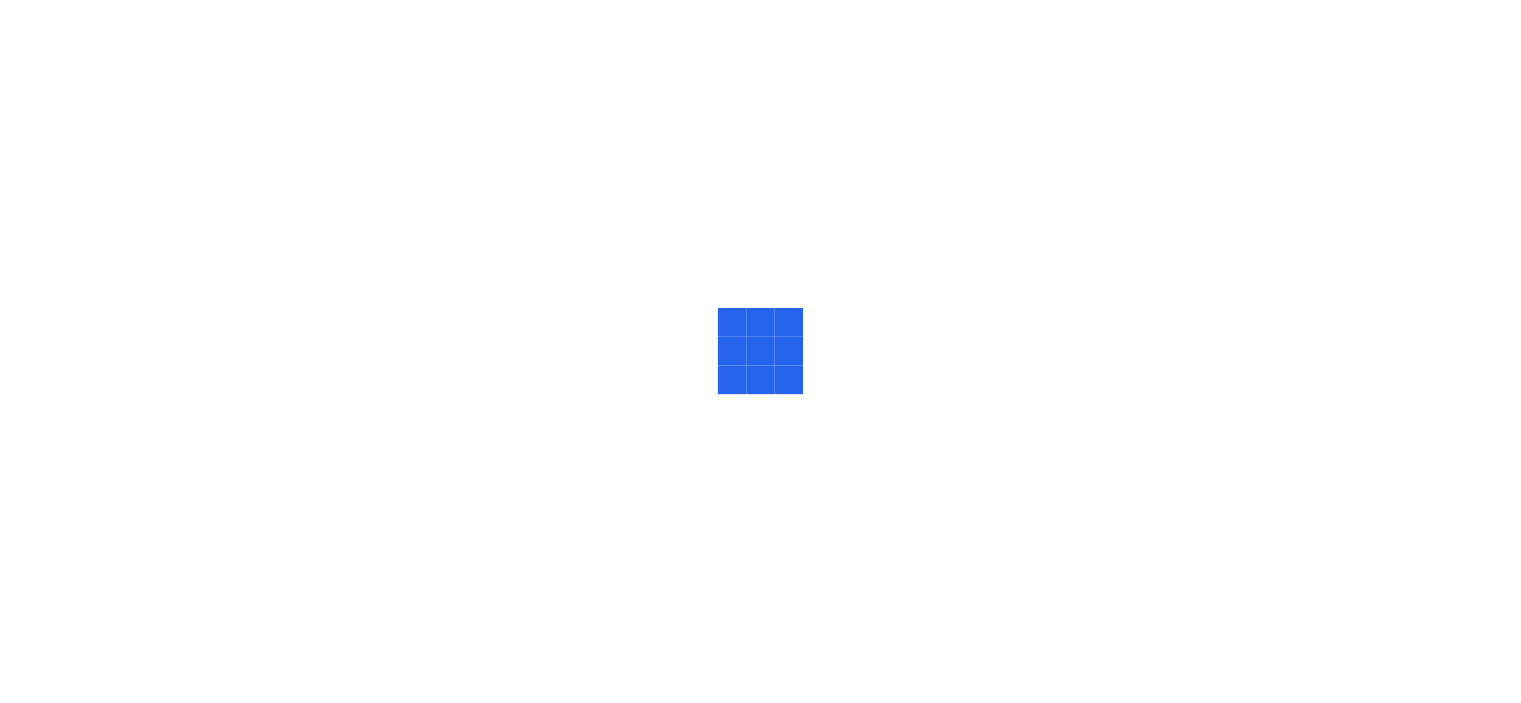 scroll, scrollTop: 0, scrollLeft: 0, axis: both 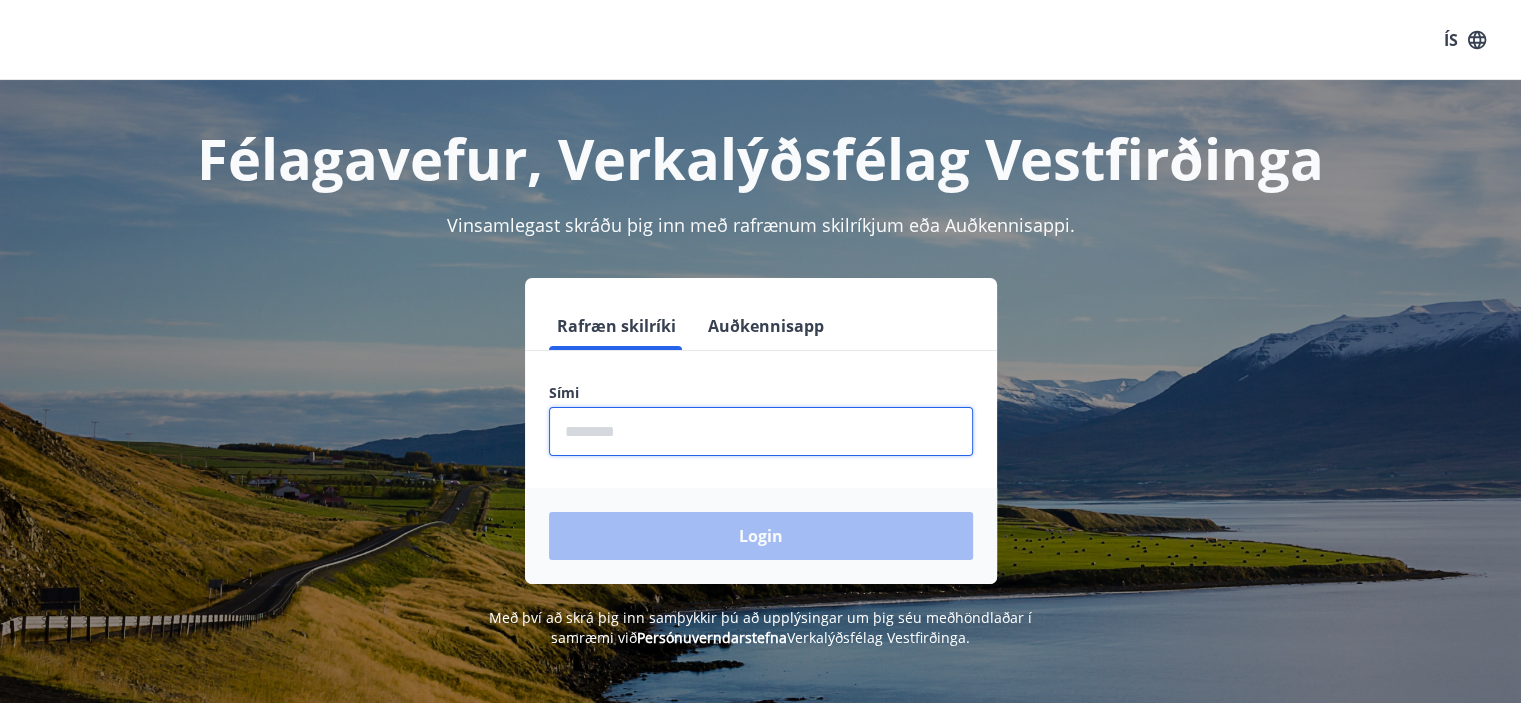 click at bounding box center (761, 431) 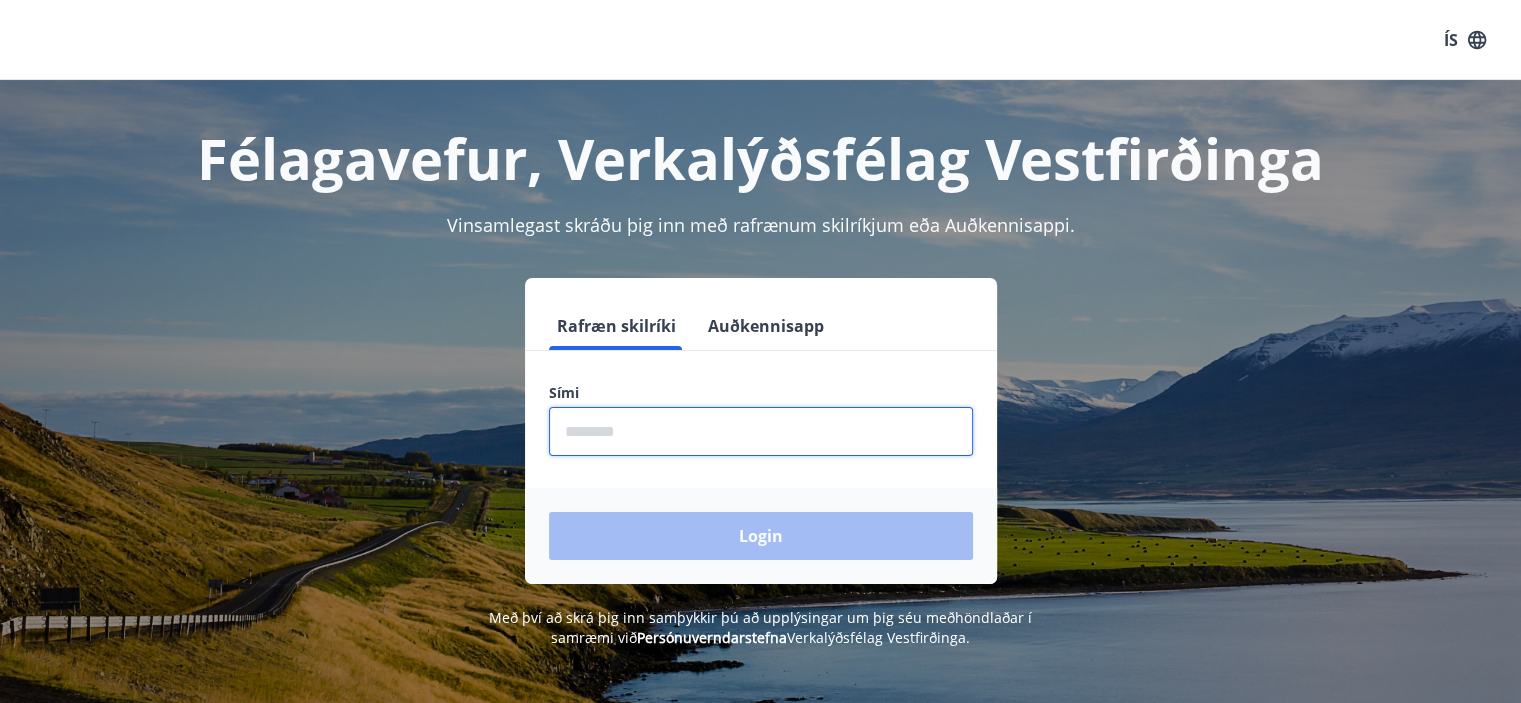 type on "********" 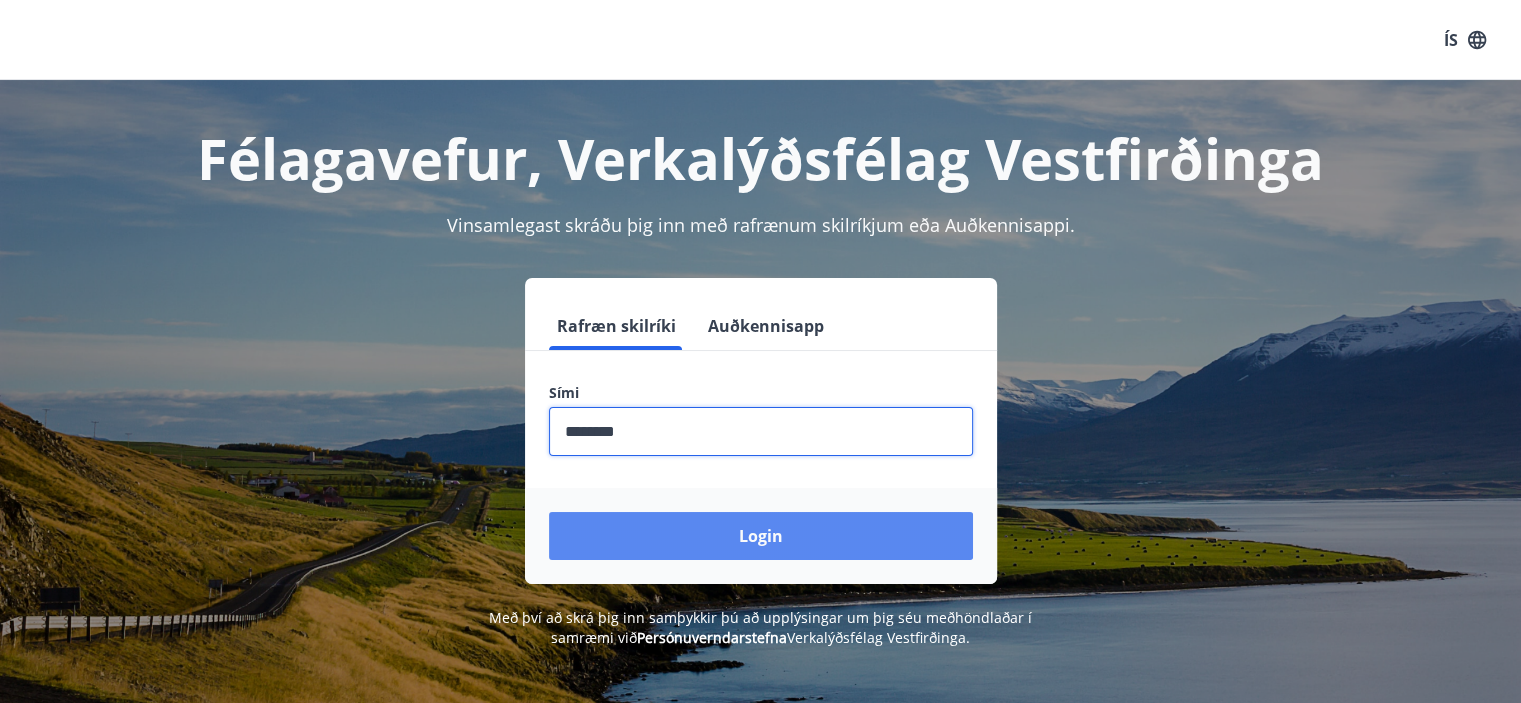 click on "Login" at bounding box center [761, 536] 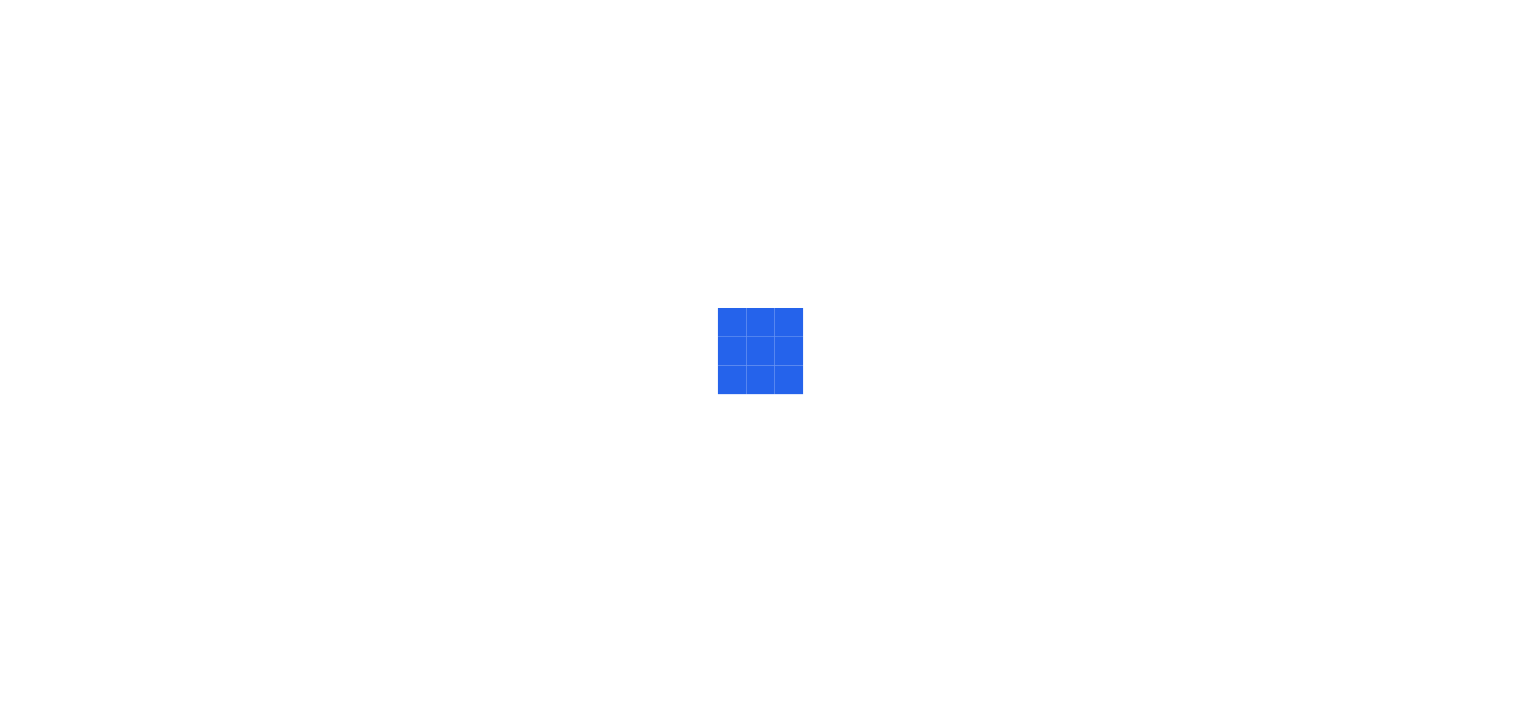 scroll, scrollTop: 0, scrollLeft: 0, axis: both 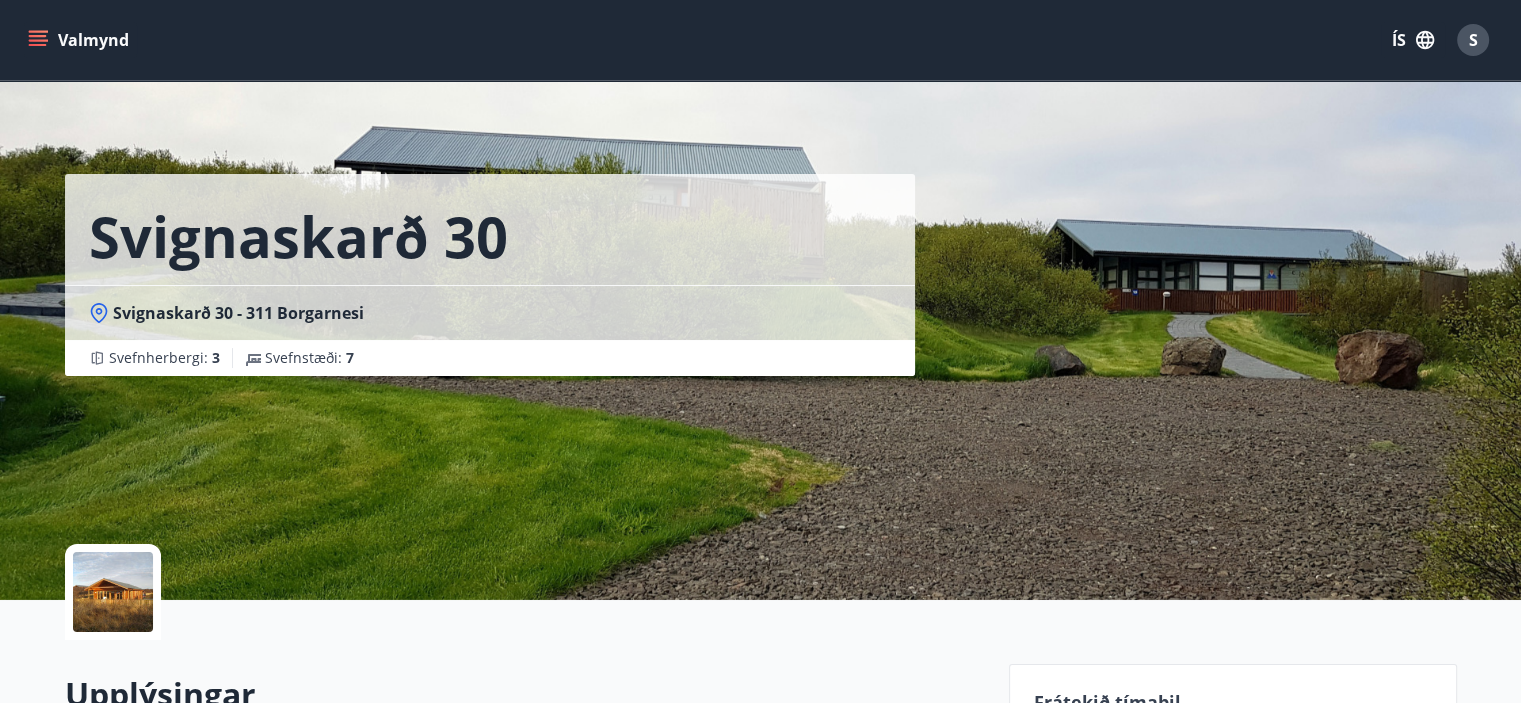 click on "Valmynd ÍS S" at bounding box center (760, 40) 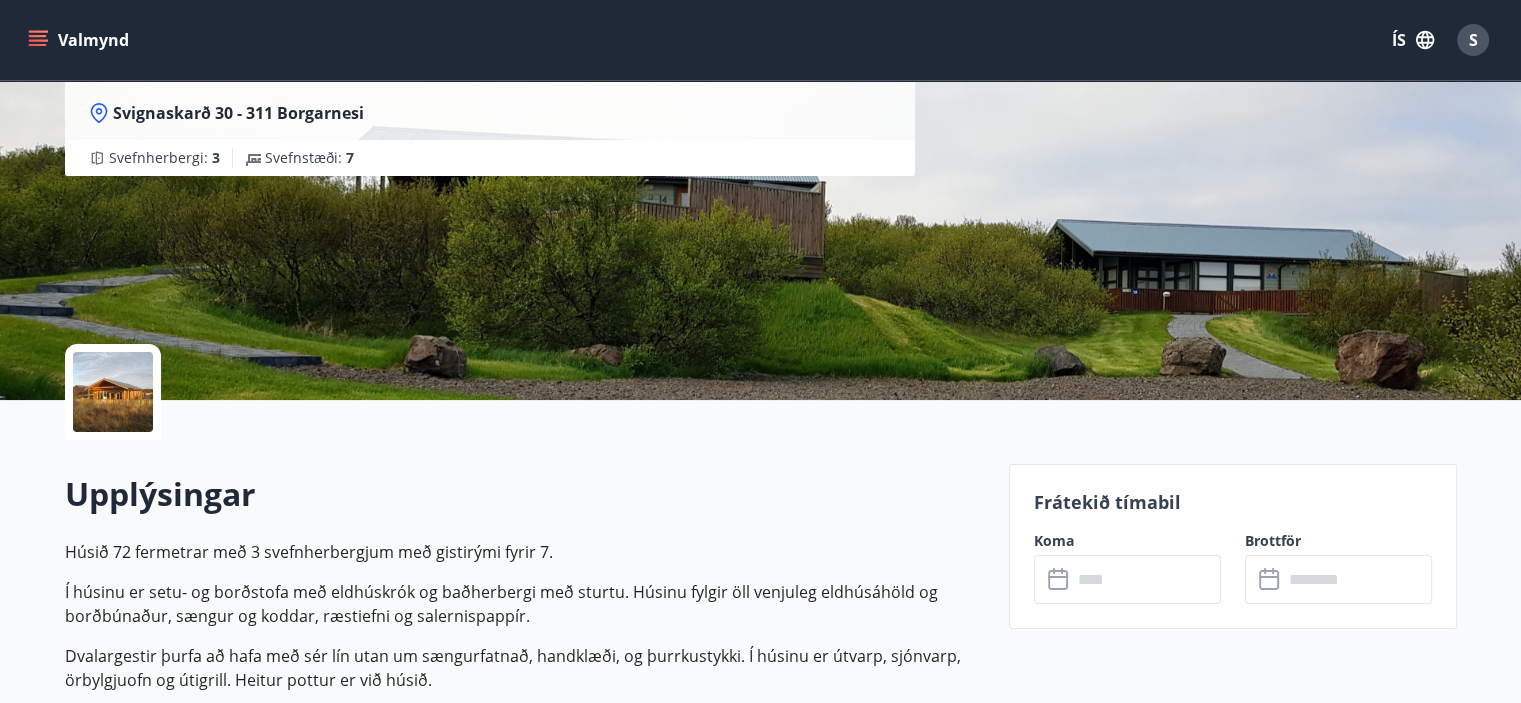 scroll, scrollTop: 0, scrollLeft: 0, axis: both 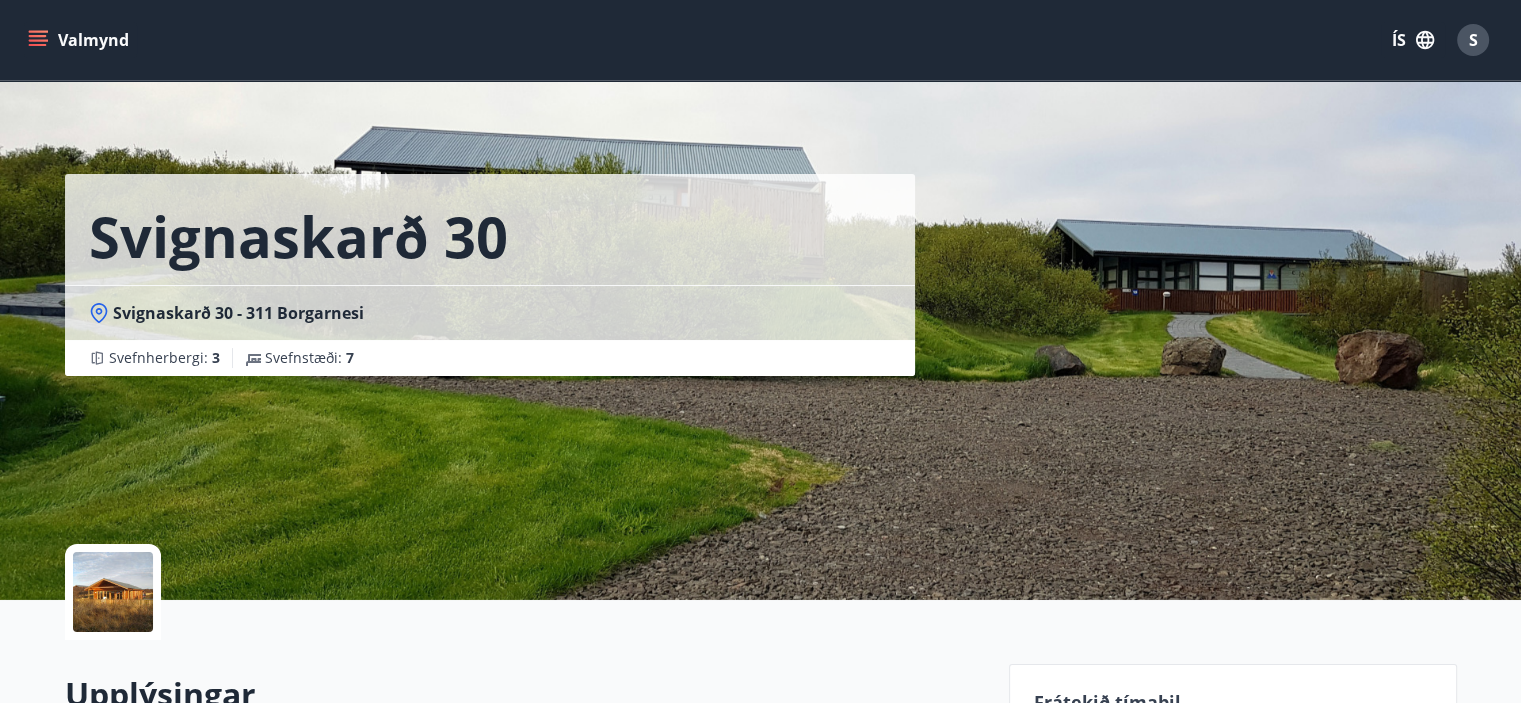 click on "ÍS" at bounding box center (1413, 40) 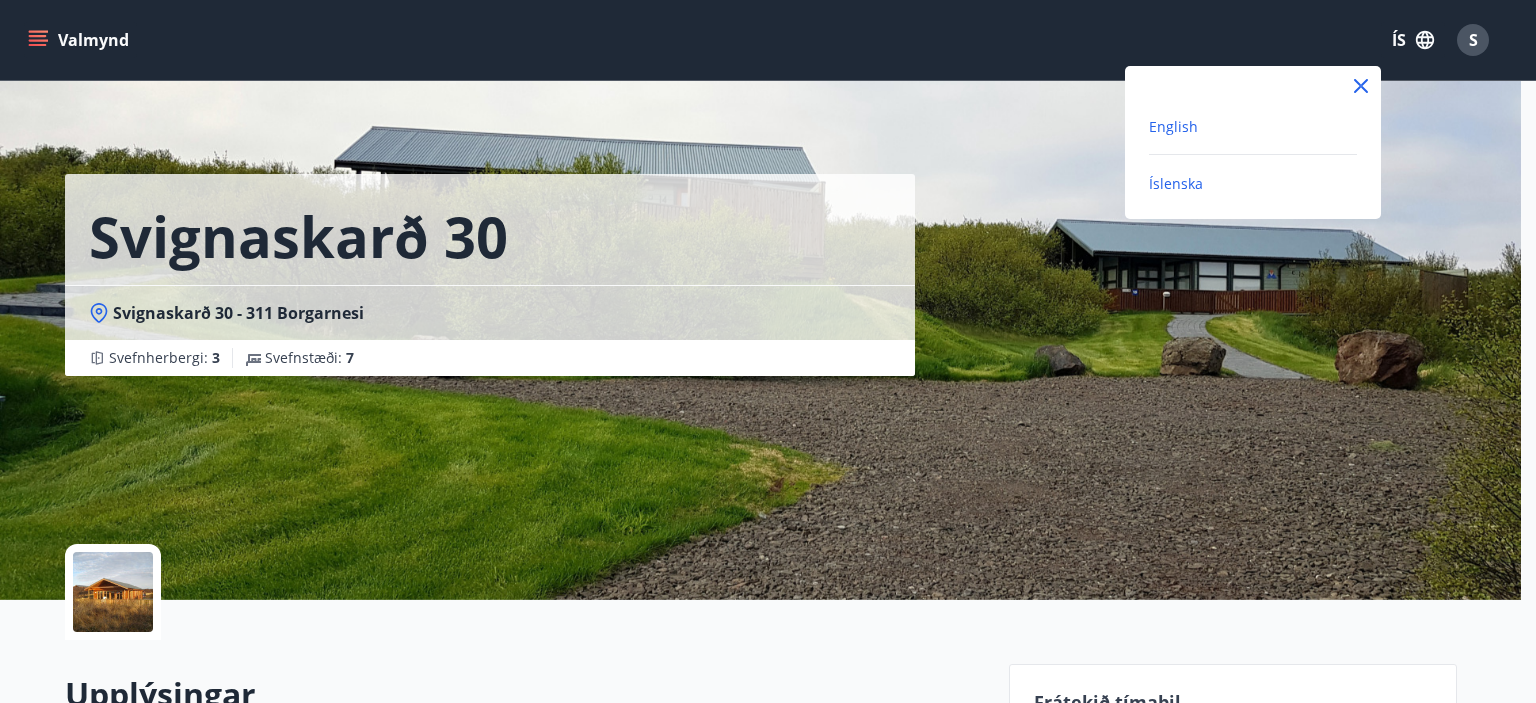 click on "English" at bounding box center [1173, 126] 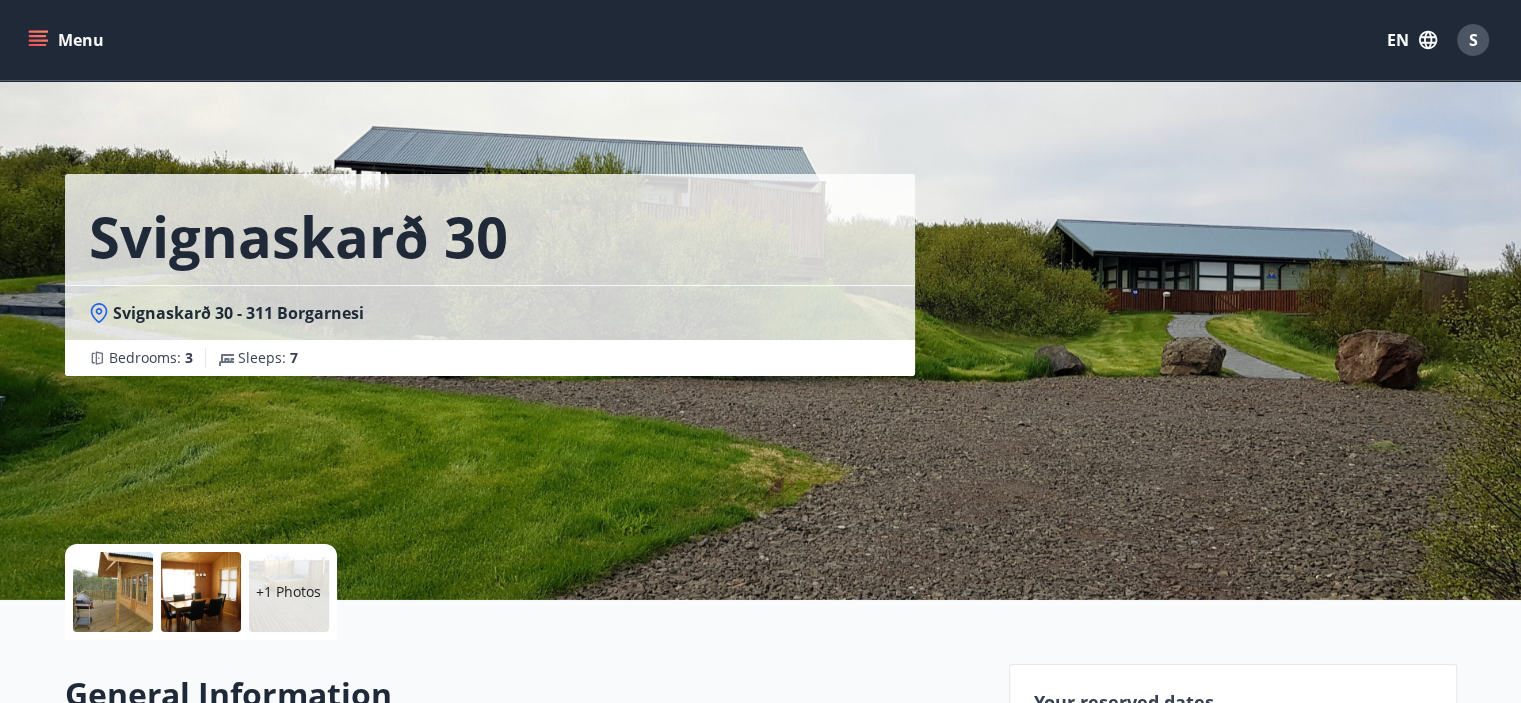 click 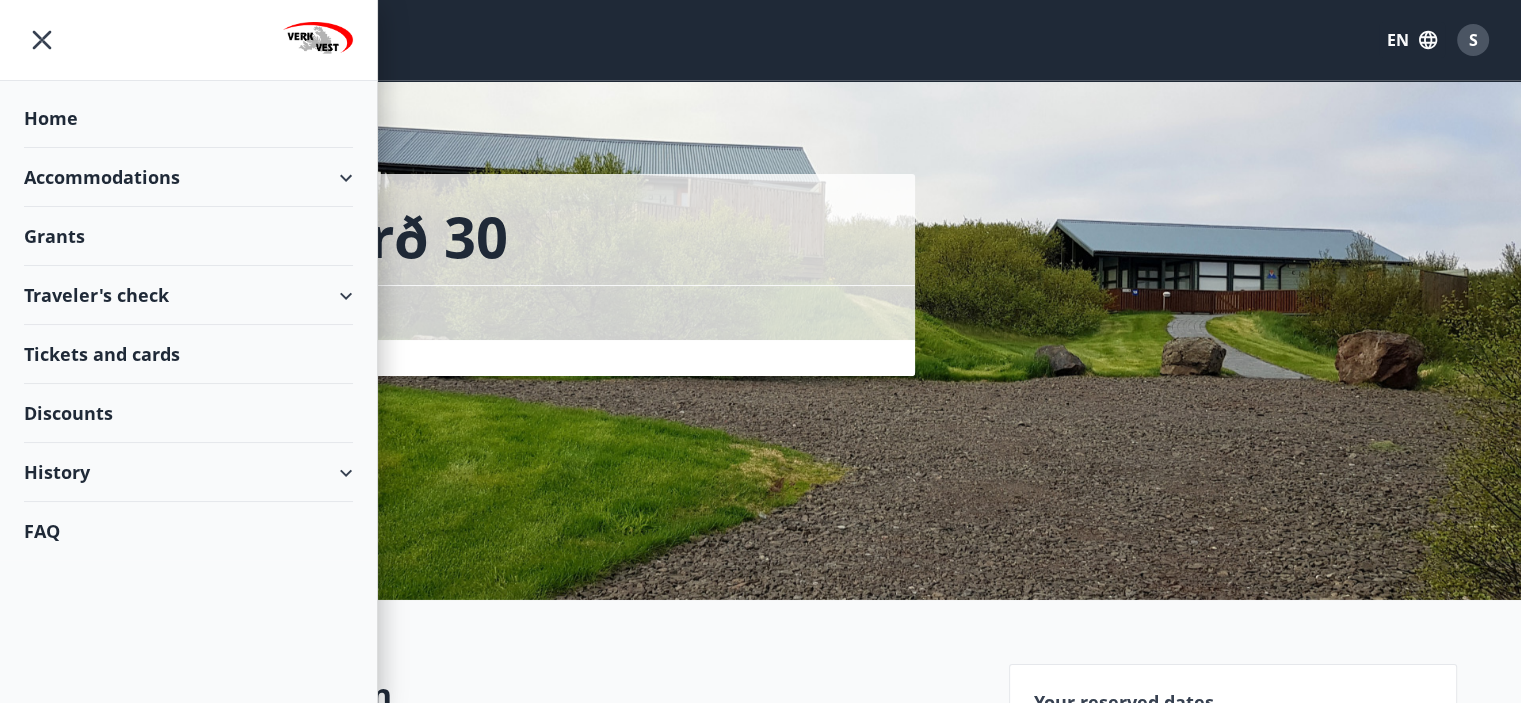 click on "Accommodations" at bounding box center (188, 177) 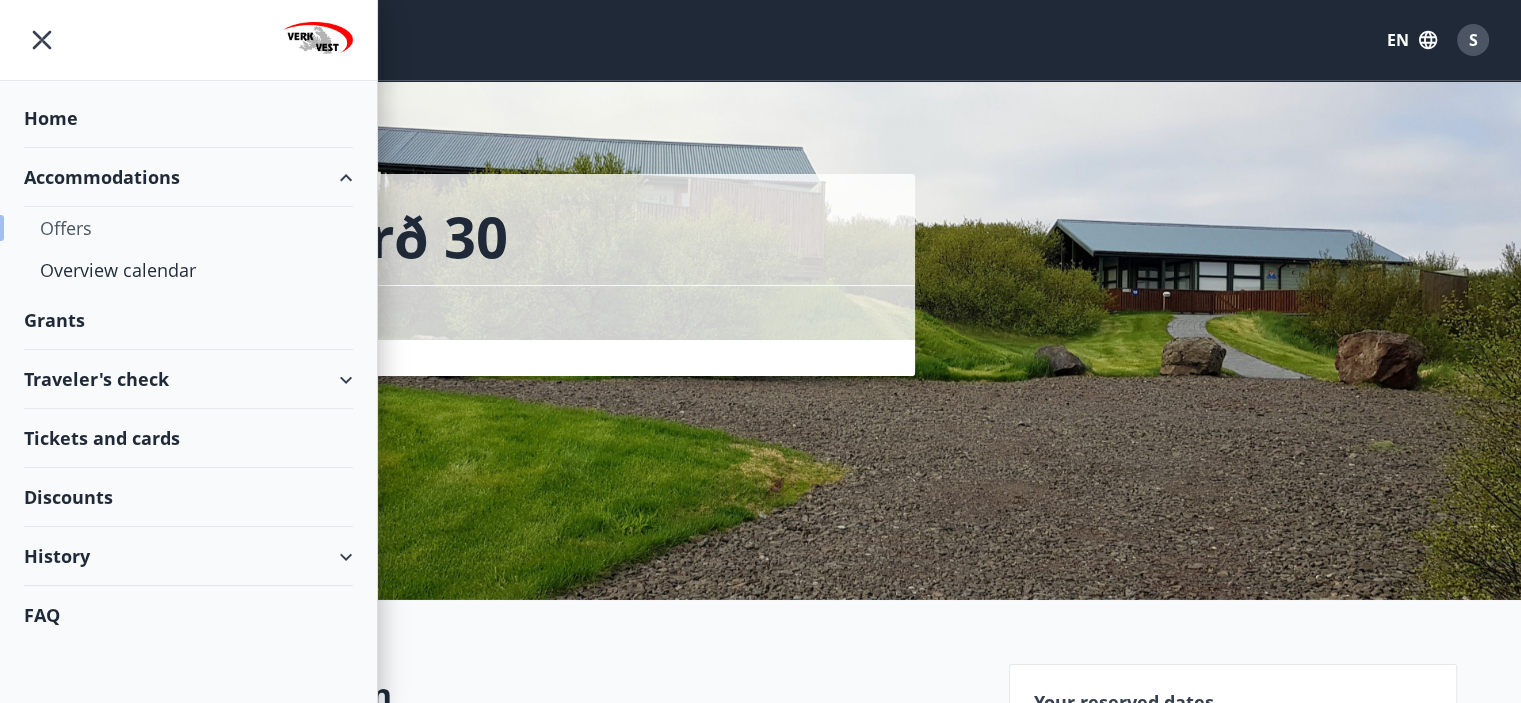 click on "Offers" at bounding box center [188, 228] 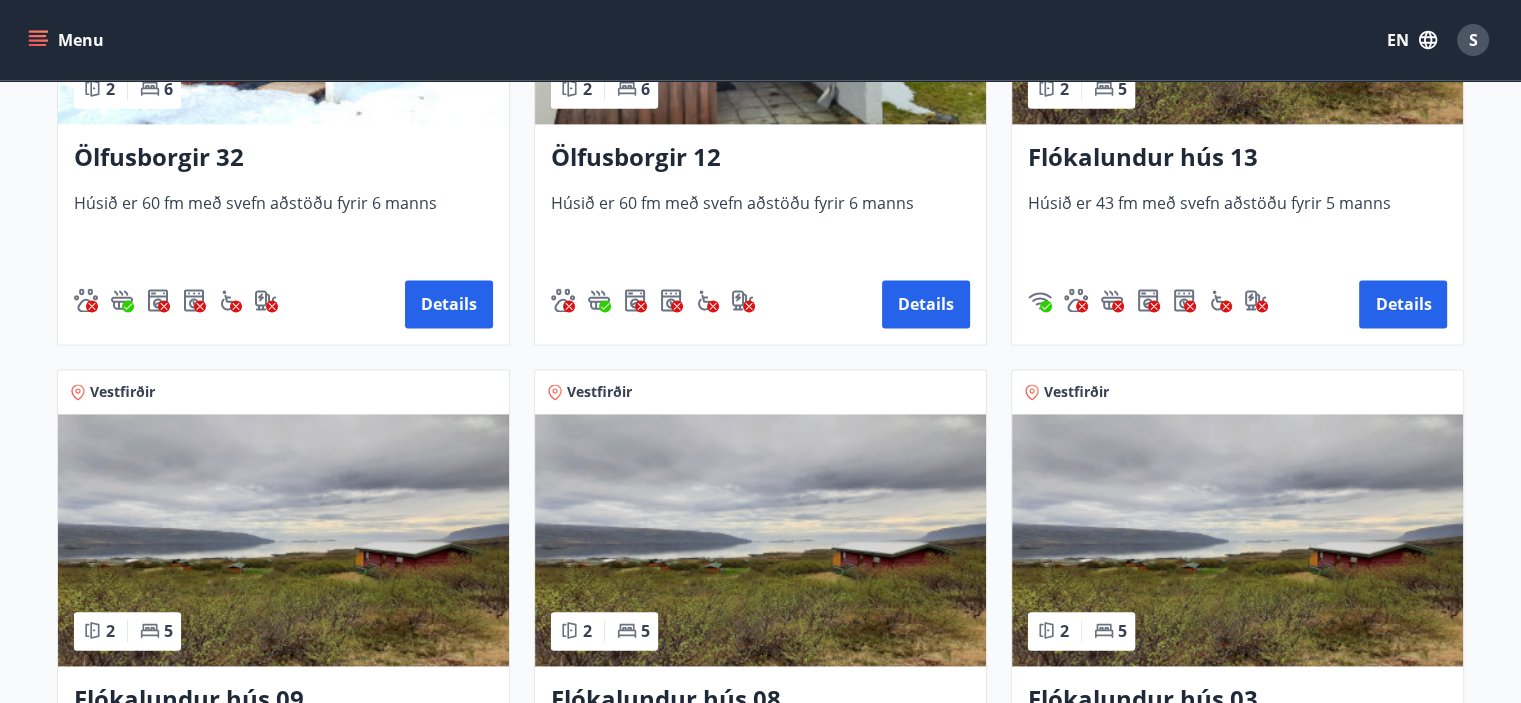 scroll, scrollTop: 2900, scrollLeft: 0, axis: vertical 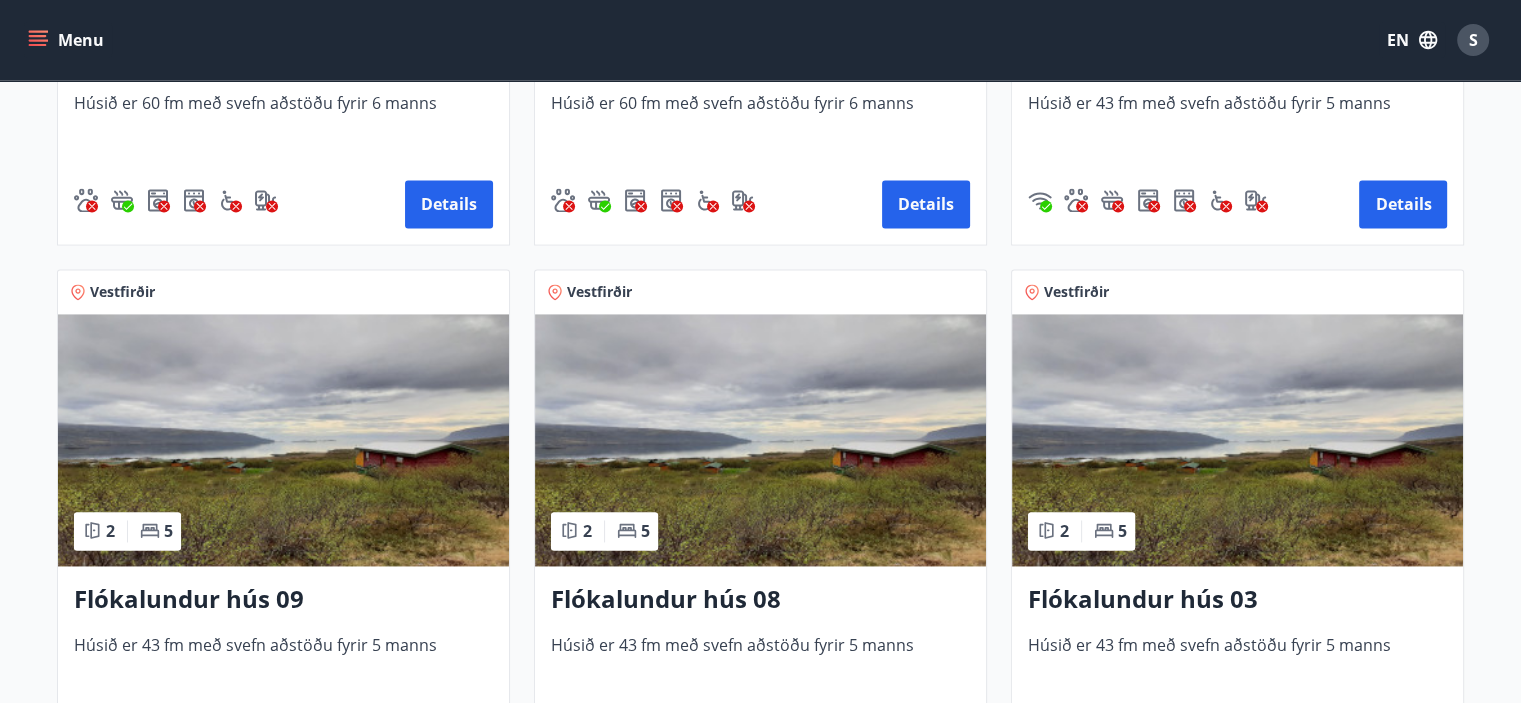 click on "Offers Area All Dates Date filter Sleeps +1 View map Norðurland 78   m² 3 6 Gudmannshagi 1, íbúð 303 Íbúðin er 78 fm með svefn aðstöðu fyrir 6 til 7 manns Details Höfuðborgarsvæðið 2 4 Sunnusmári 18, íbúð 405 Íbúðin er 63 fm með svefn aðstöðu fyrir 4 manns Details Höfuðborgarsvæðið 3 6 Sunnusmári 18, íbúð 308 Íbúðin er 85 fm með svefn aðstöðu fyrir 6 manns Details Höfuðborgarsvæðið 2 4 Sunnusmári 16, íbúð 502 Íbúðin er 77 fm með svefn aðstöðu fyrir 4 manns Details Erlendis 2 6 Spánn - Arenales del sol Íbúðin er 69 fm með svefn aðstöðu fyrir 6 manns Details Vesturland 3 7 Svignaskarð 9 Húsið er 67 fm með svefn aðstöðu fyrir 7 manns Details Vesturland 3 7 Svignaskarð 30 Húsið er 72 fm með svefn aðstöðu fyrir 7 manns Details Höfuðborgarsvæðið 3 6 Sunnusmári 18, íbúð 408 Íbúðin er 87 fm með svefn aðstöðu fyrir 6 manns Details Höfuðborgarsvæðið 2 4 Sunnusmári 16, íbúð 401 Details Höfuðborgarsvæðið 3 6 3" at bounding box center (760, -738) 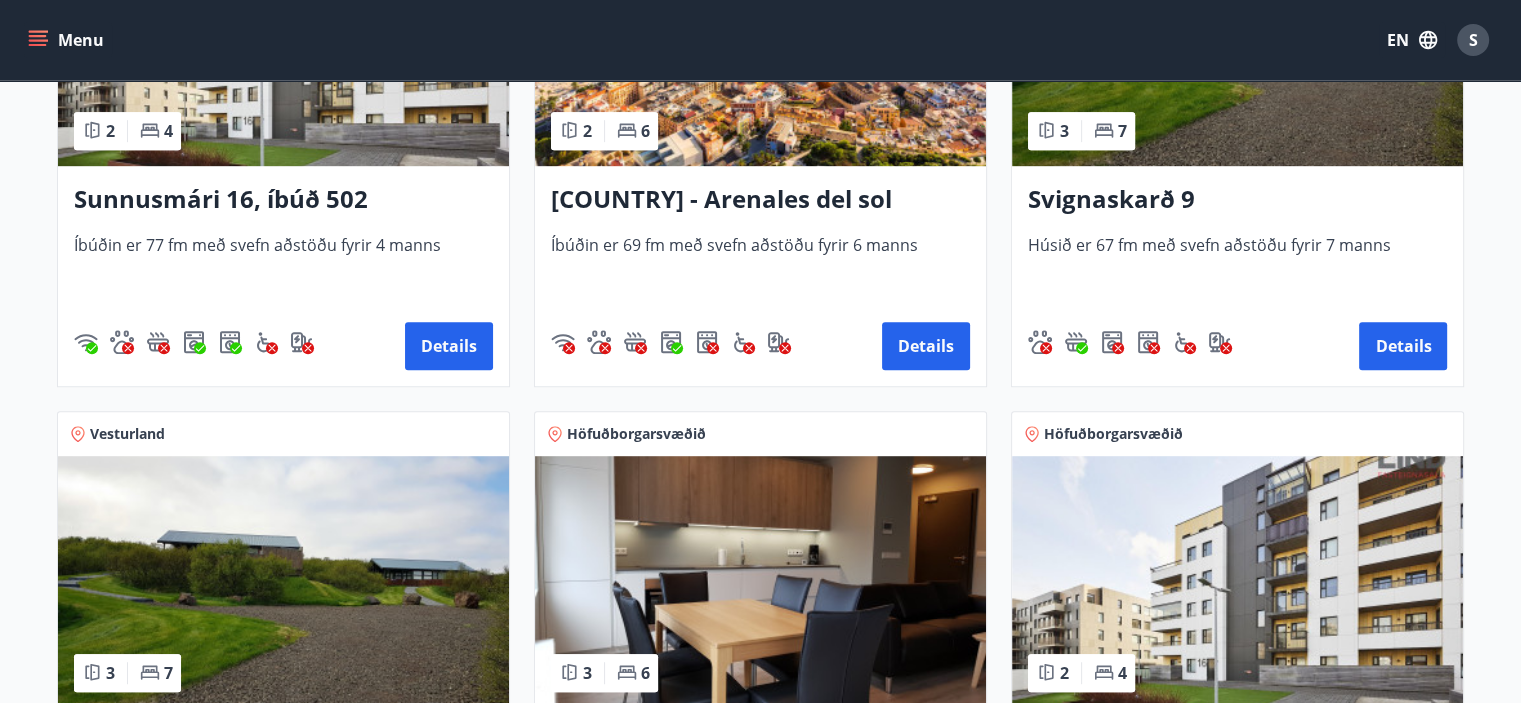 scroll, scrollTop: 1088, scrollLeft: 0, axis: vertical 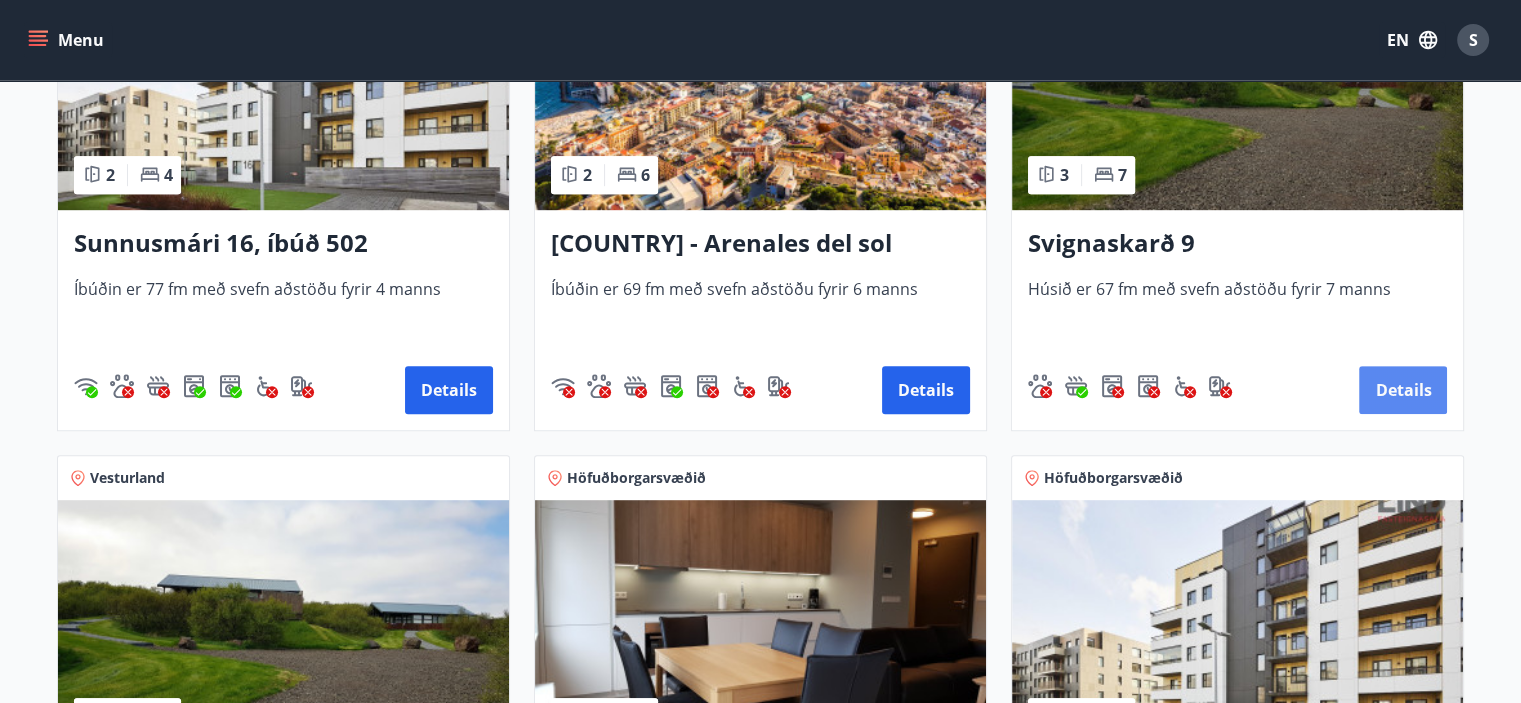 click on "Details" at bounding box center (1403, 390) 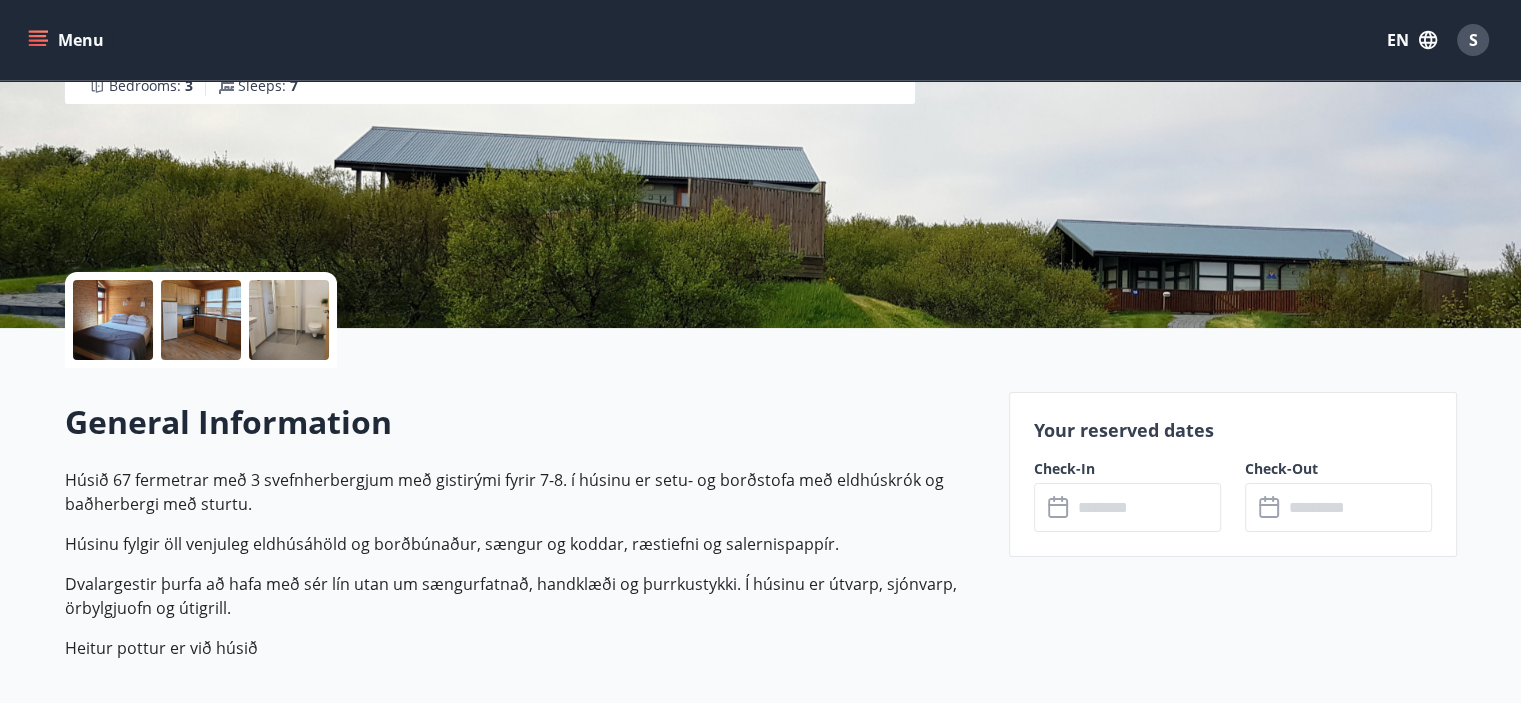 scroll, scrollTop: 500, scrollLeft: 0, axis: vertical 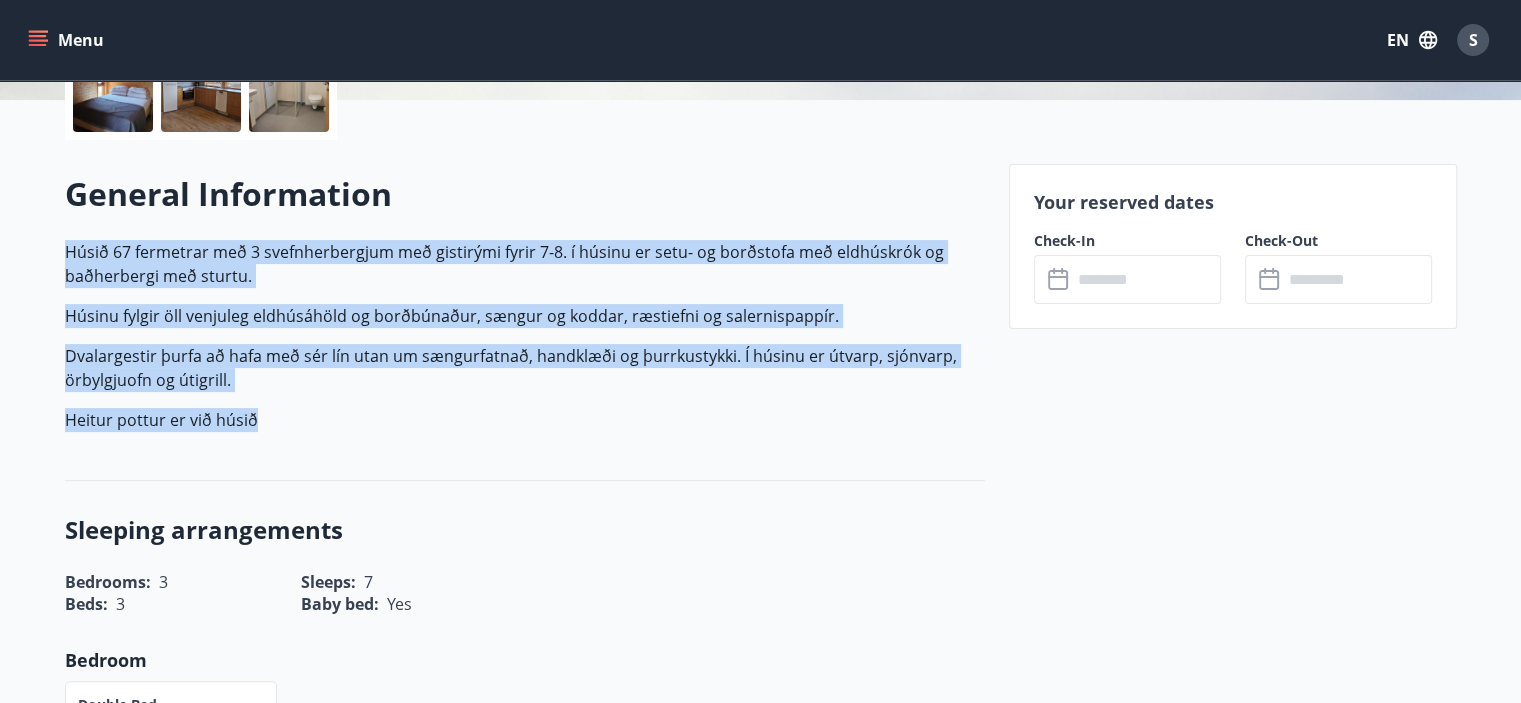 drag, startPoint x: 66, startPoint y: 247, endPoint x: 324, endPoint y: 419, distance: 310.07742 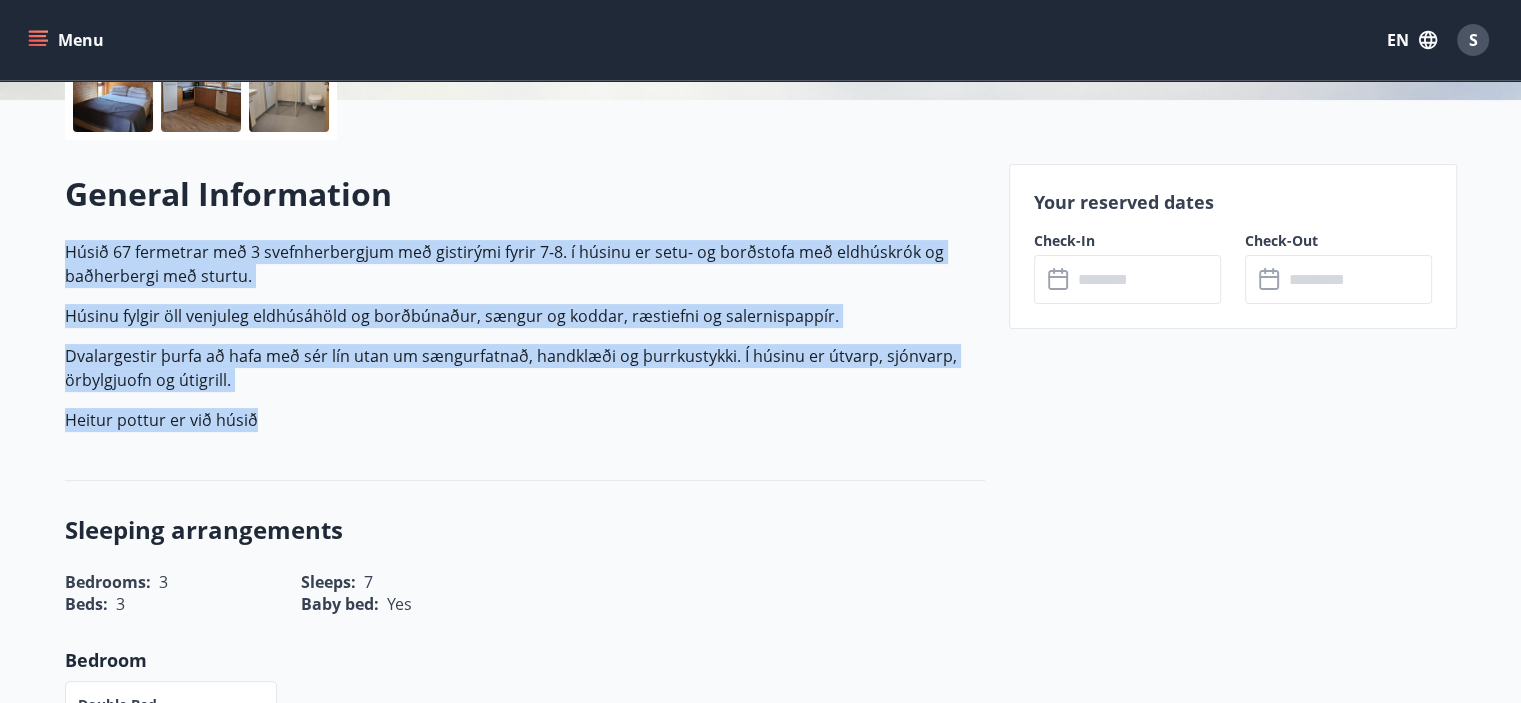copy on "Húsið 67 fermetrar með 3 svefnherbergjum með gistirými fyrir 7-8. í húsinu er setu- og borðstofa með eldhúskrók og baðherbergi með sturtu.
Húsinu fylgir öll venjuleg eldhúsáhöld og borðbúnaður, sængur og koddar, ræstiefni og salernispappír.
Dvalargestir þurfa að hafa með sér lín utan um sængurfatnað, handklæði og þurrkustykki. Í húsinu er útvarp, sjónvarp, örbylgjuofn og útigrill.
Heitur pottur er við húsið" 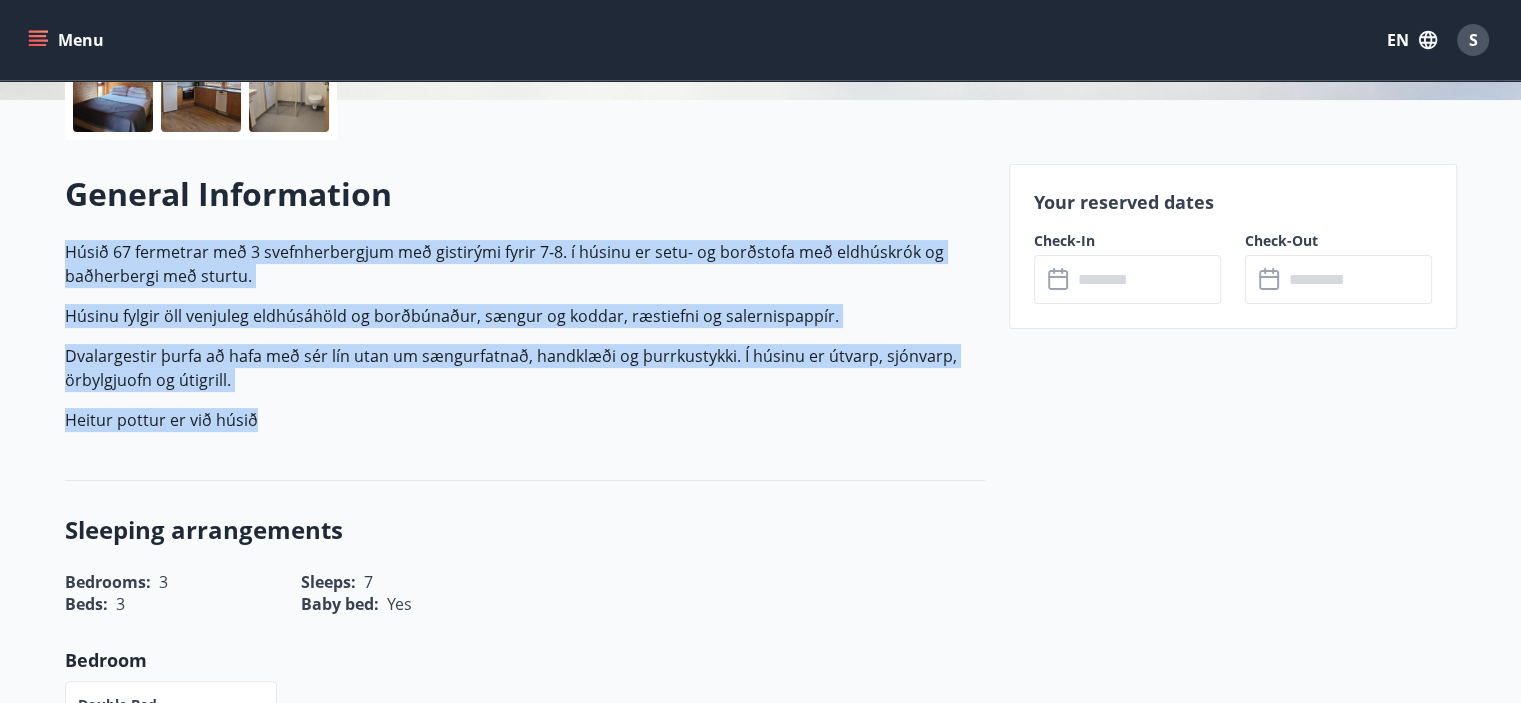 click on "Heitur pottur er við húsið" at bounding box center [525, 420] 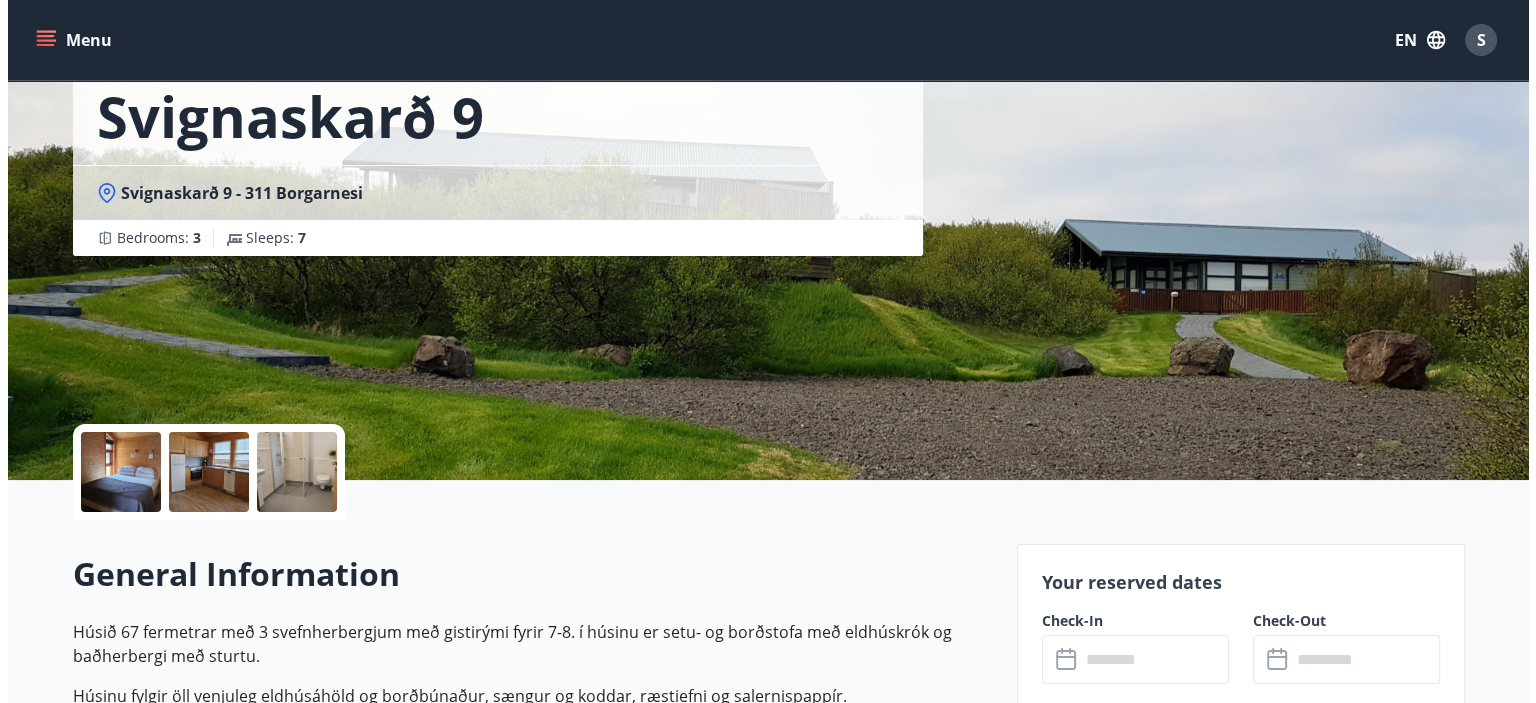 scroll, scrollTop: 200, scrollLeft: 0, axis: vertical 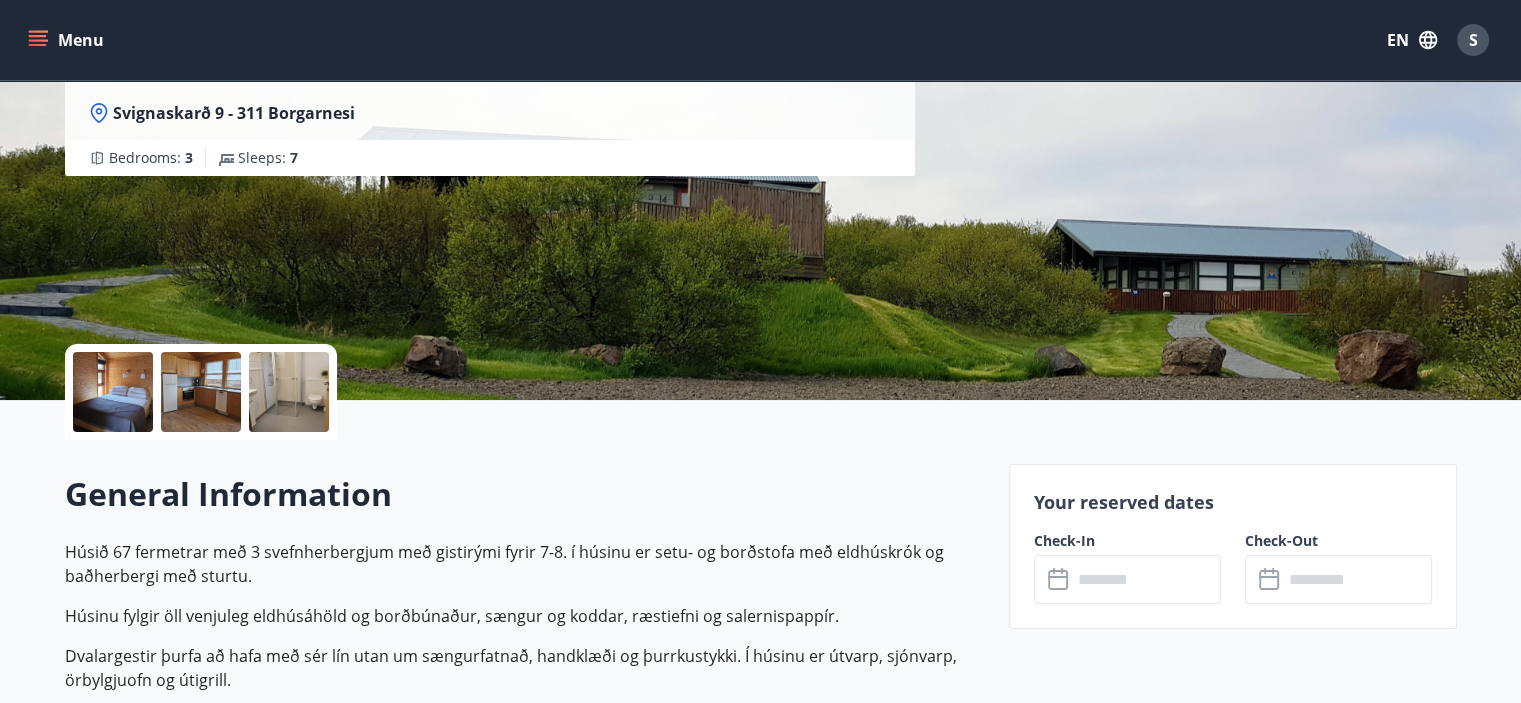 click at bounding box center [113, 392] 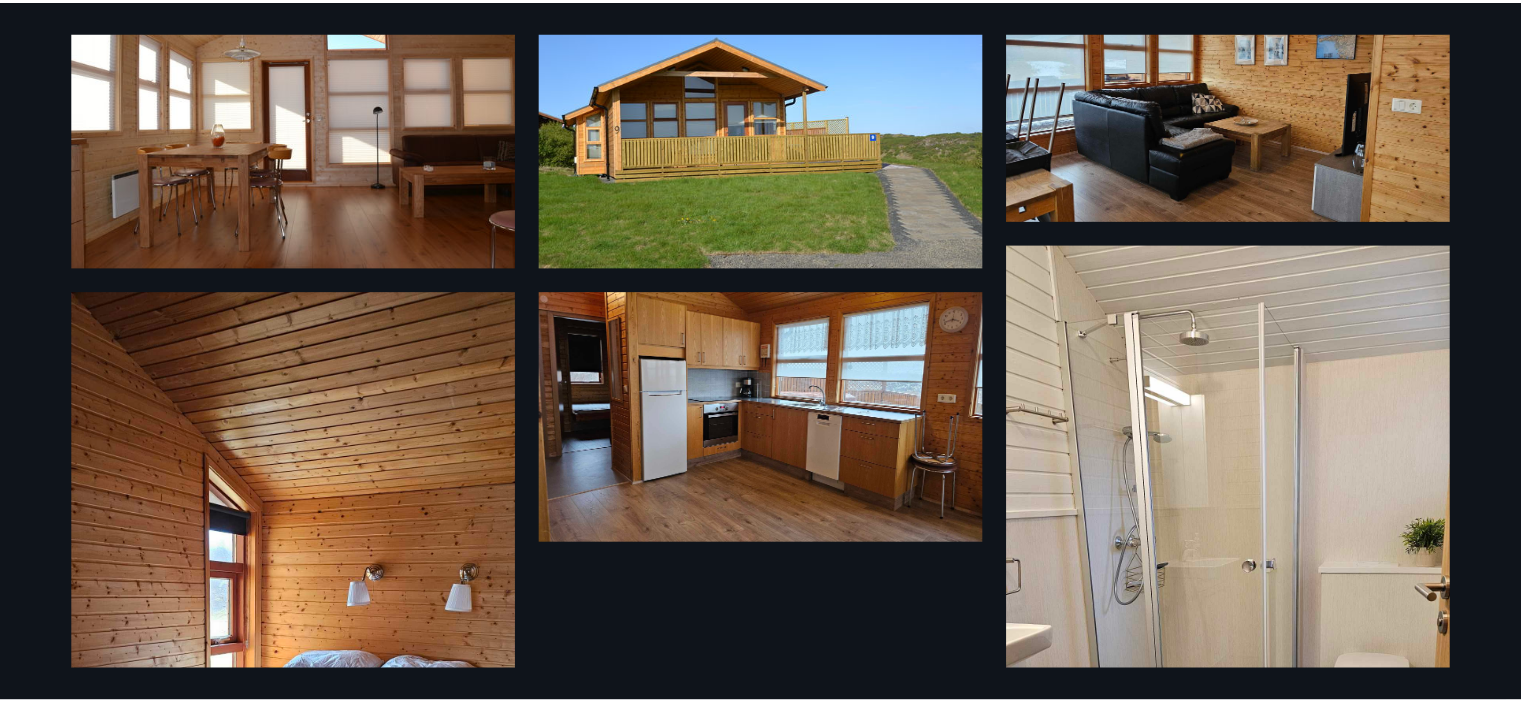 scroll, scrollTop: 0, scrollLeft: 0, axis: both 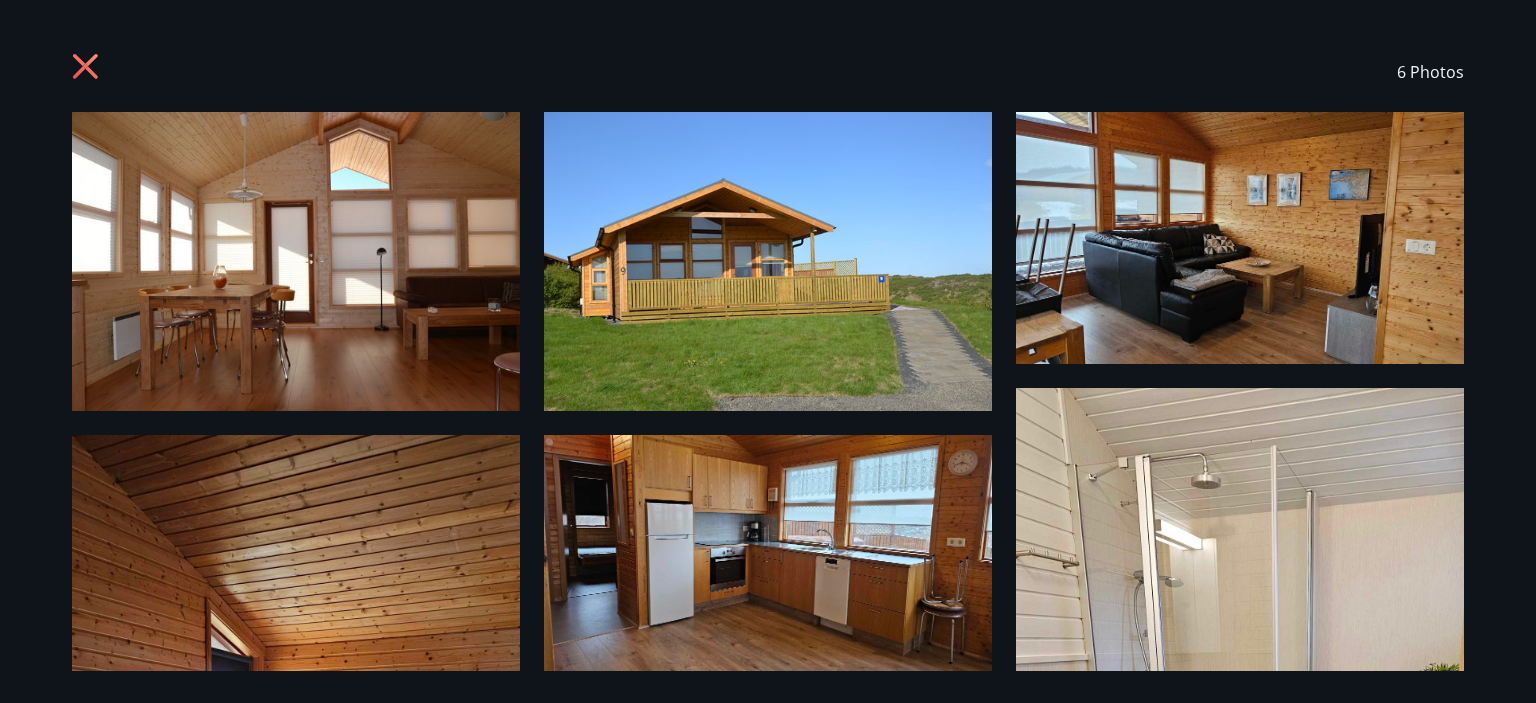click 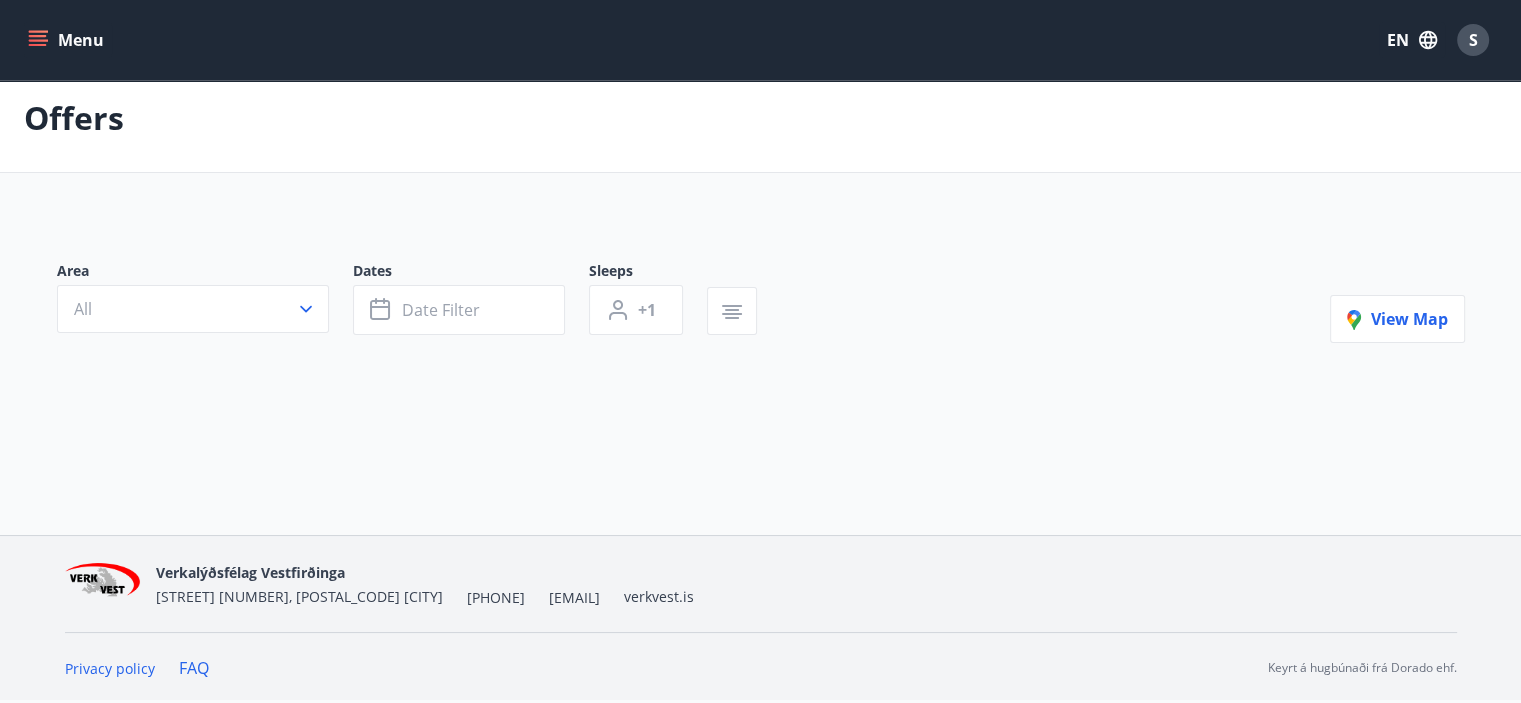 scroll, scrollTop: 0, scrollLeft: 0, axis: both 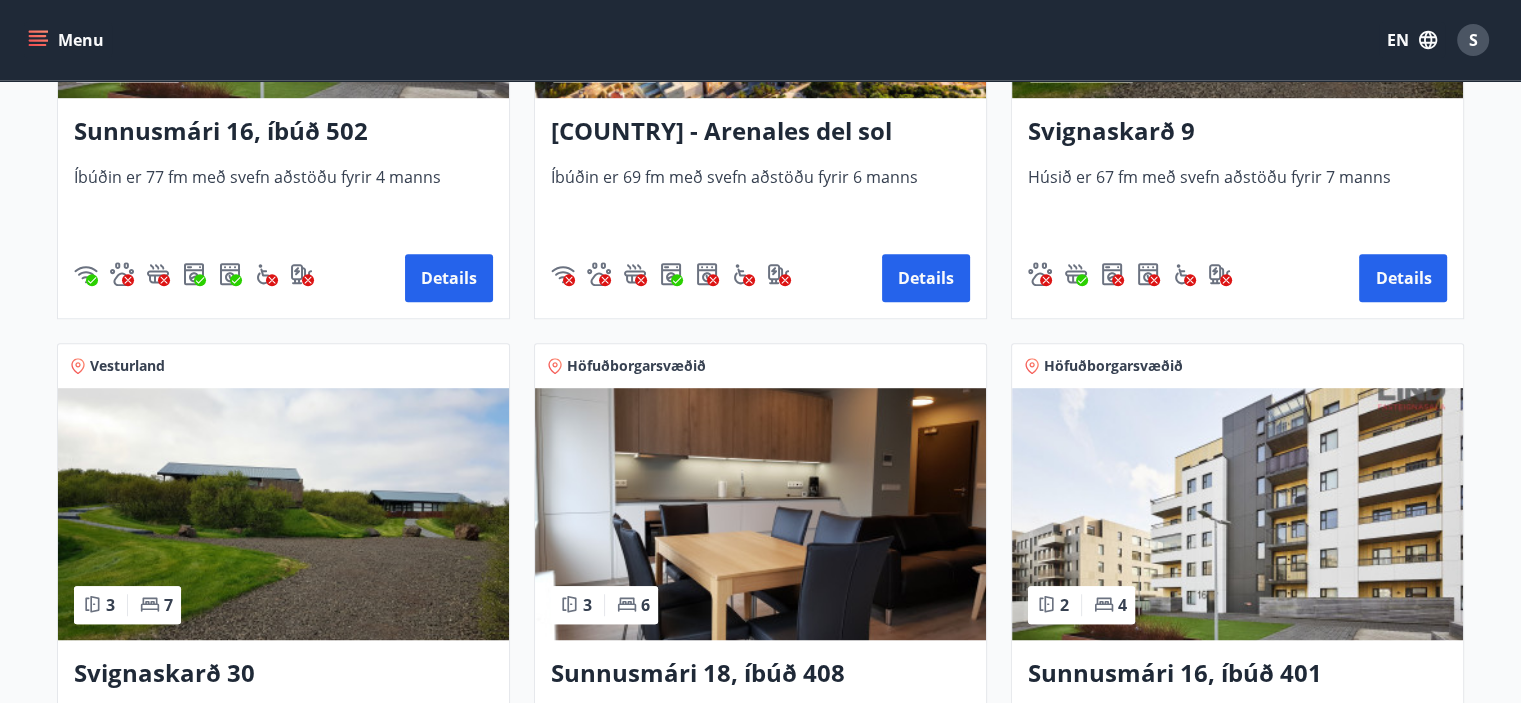 click at bounding box center [283, 514] 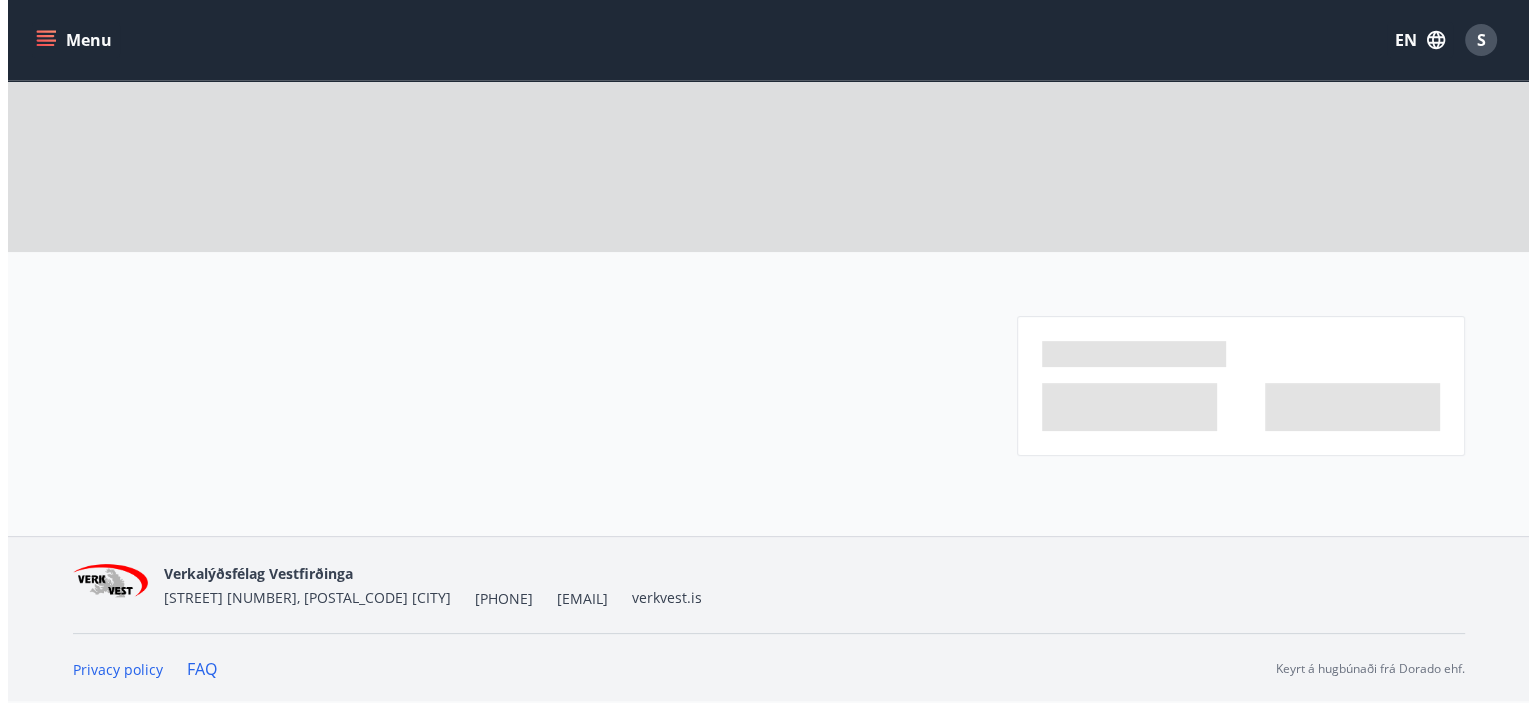 scroll, scrollTop: 0, scrollLeft: 0, axis: both 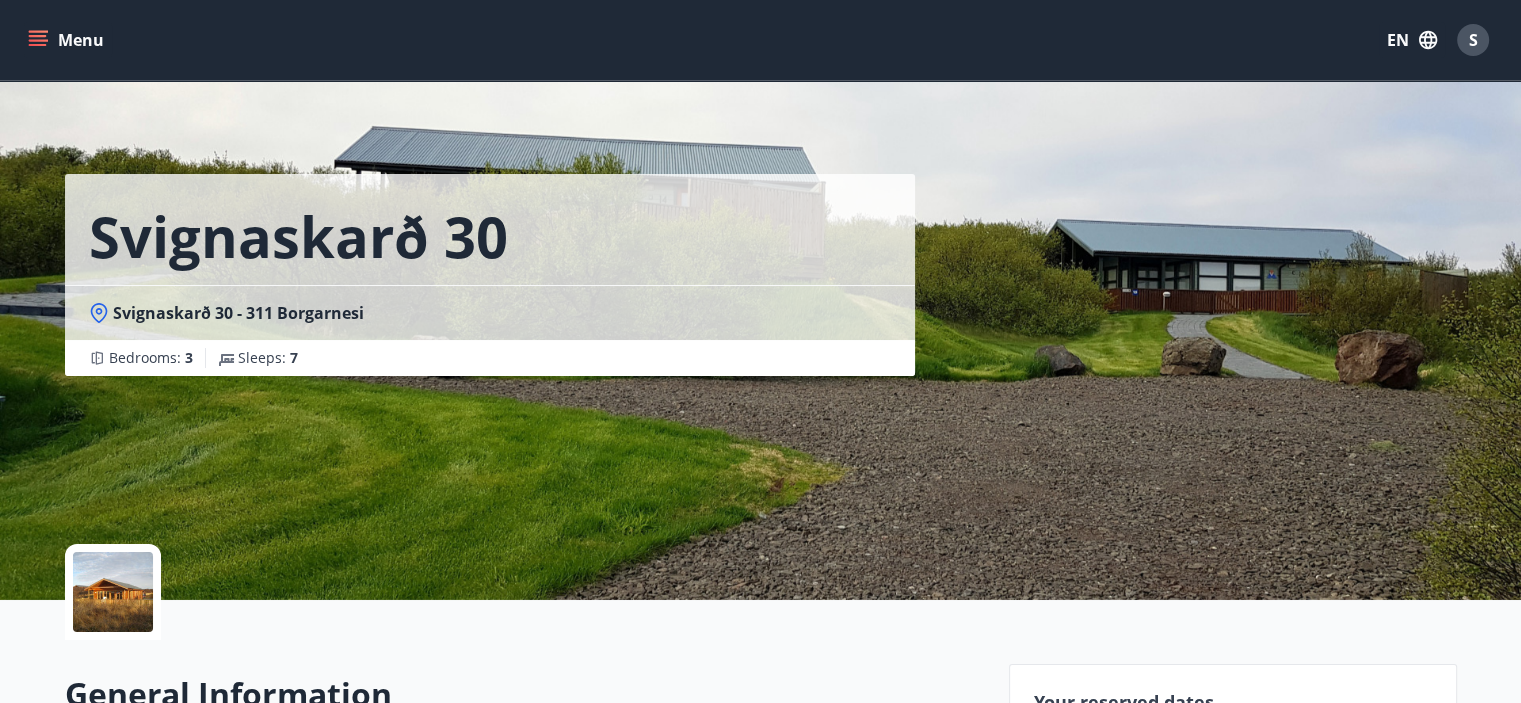 click at bounding box center [113, 592] 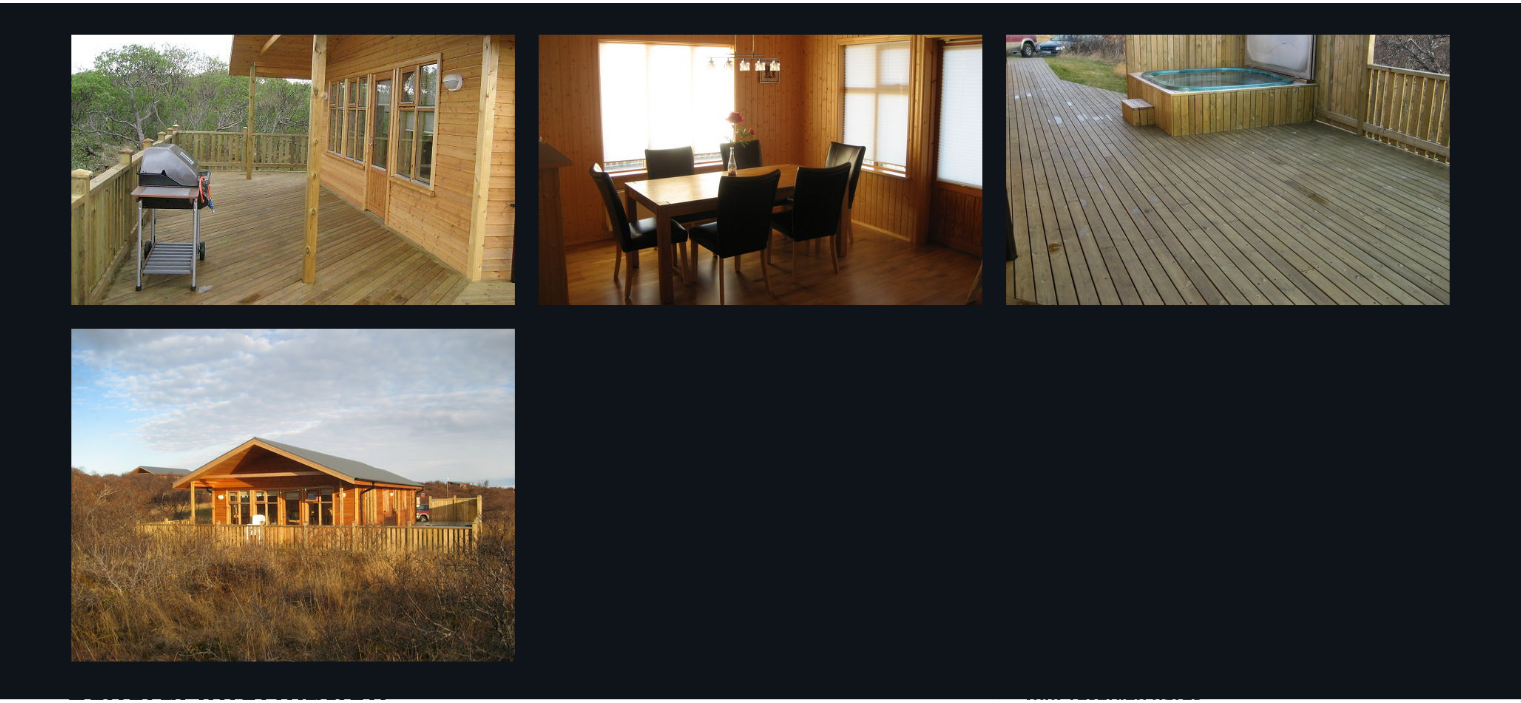scroll, scrollTop: 0, scrollLeft: 0, axis: both 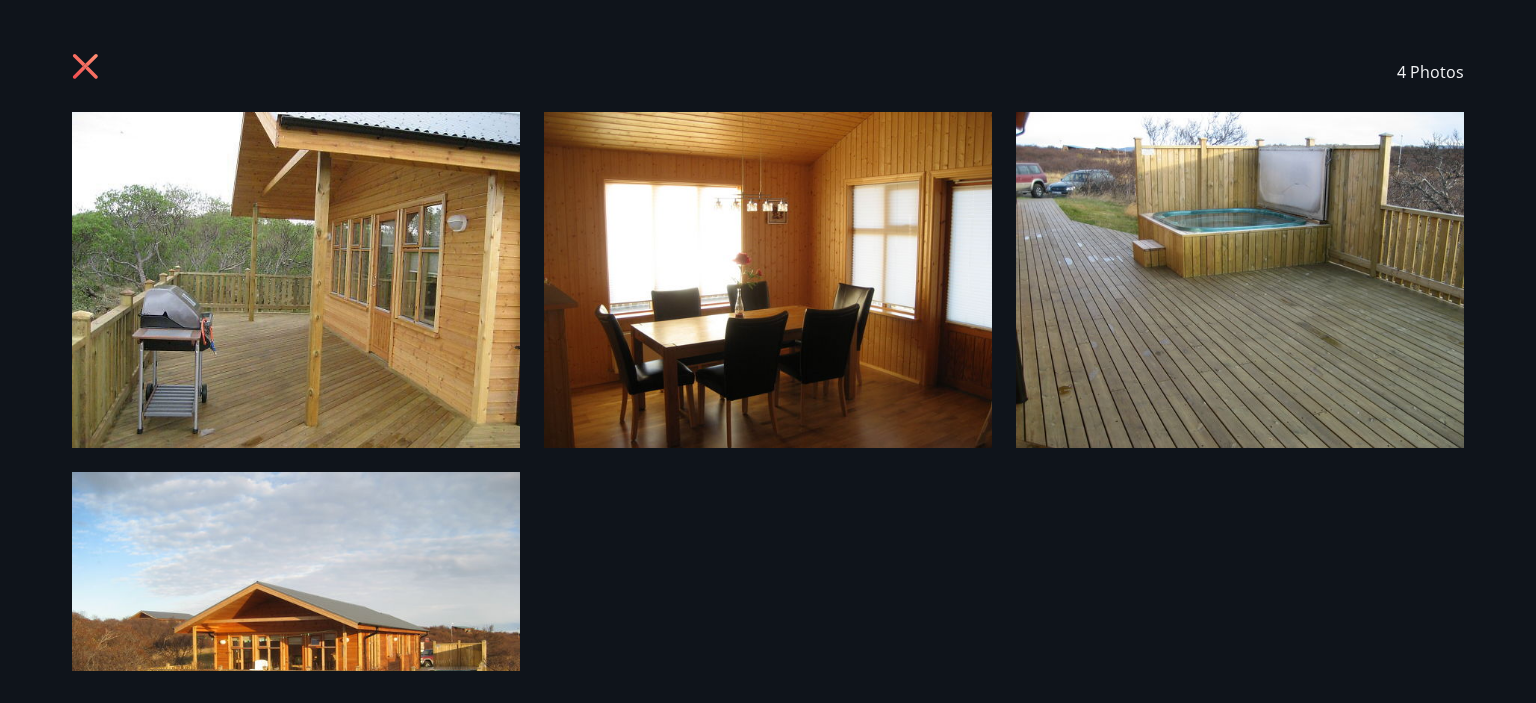 click 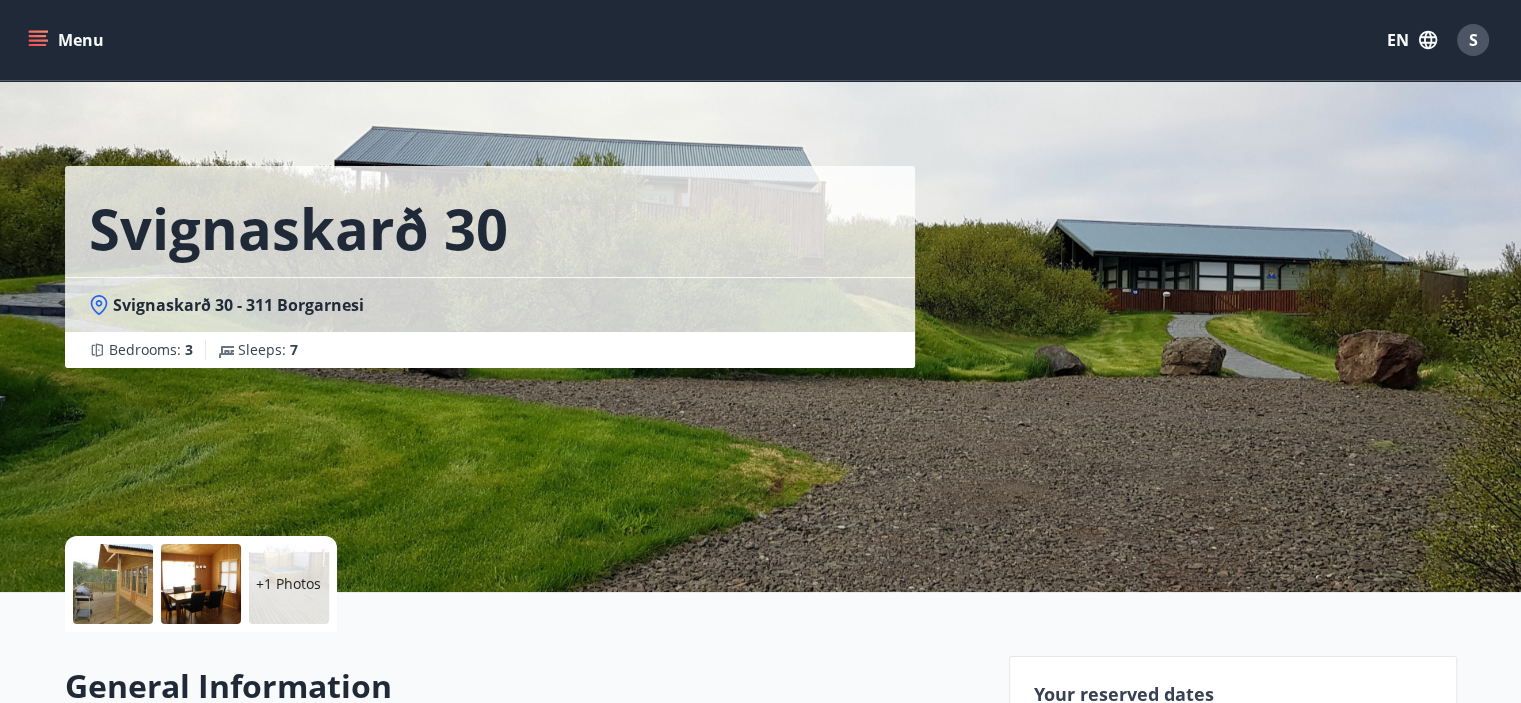 scroll, scrollTop: 0, scrollLeft: 0, axis: both 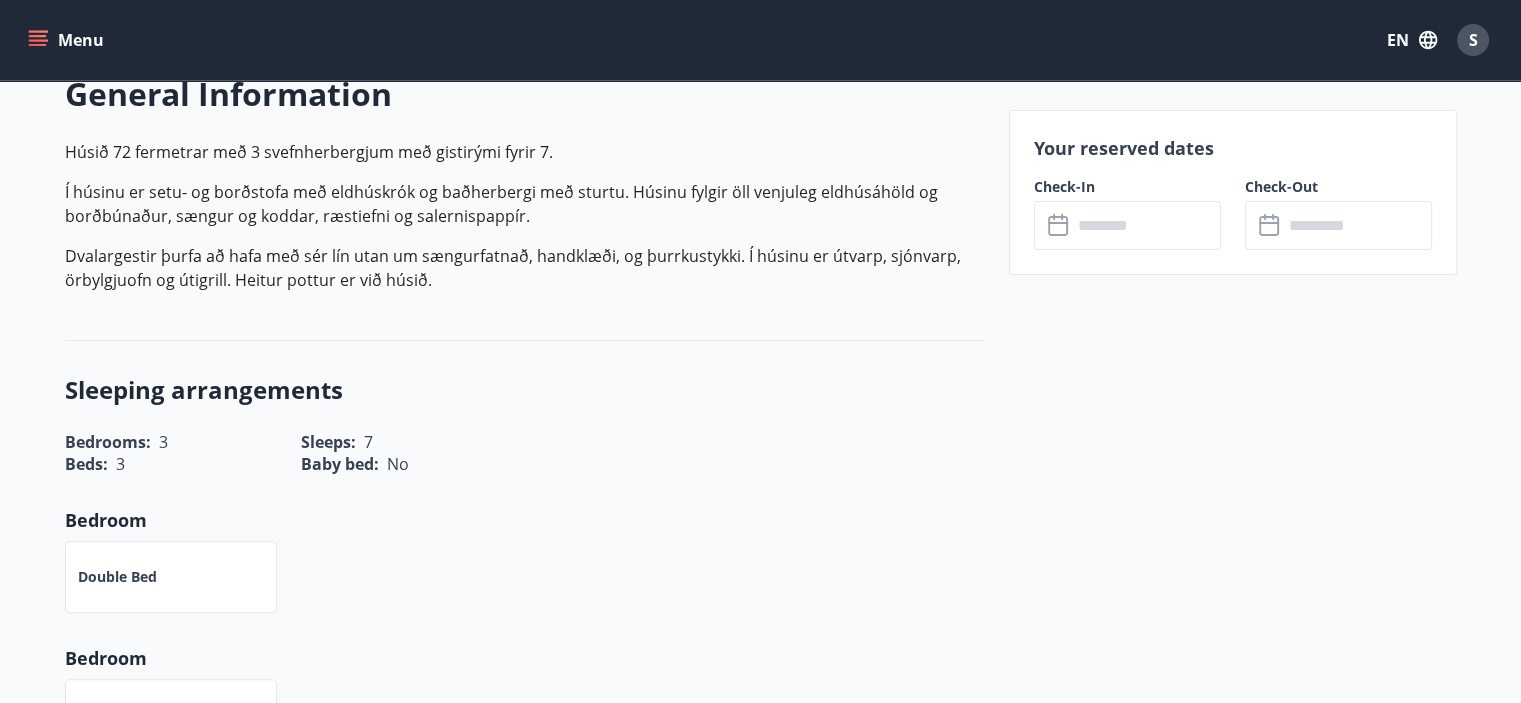 click at bounding box center (1146, 225) 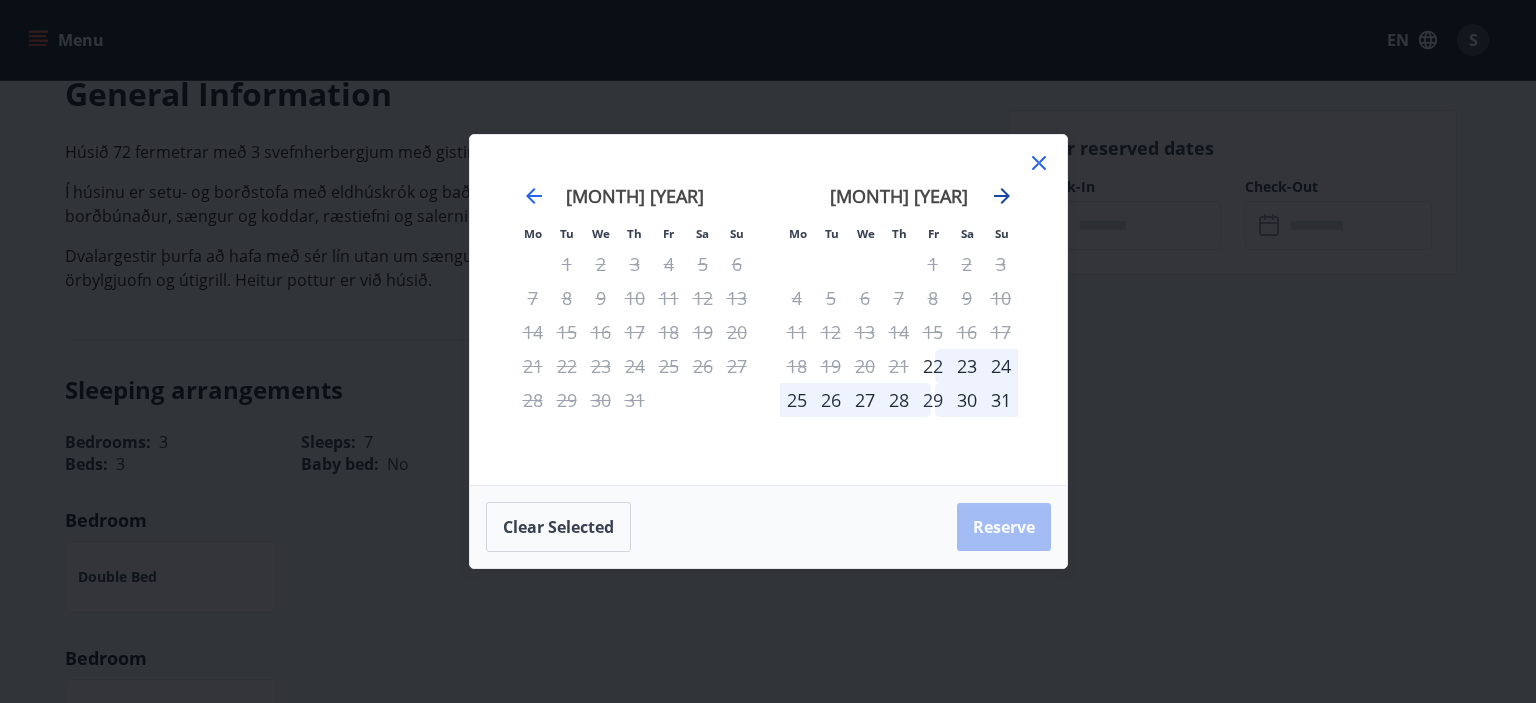 click 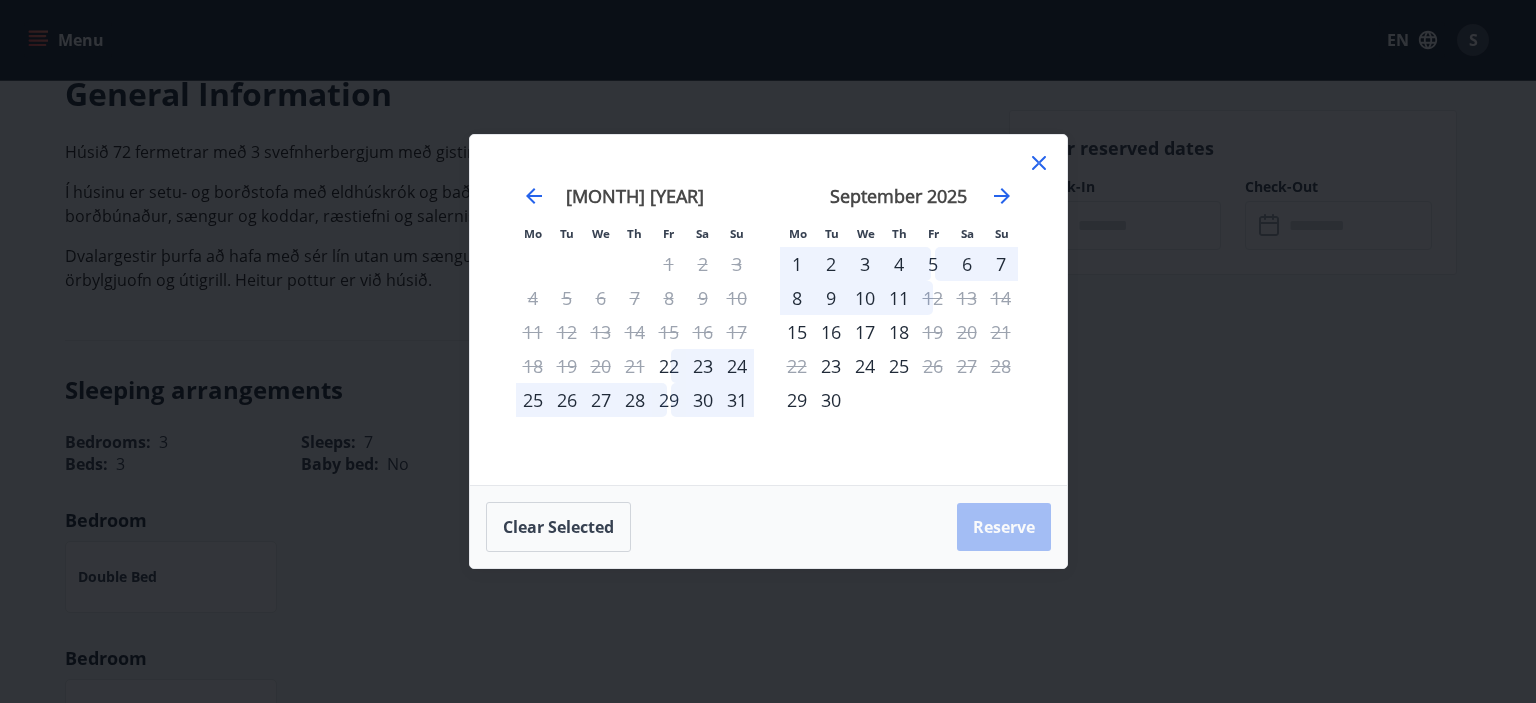 click on "16" at bounding box center (831, 332) 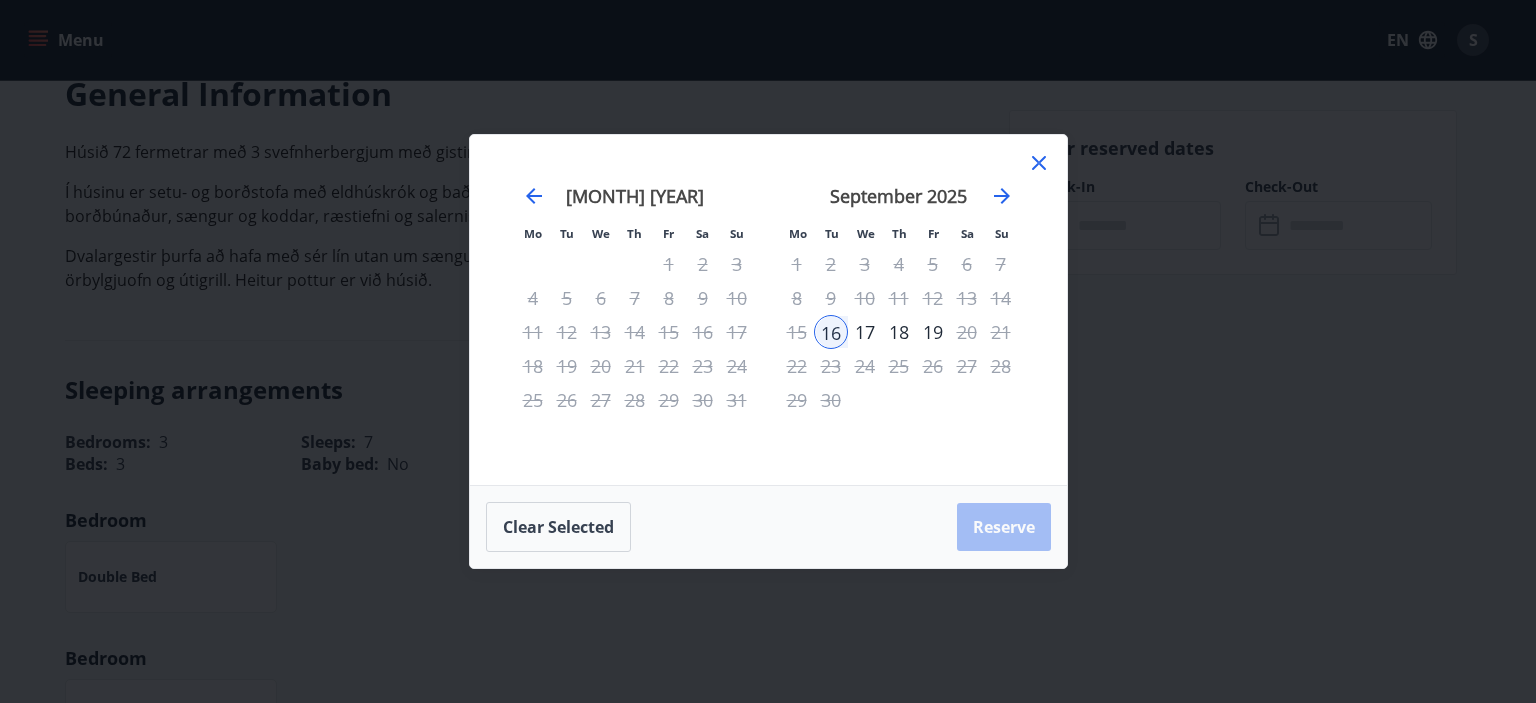 click on "17" at bounding box center [865, 332] 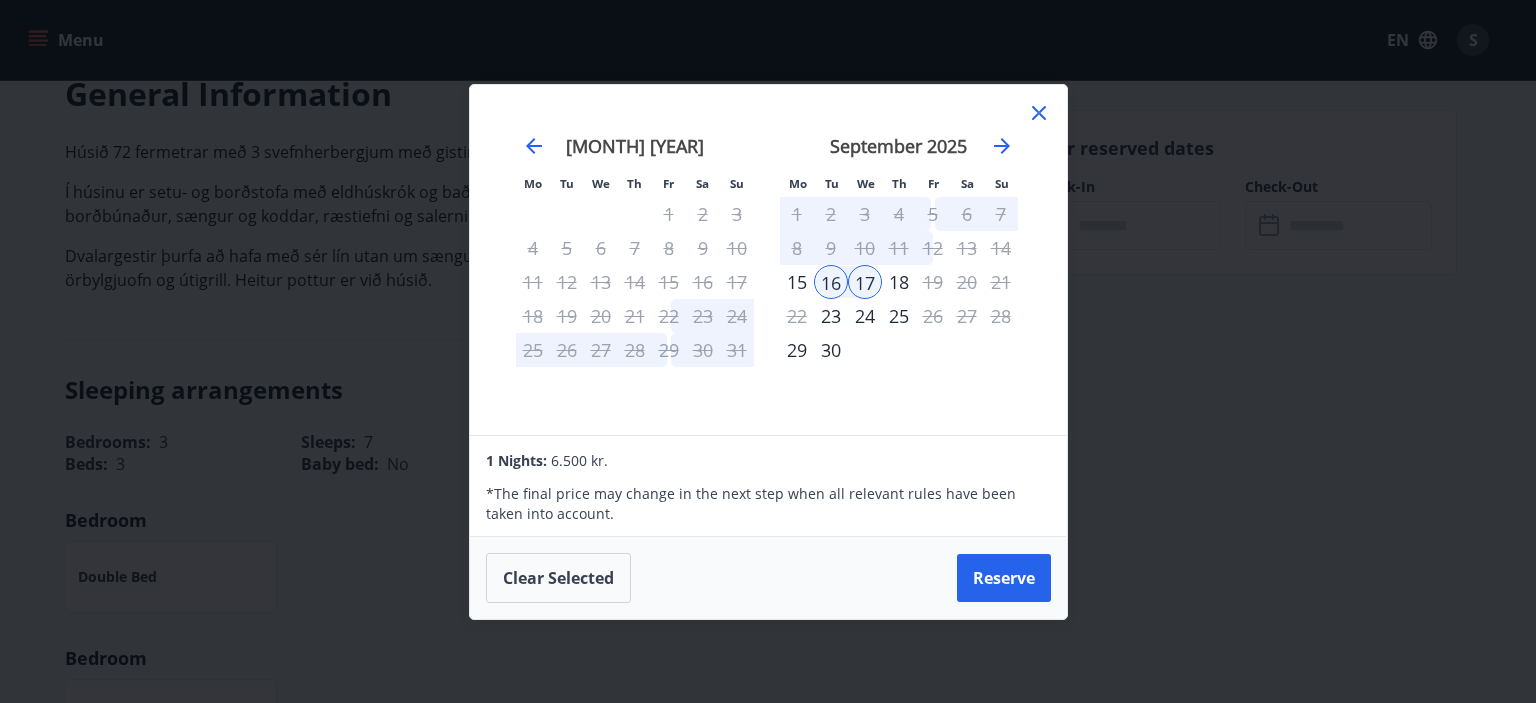click on "17" at bounding box center (865, 282) 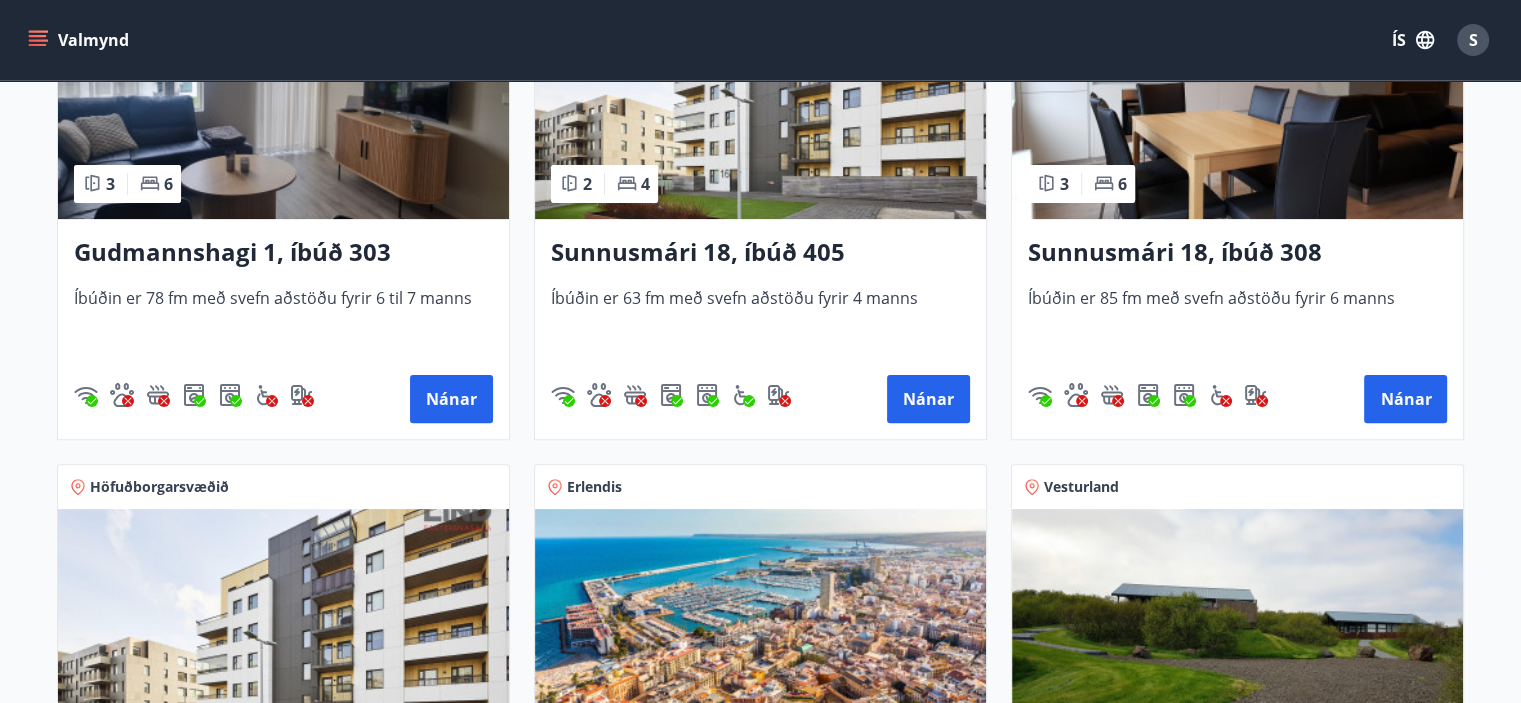 scroll, scrollTop: 800, scrollLeft: 0, axis: vertical 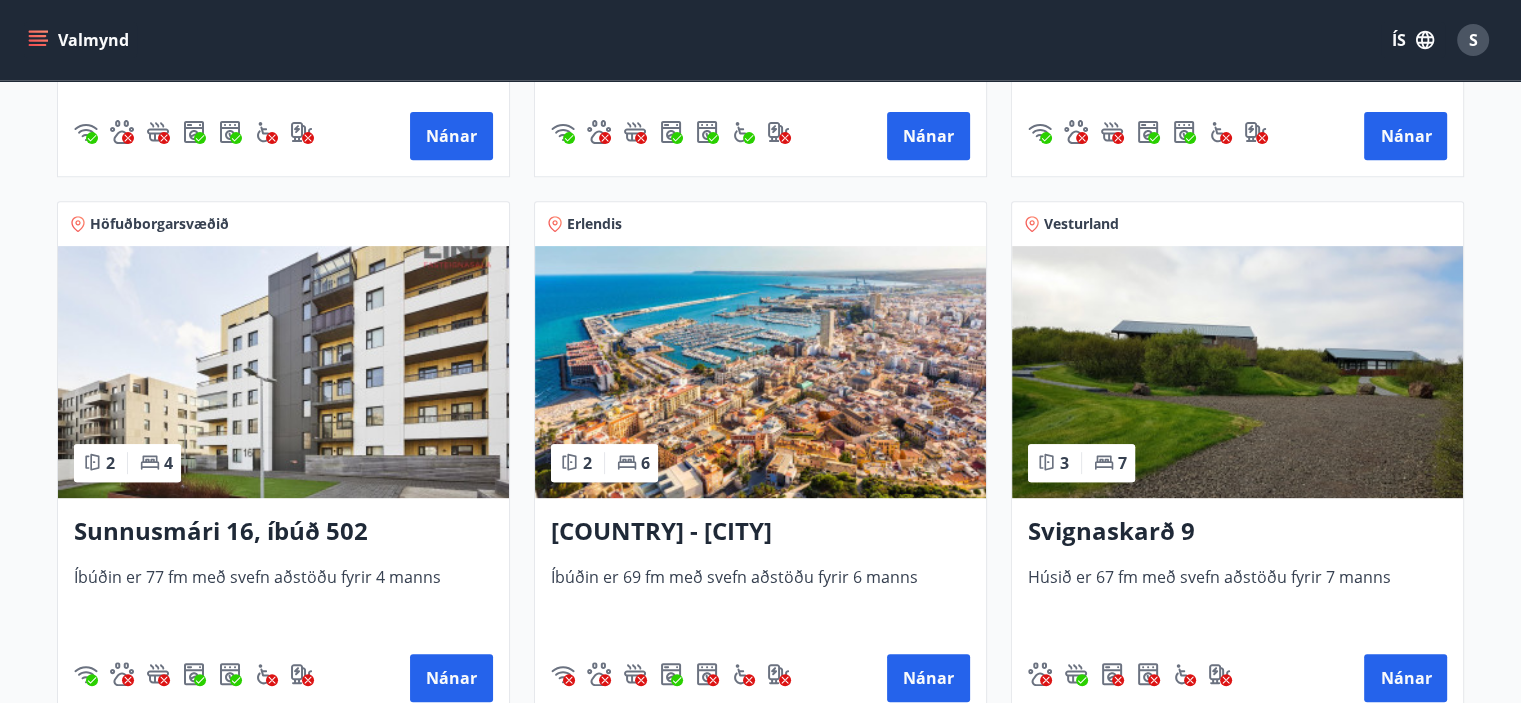 click at bounding box center [1237, 372] 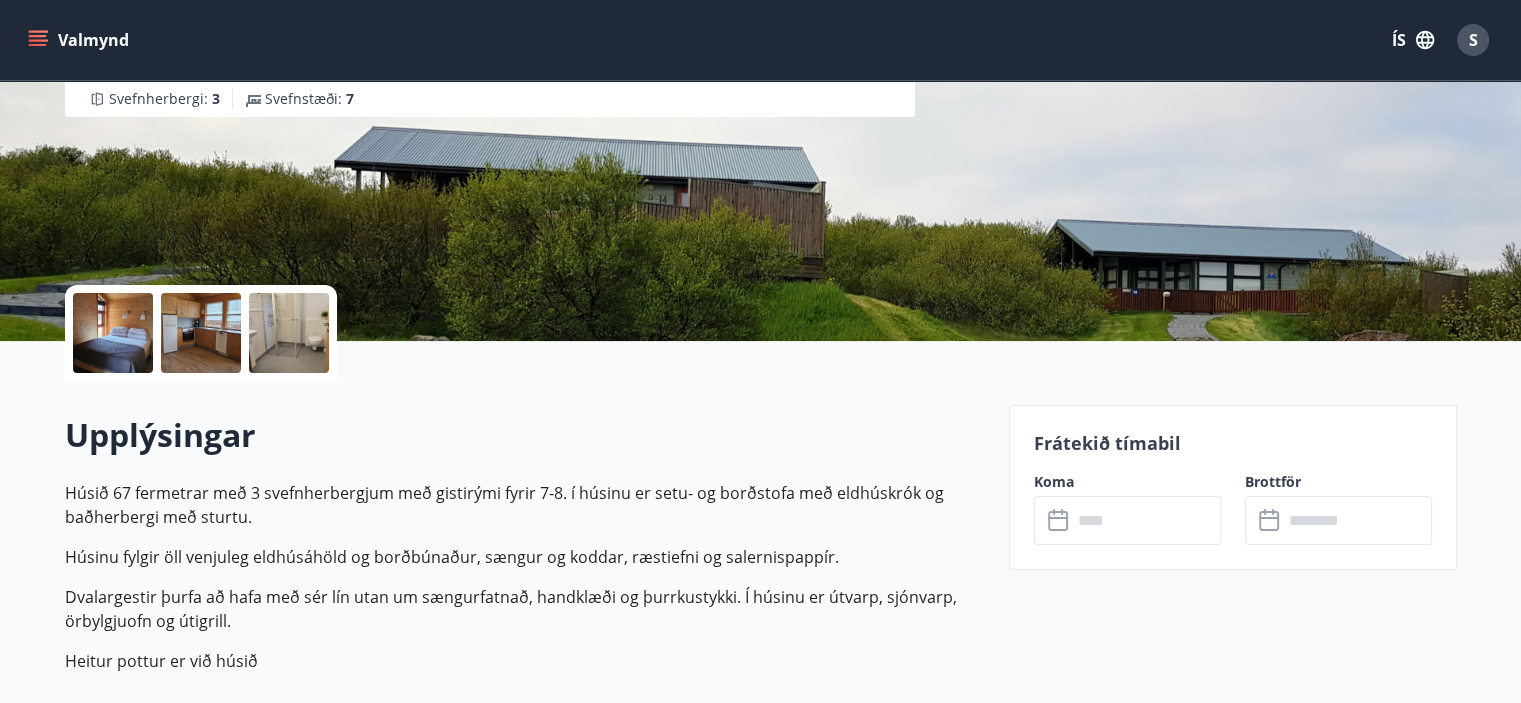 scroll, scrollTop: 400, scrollLeft: 0, axis: vertical 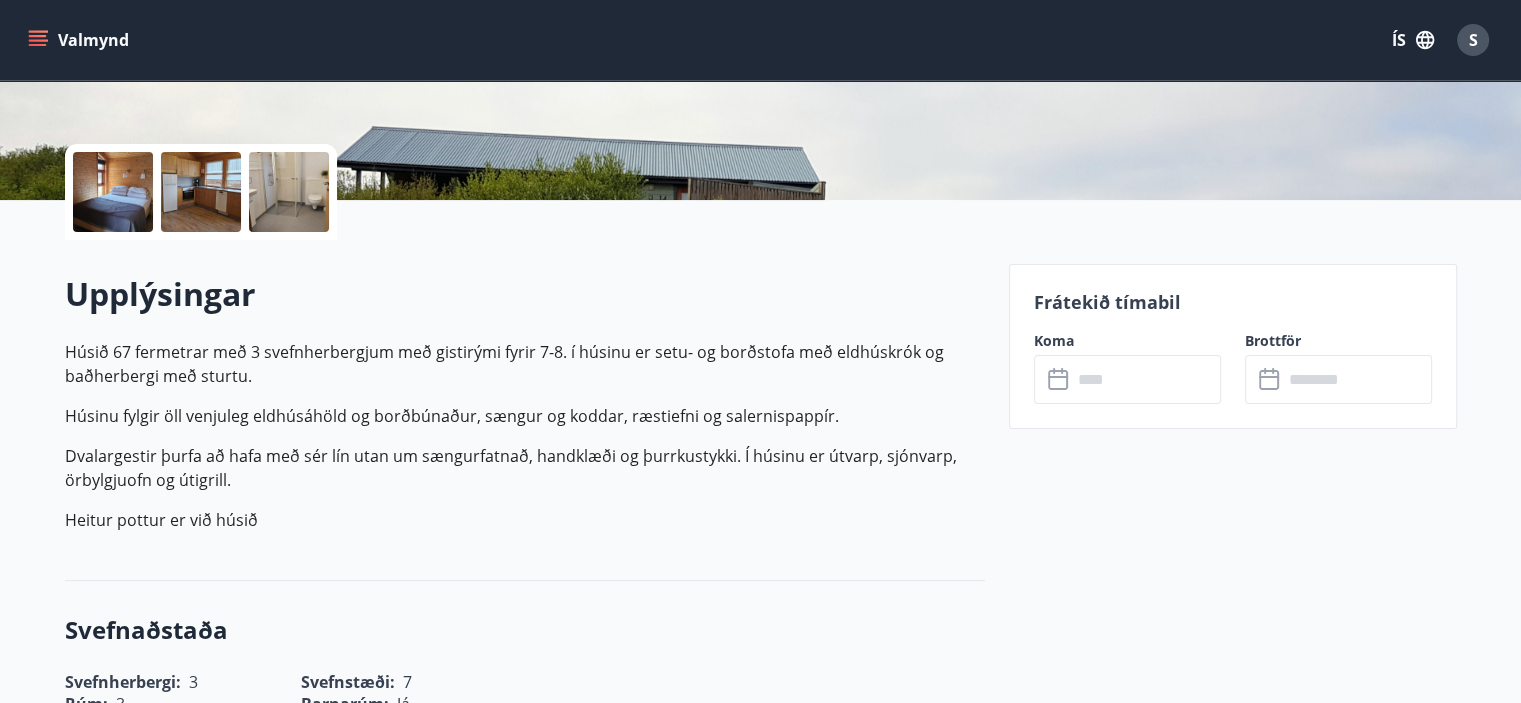 click at bounding box center (1146, 379) 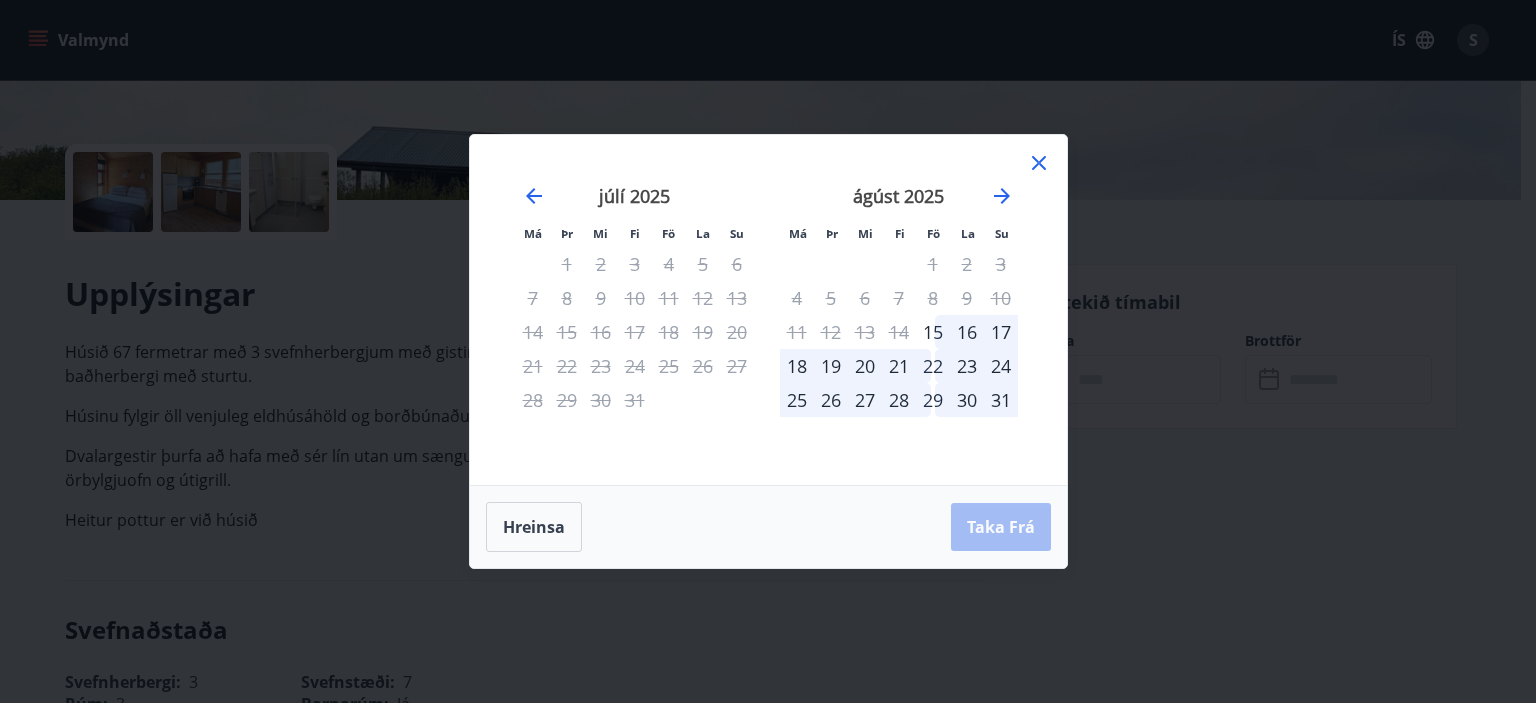 click on "ágúst 2025" at bounding box center (899, 203) 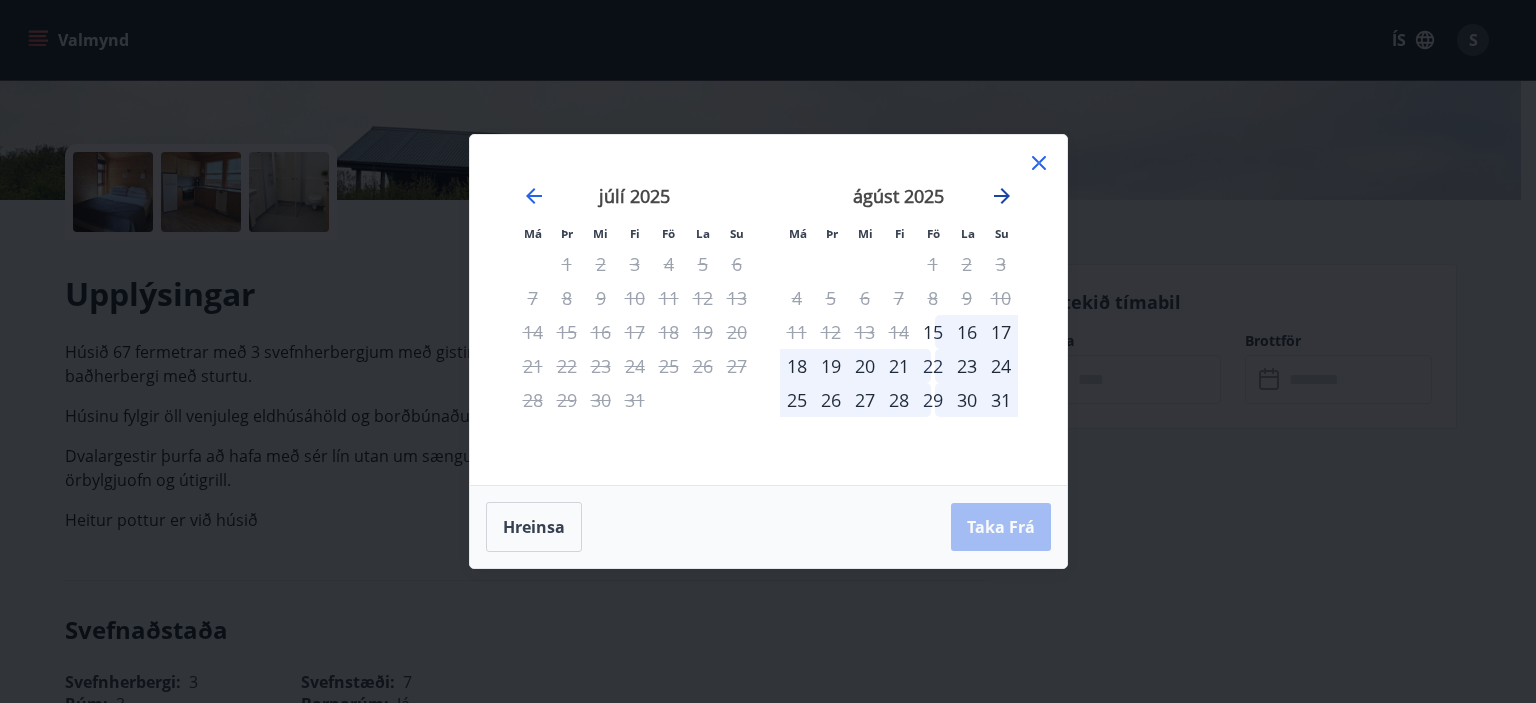 click 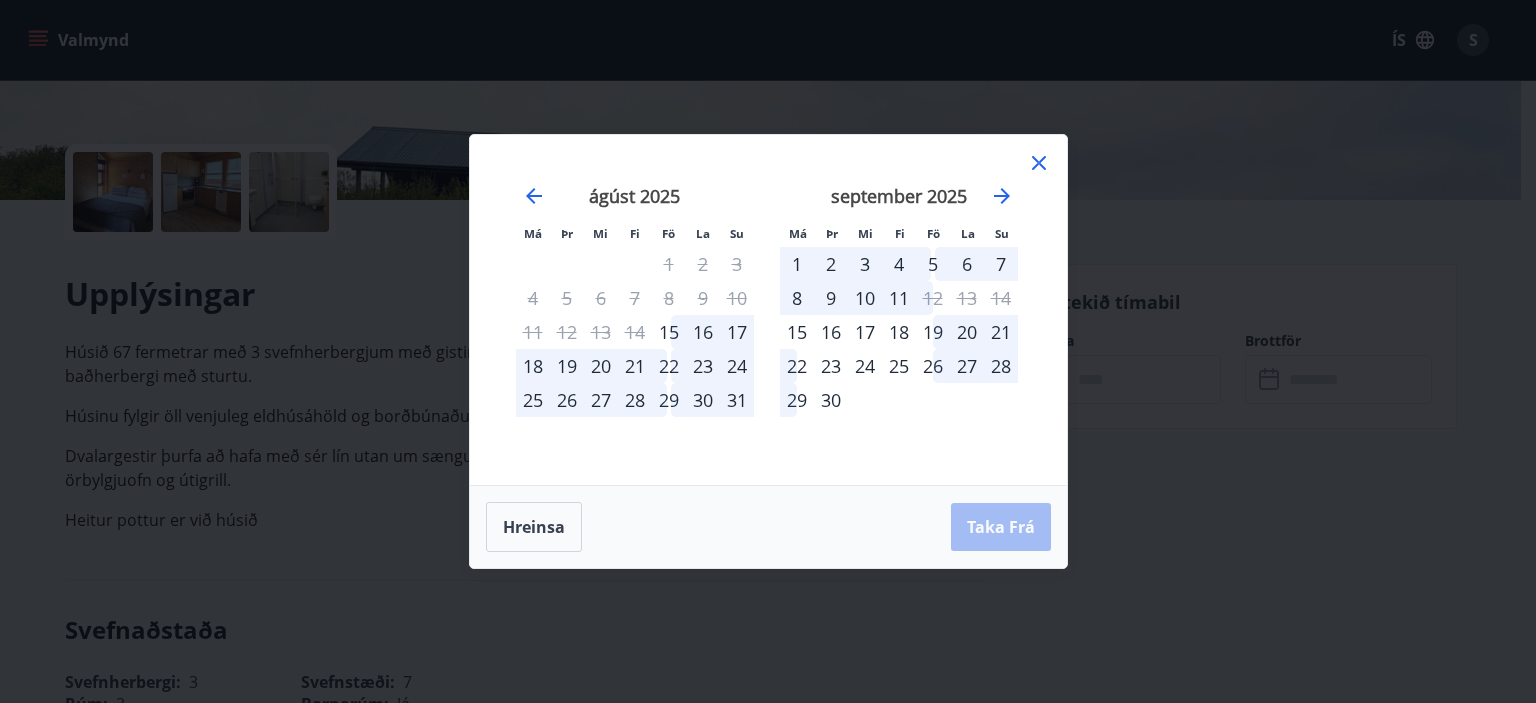 click on "17" at bounding box center [865, 332] 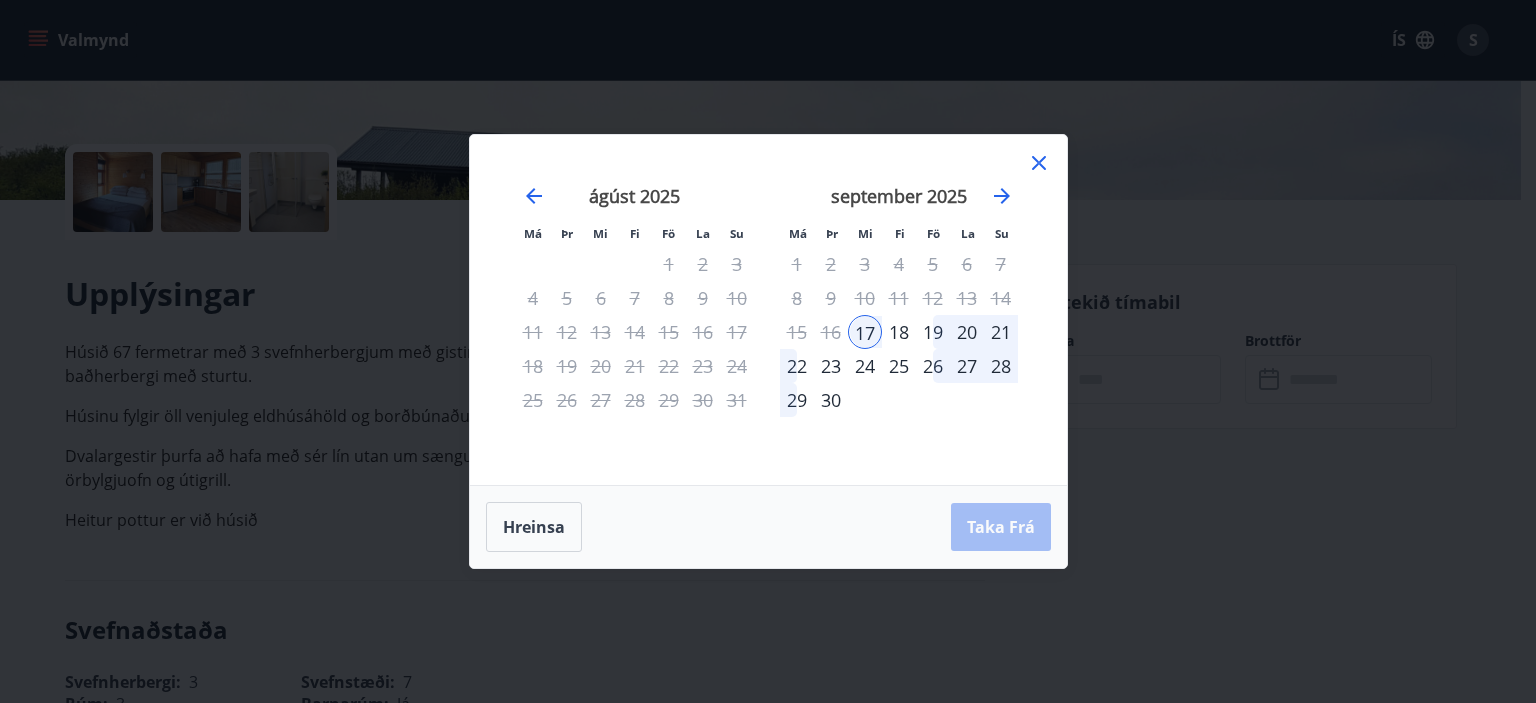 click on "21" at bounding box center [1001, 332] 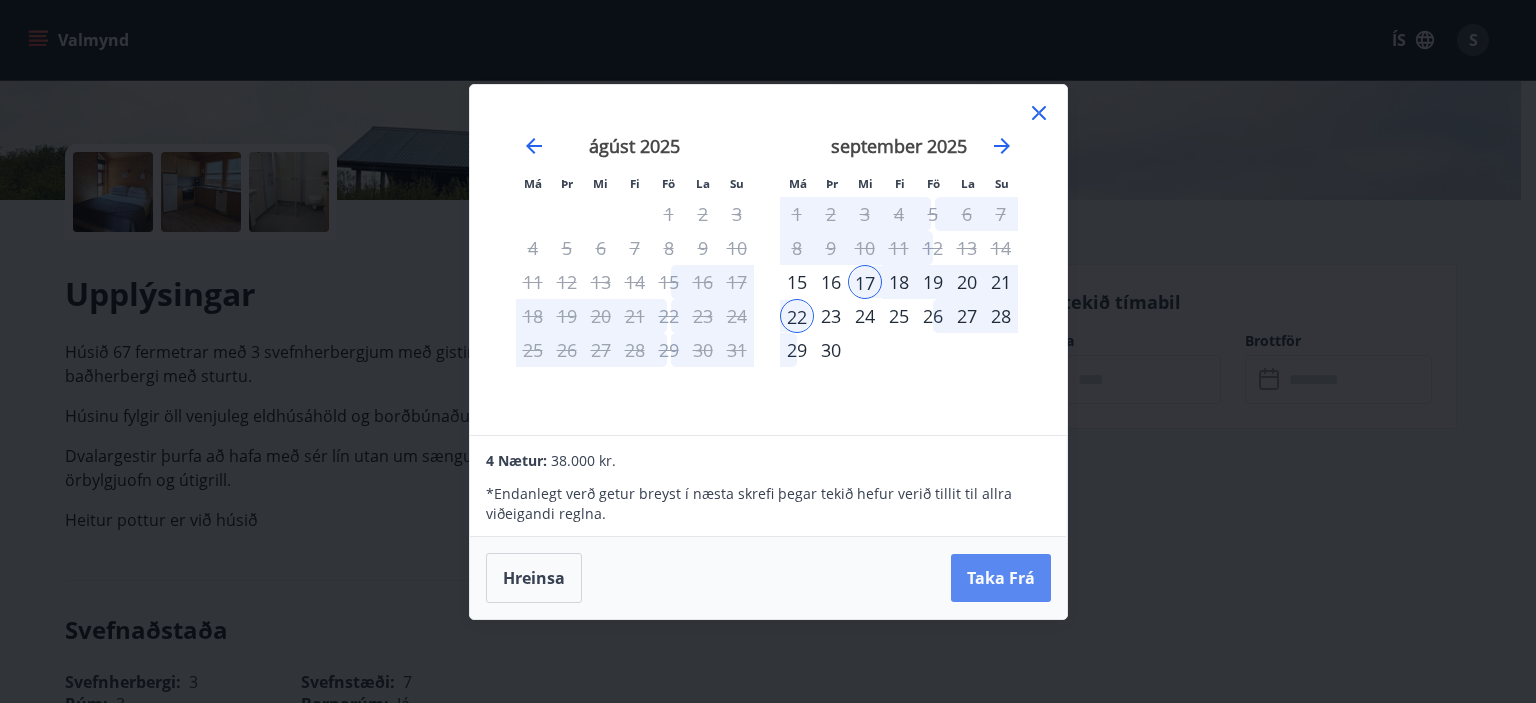 click on "Taka Frá" at bounding box center [1001, 578] 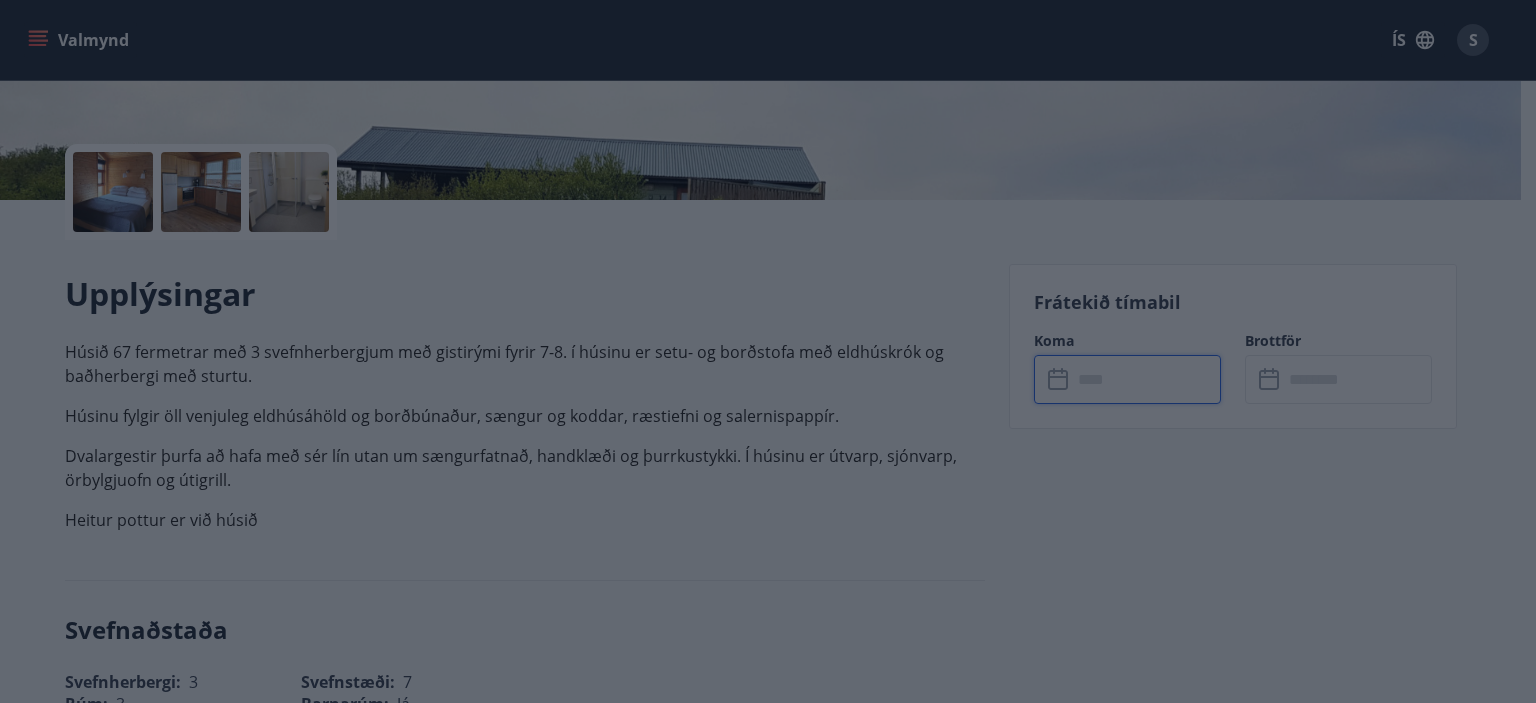 type on "******" 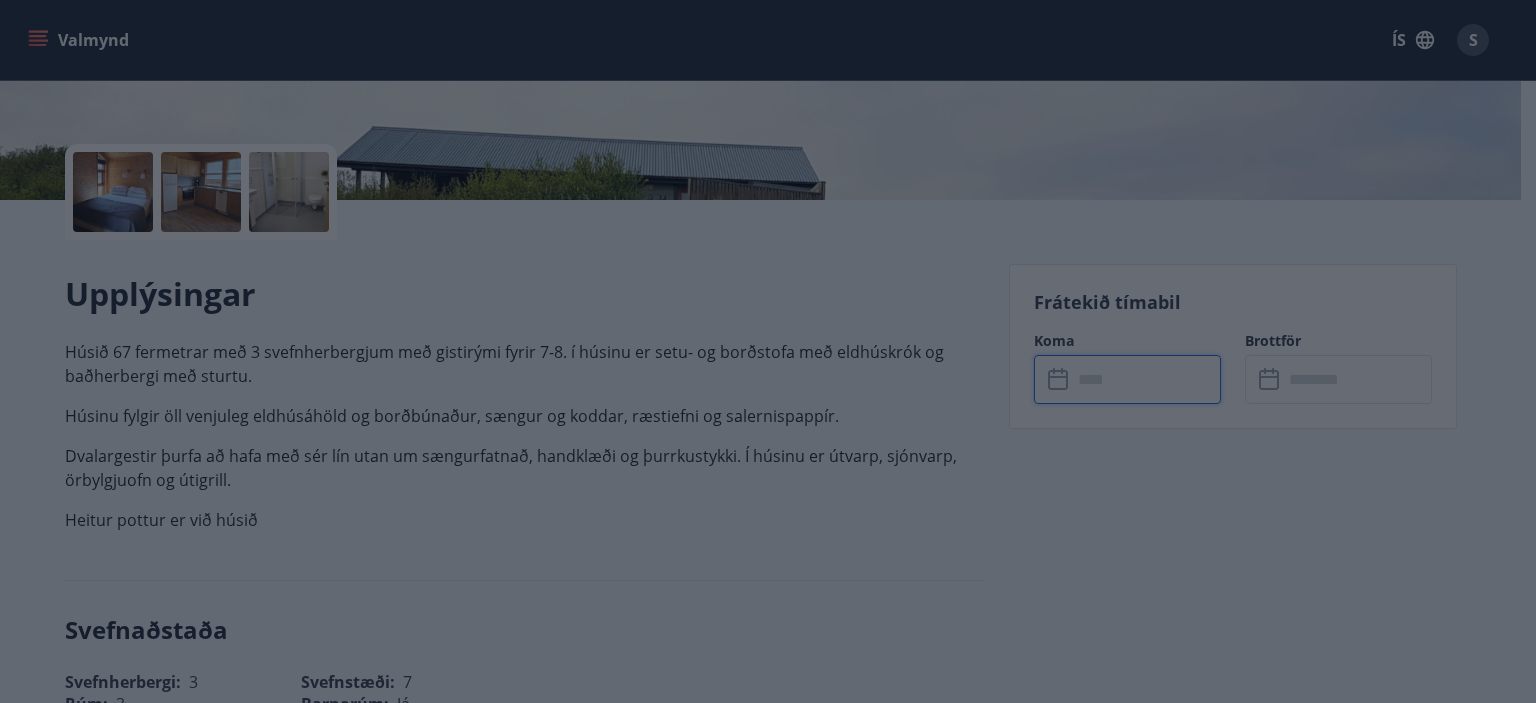 type on "******" 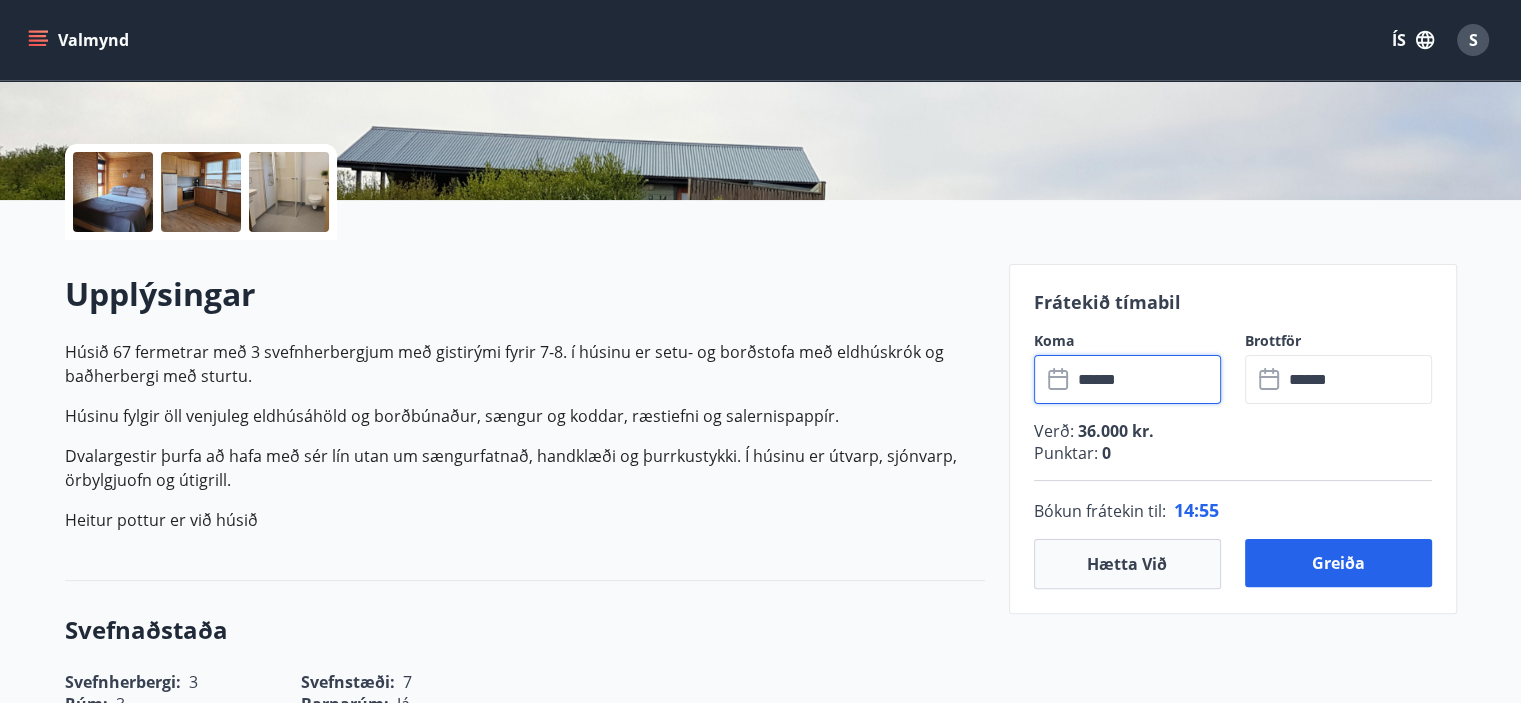 click on "ÍS" at bounding box center [1413, 40] 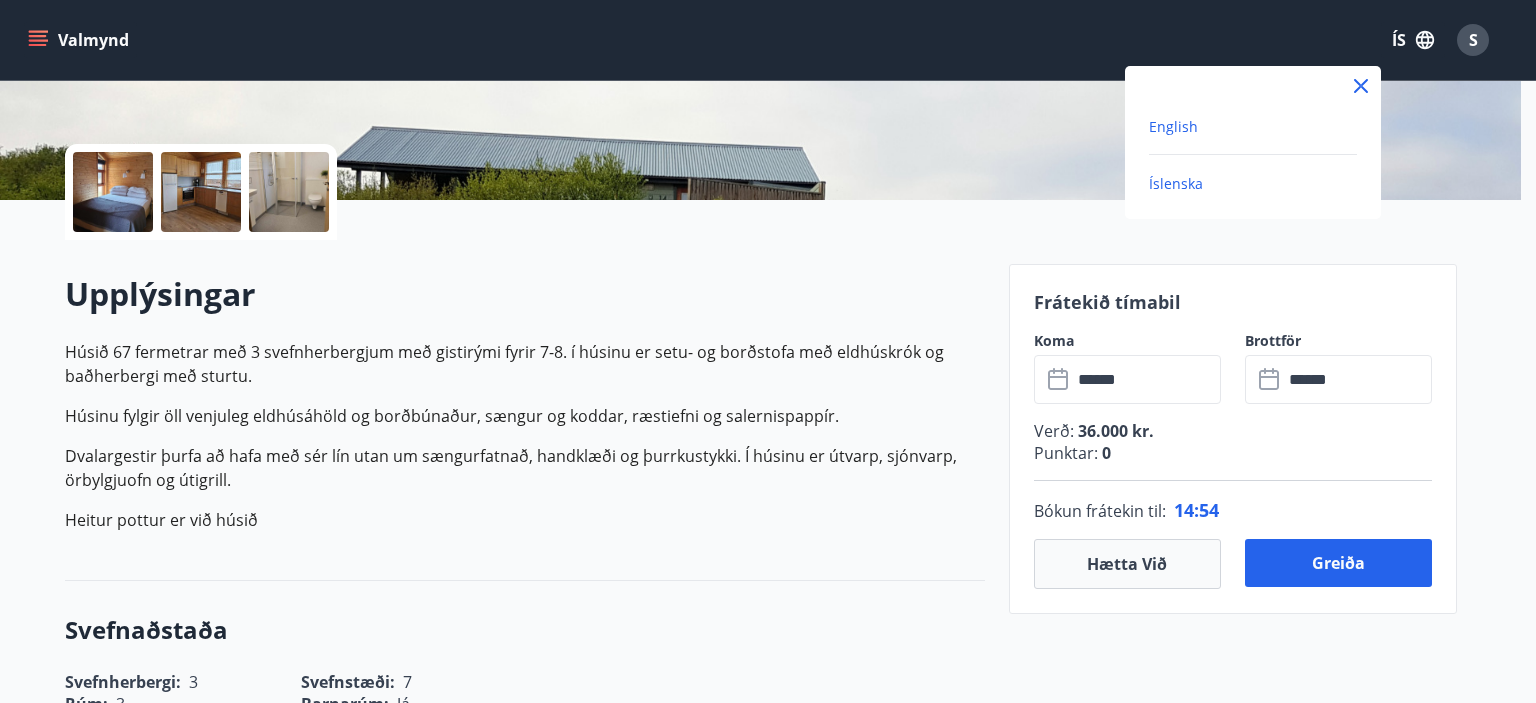 click on "English" at bounding box center (1173, 126) 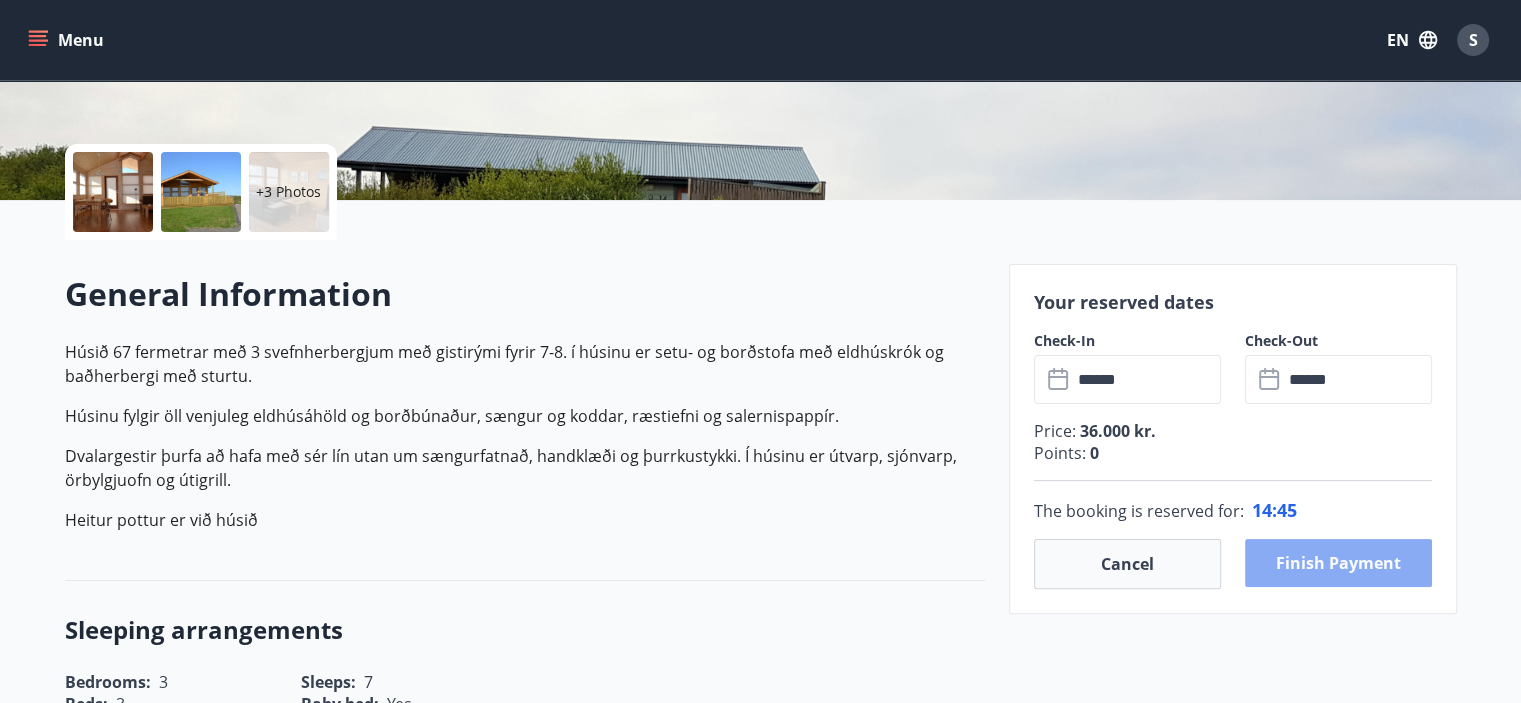 click on "Finish payment" at bounding box center [1338, 563] 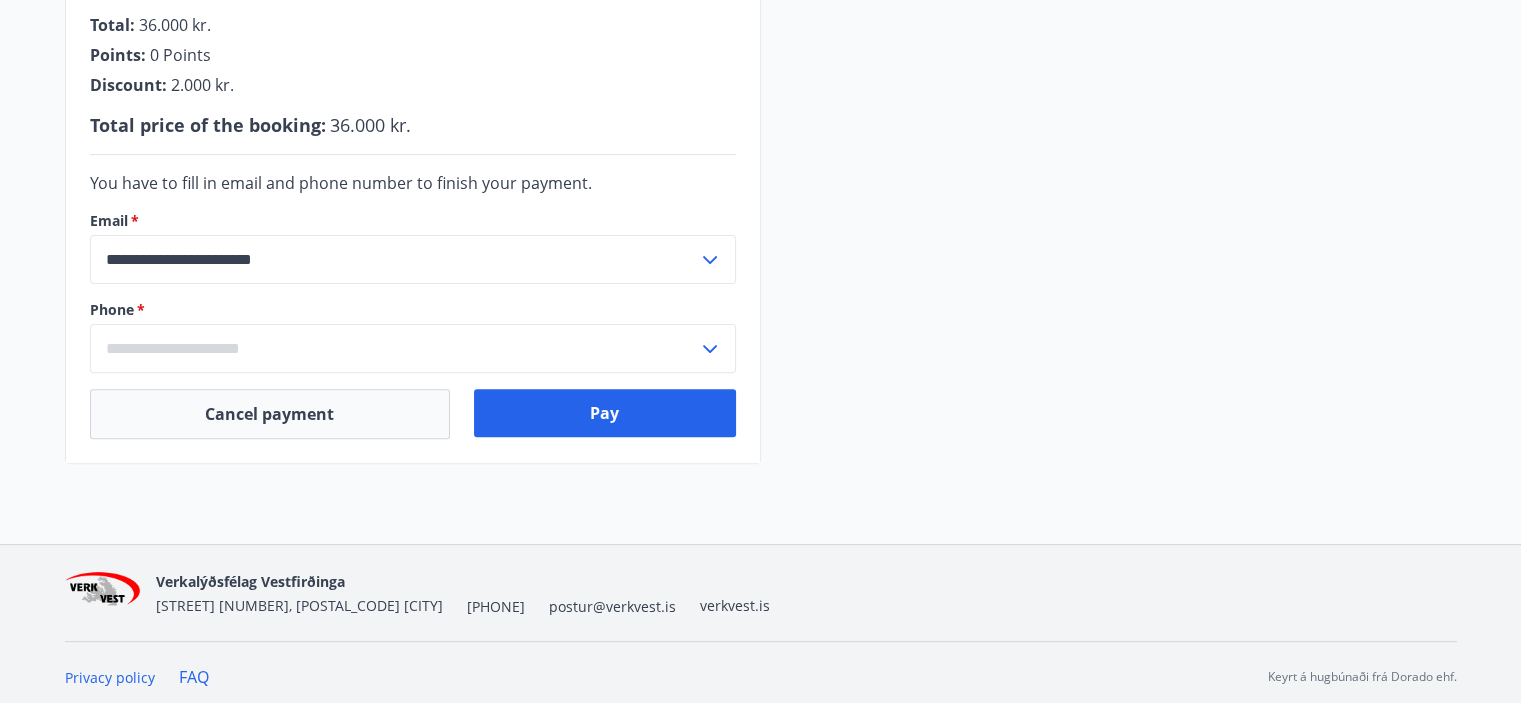 scroll, scrollTop: 624, scrollLeft: 0, axis: vertical 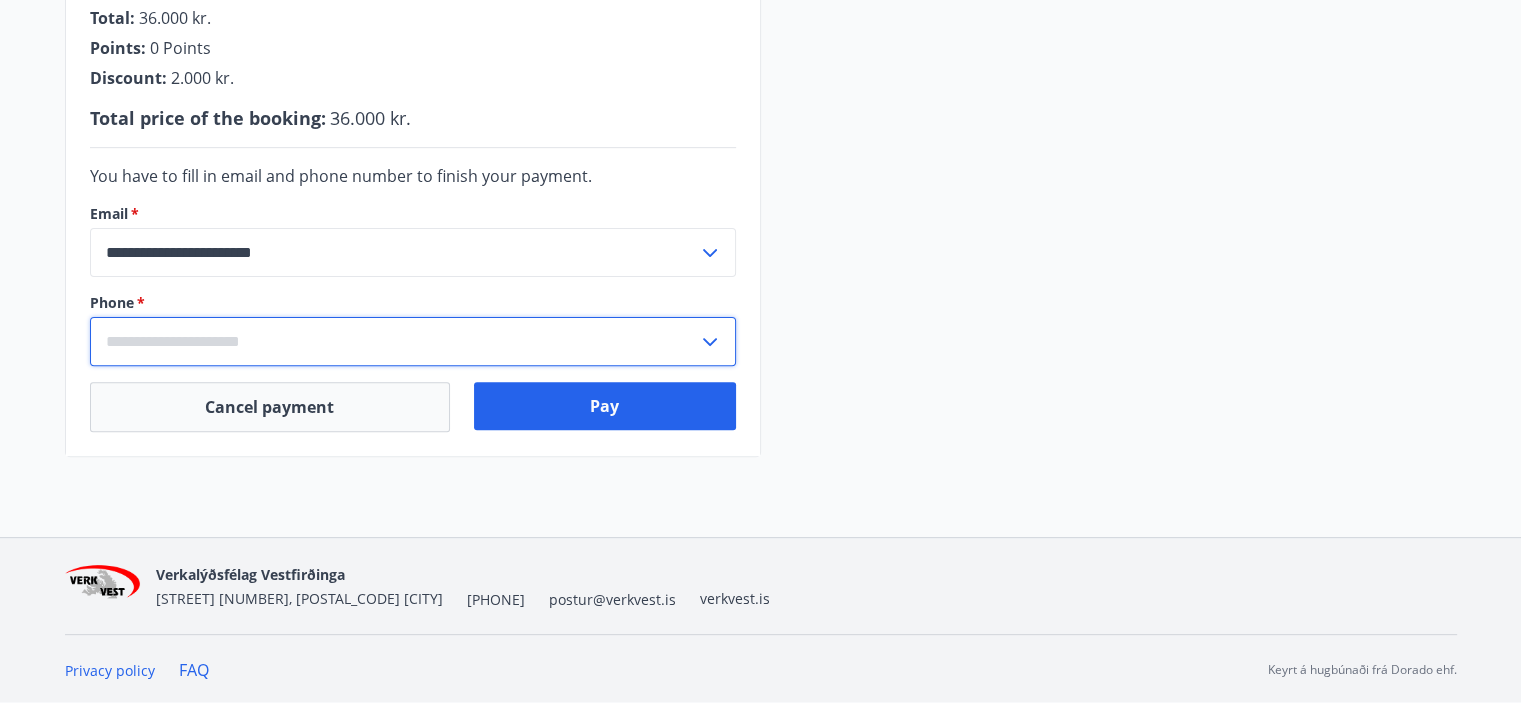 click at bounding box center [394, 341] 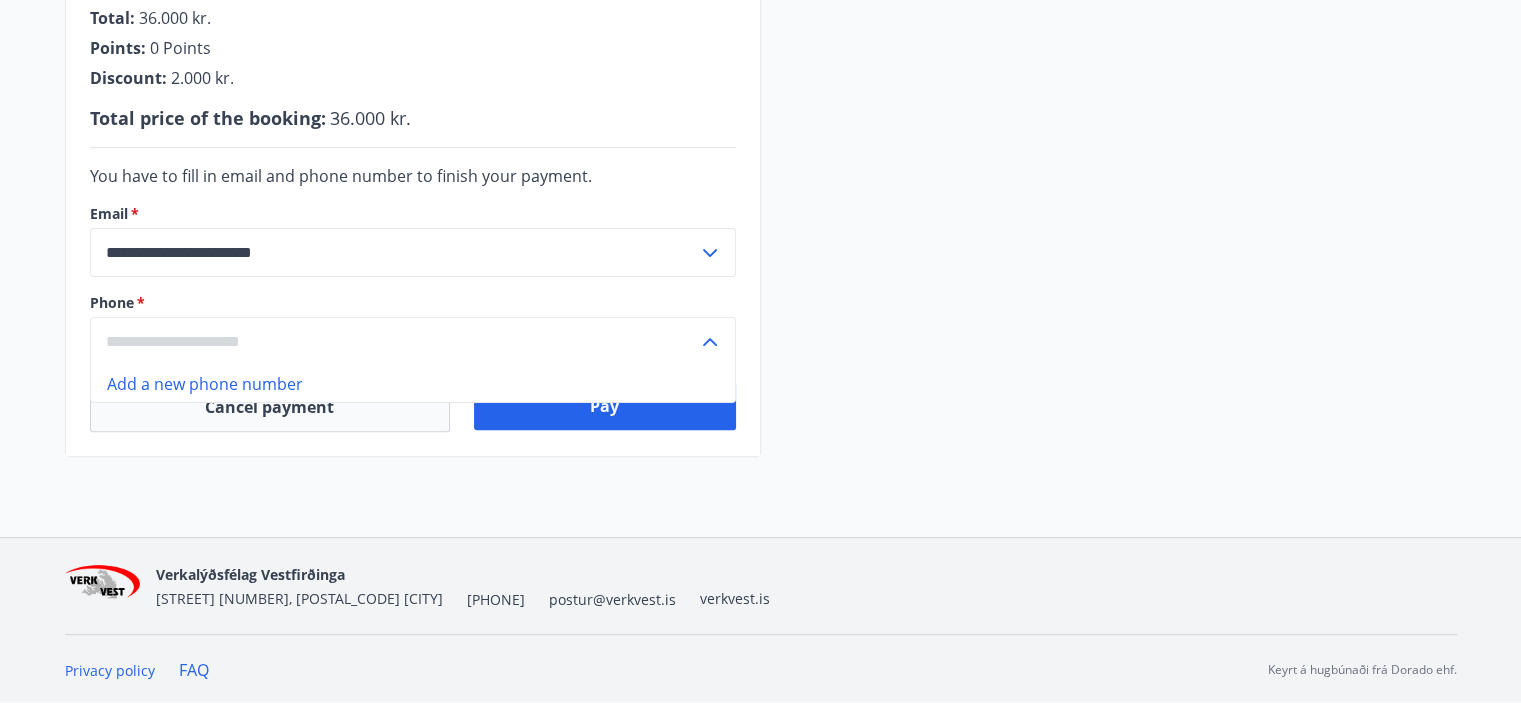 click at bounding box center [394, 341] 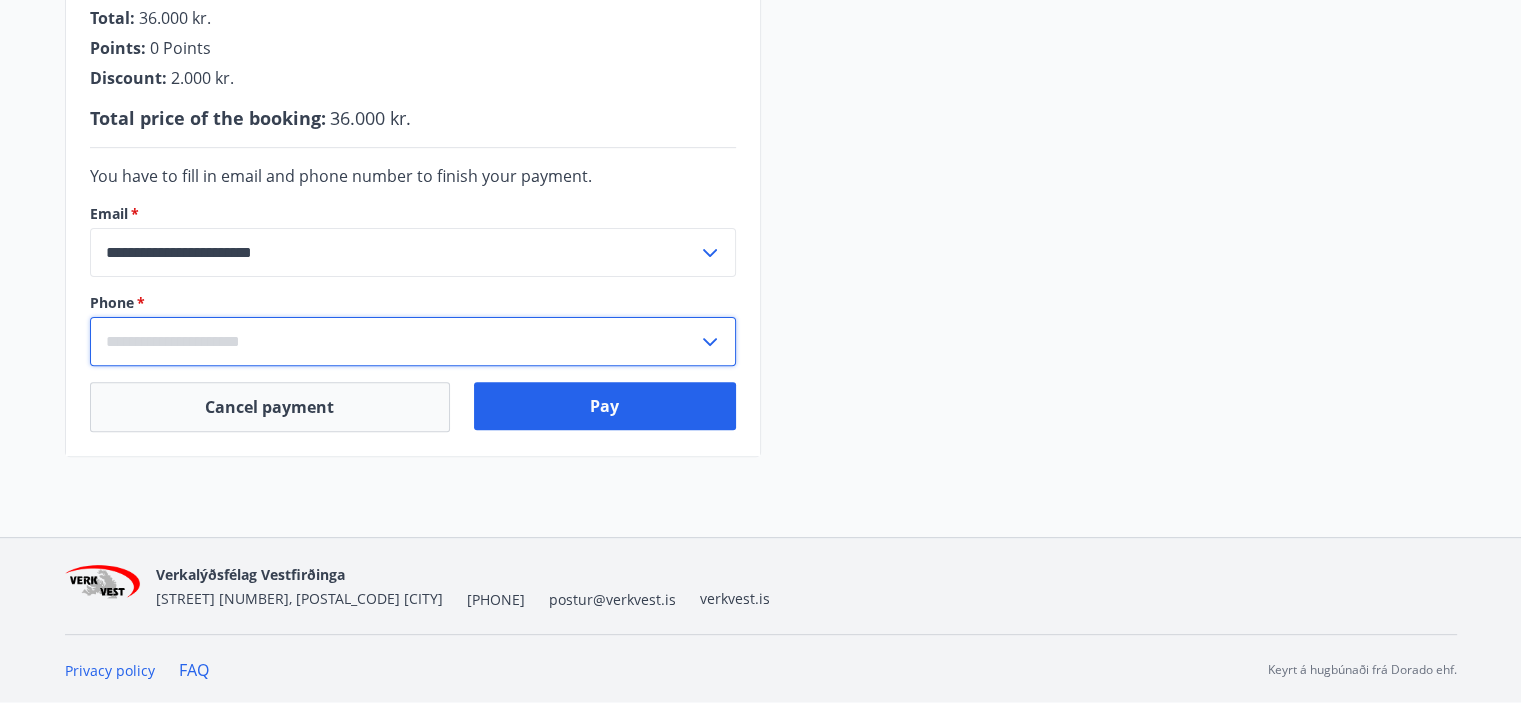 type 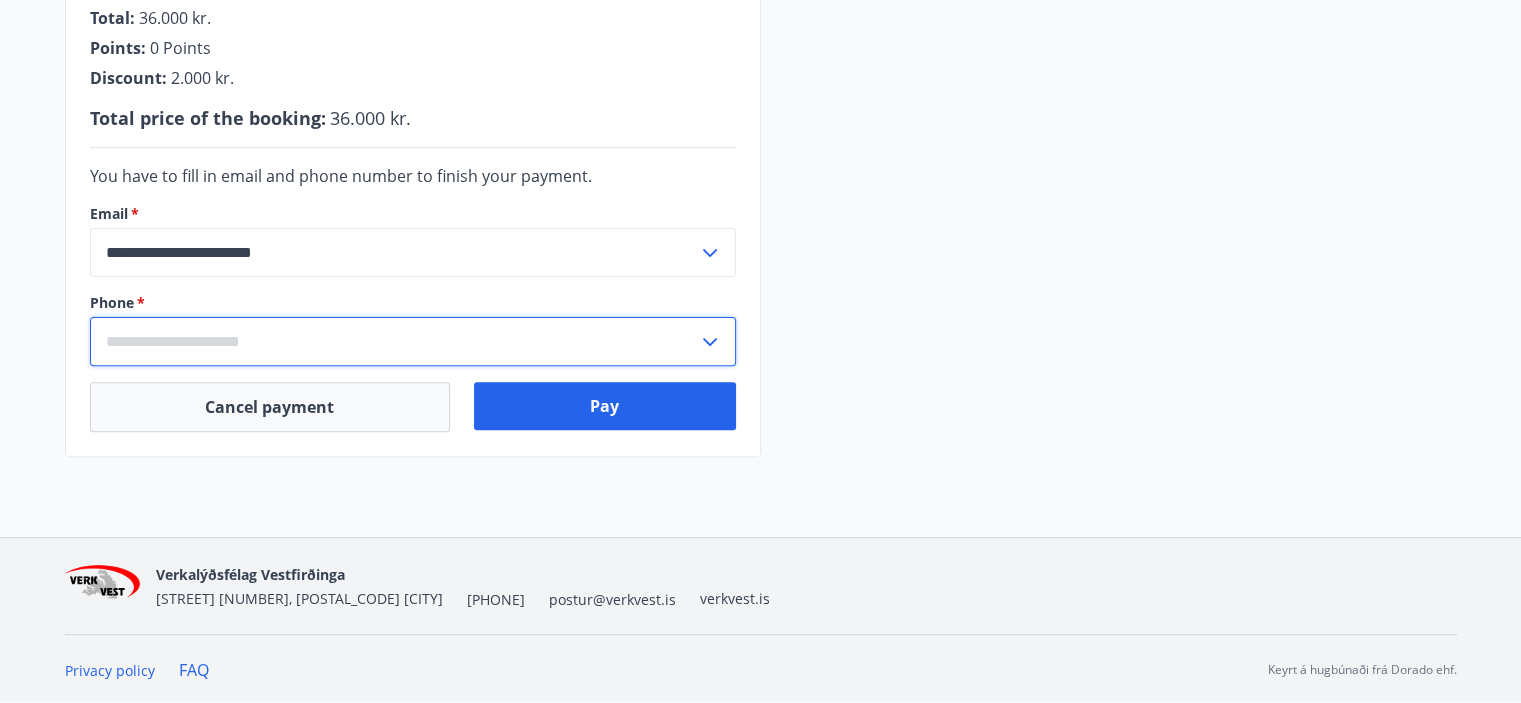 click at bounding box center (394, 341) 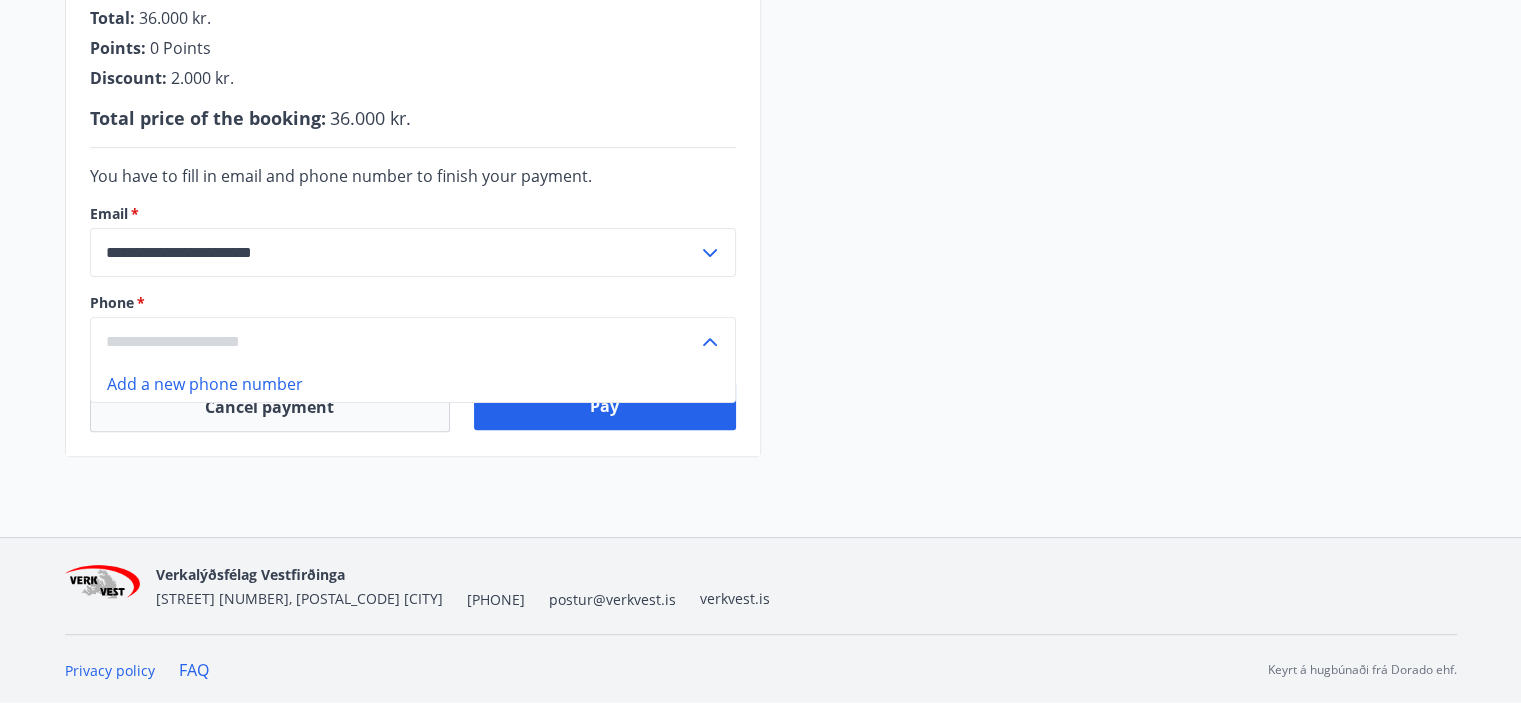 click on "Add a new phone number" at bounding box center (413, 384) 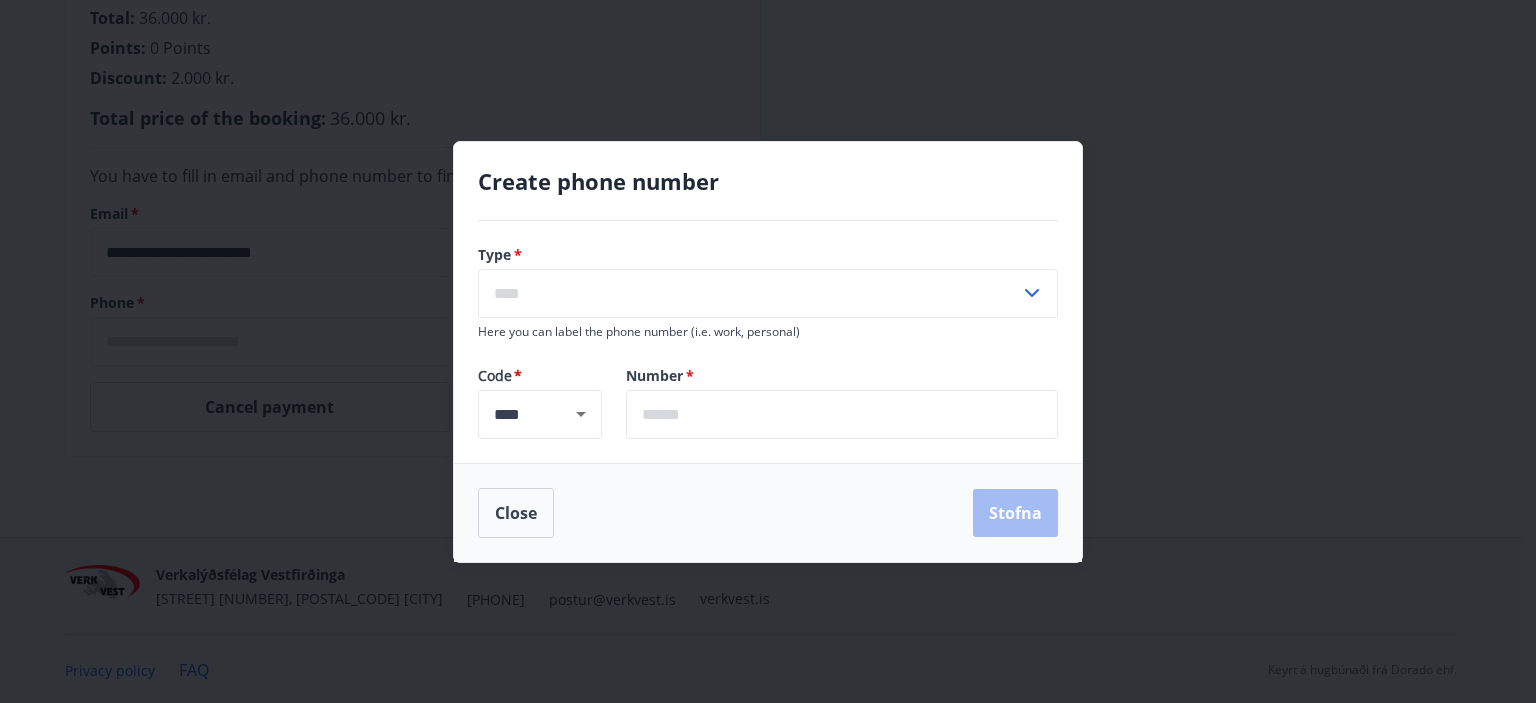 click at bounding box center (842, 414) 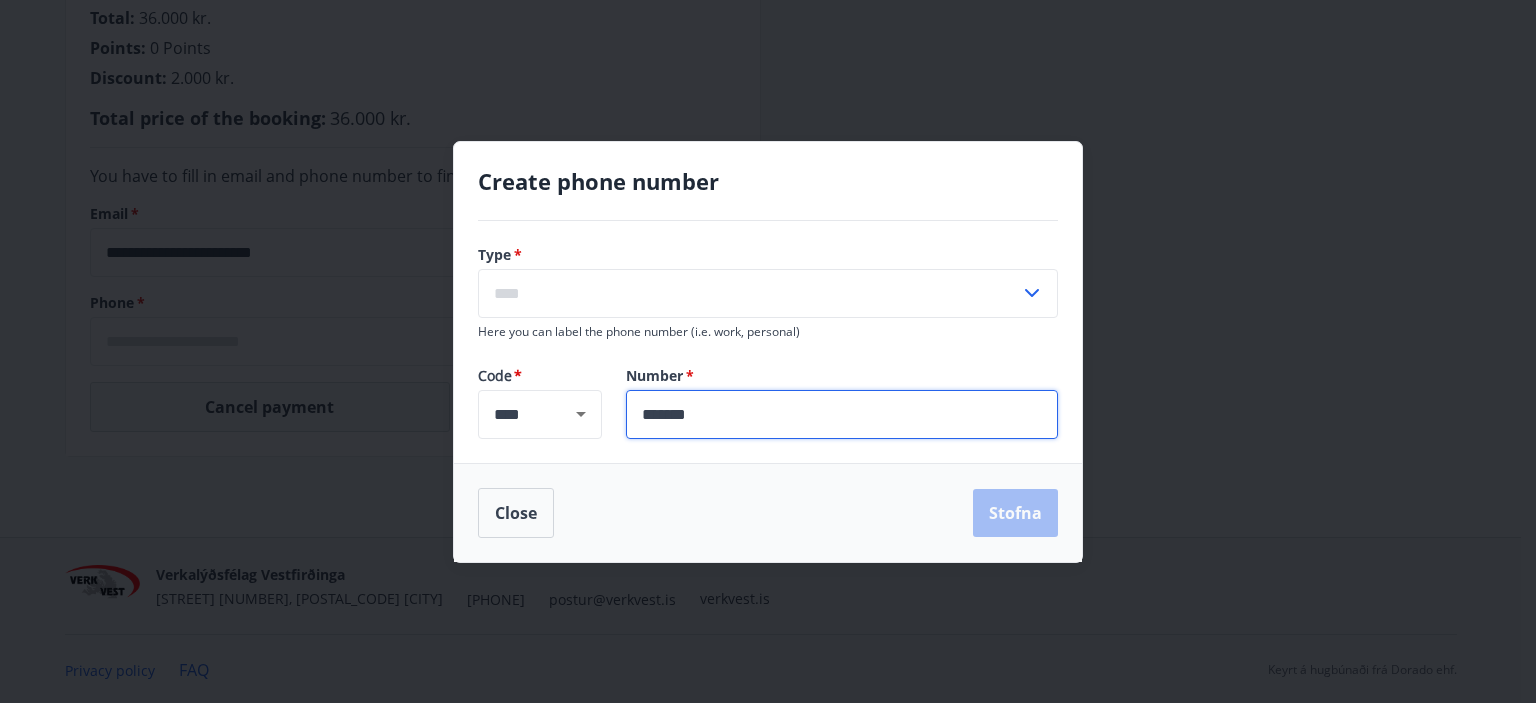 type on "*******" 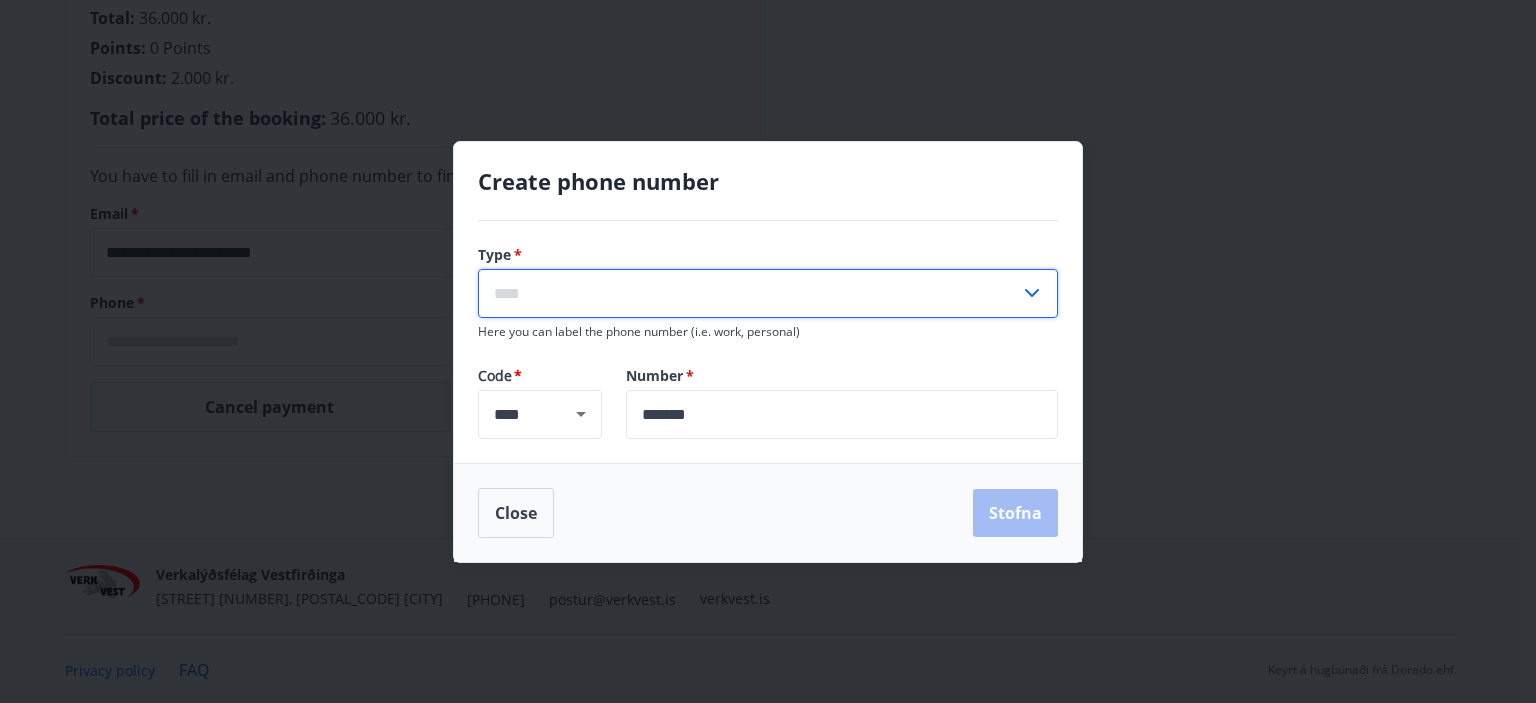 click at bounding box center (749, 293) 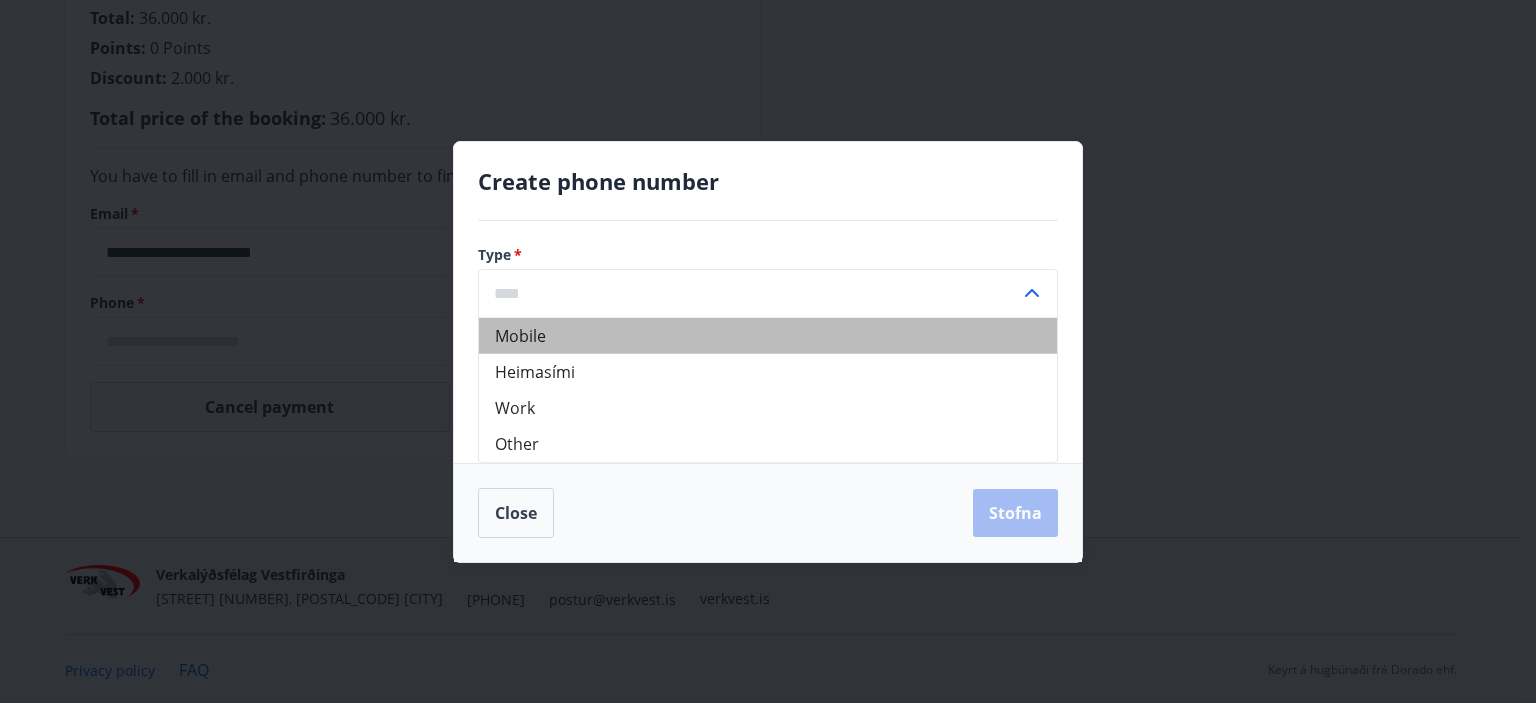 click on "Mobile" at bounding box center [768, 335] 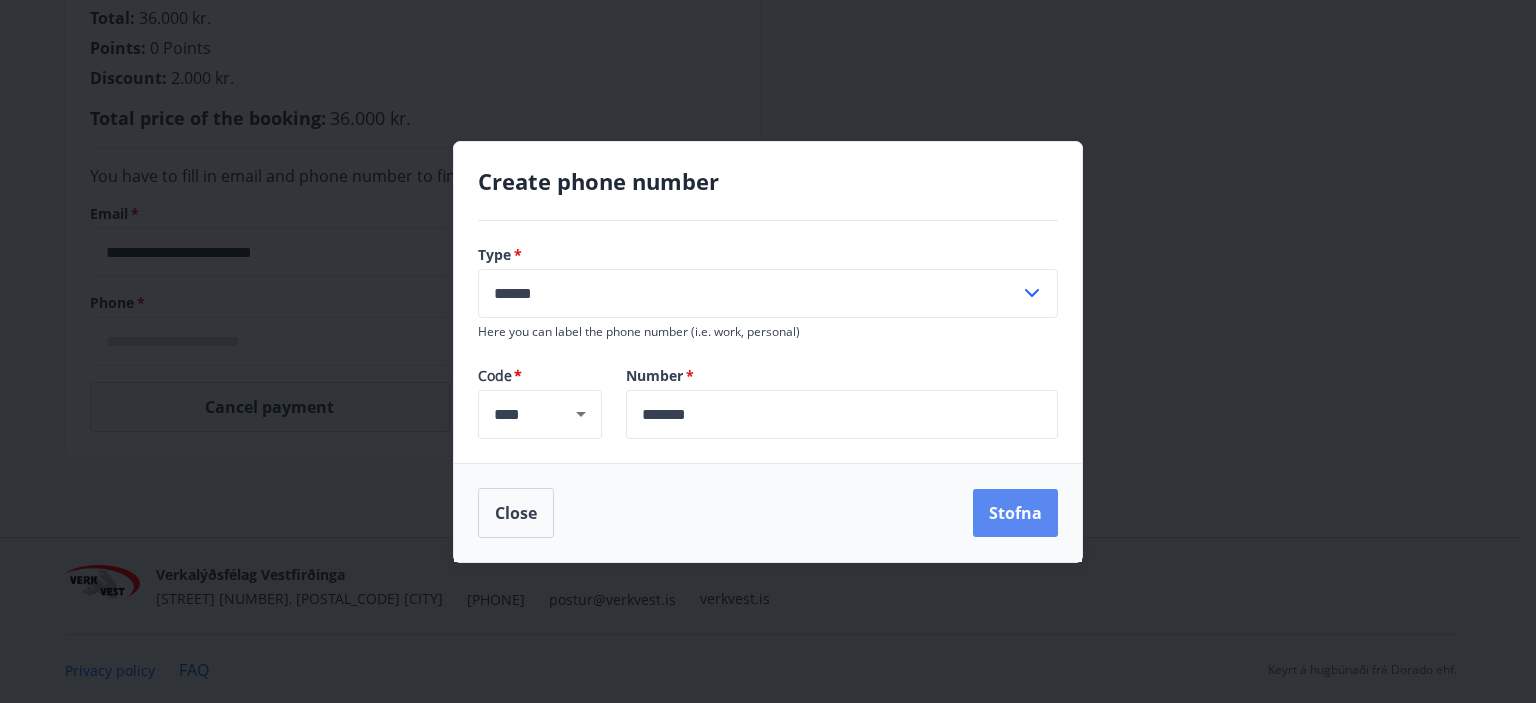 click on "Stofna" at bounding box center (1015, 513) 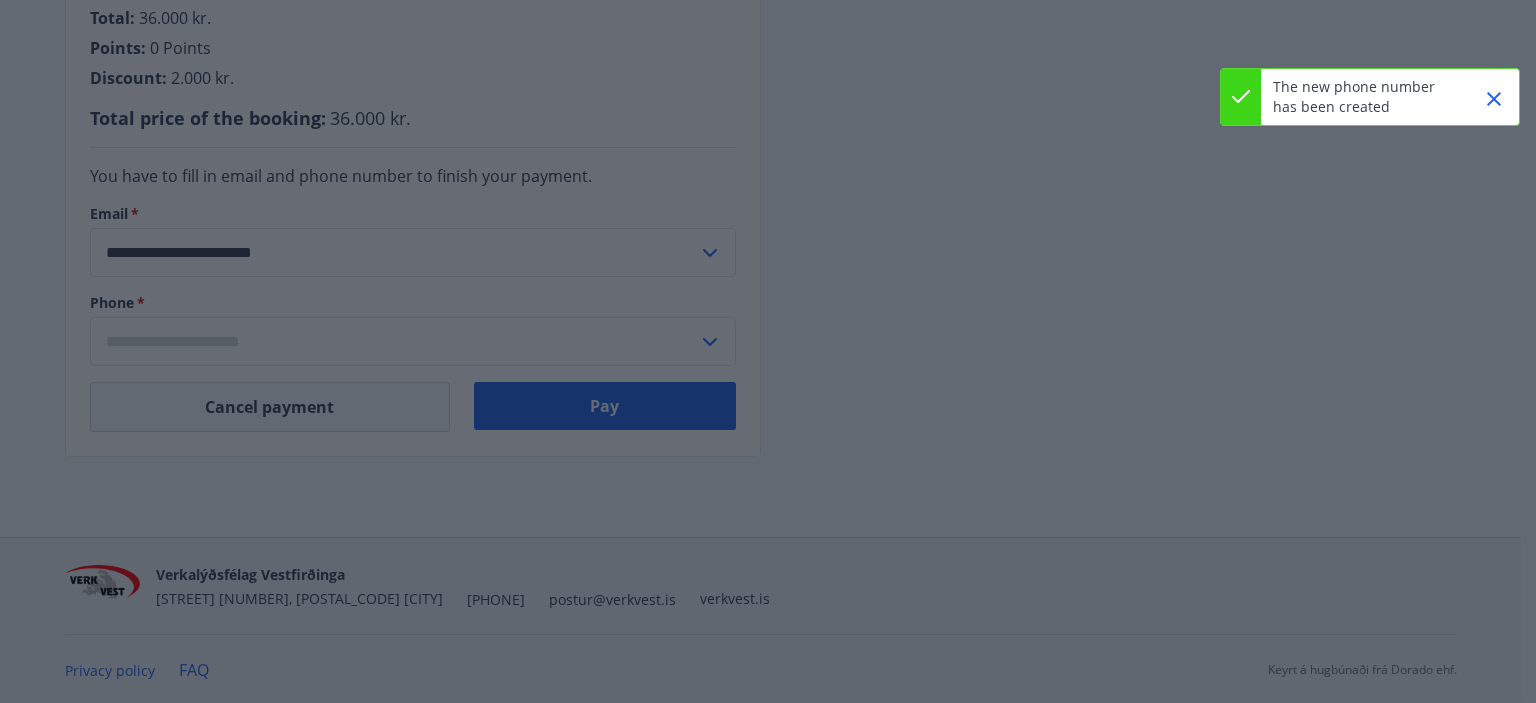 type on "**********" 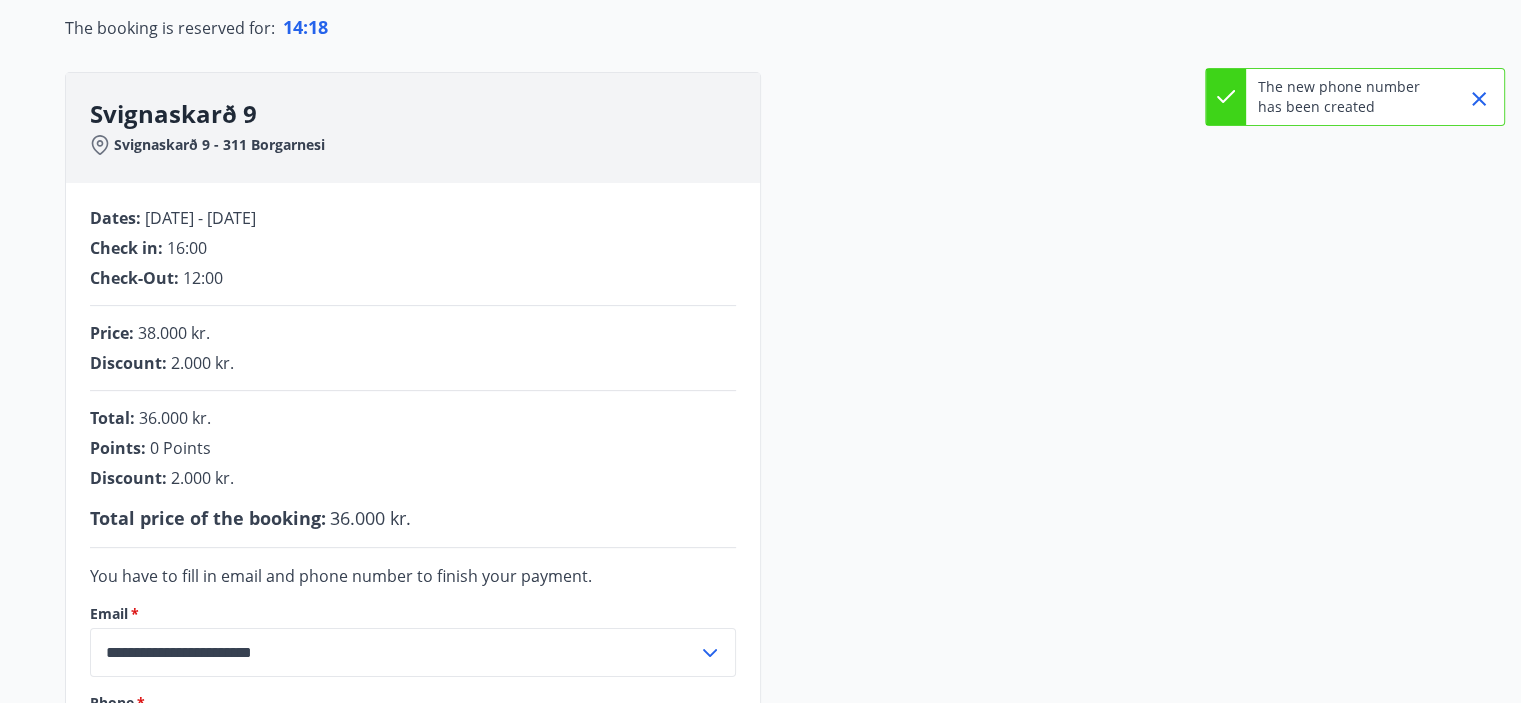 scroll, scrollTop: 124, scrollLeft: 0, axis: vertical 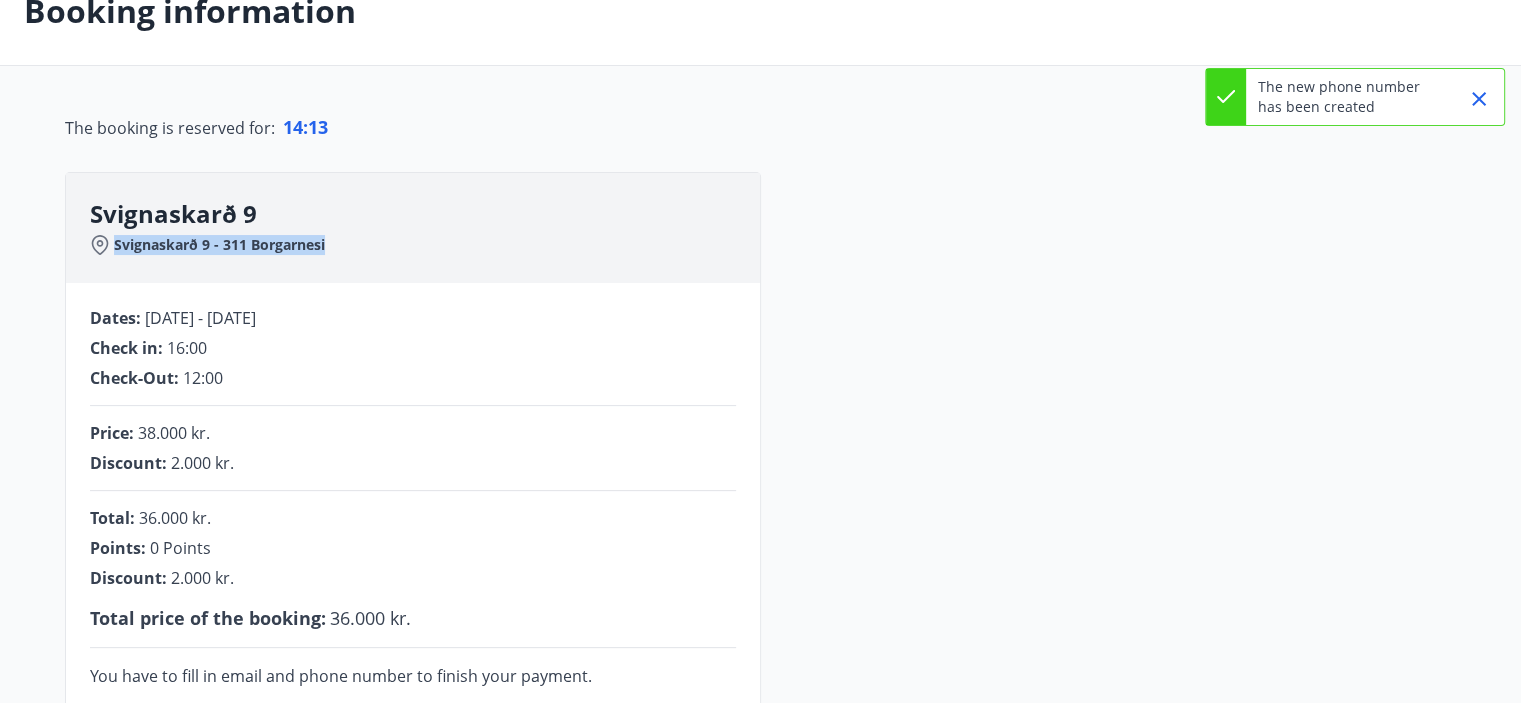 drag, startPoint x: 113, startPoint y: 240, endPoint x: 340, endPoint y: 234, distance: 227.07928 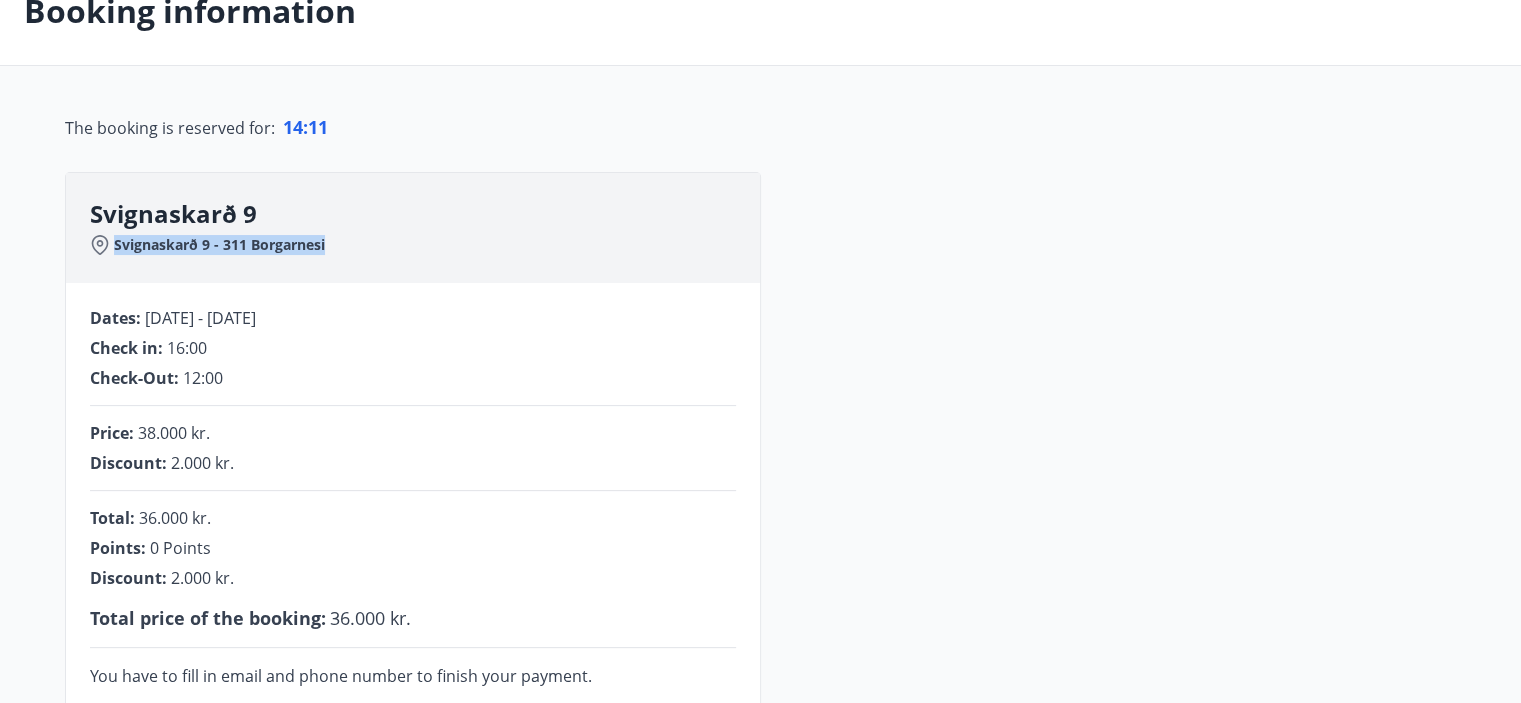 copy on "Svignaskarð 9 - 311 Borgarnesi" 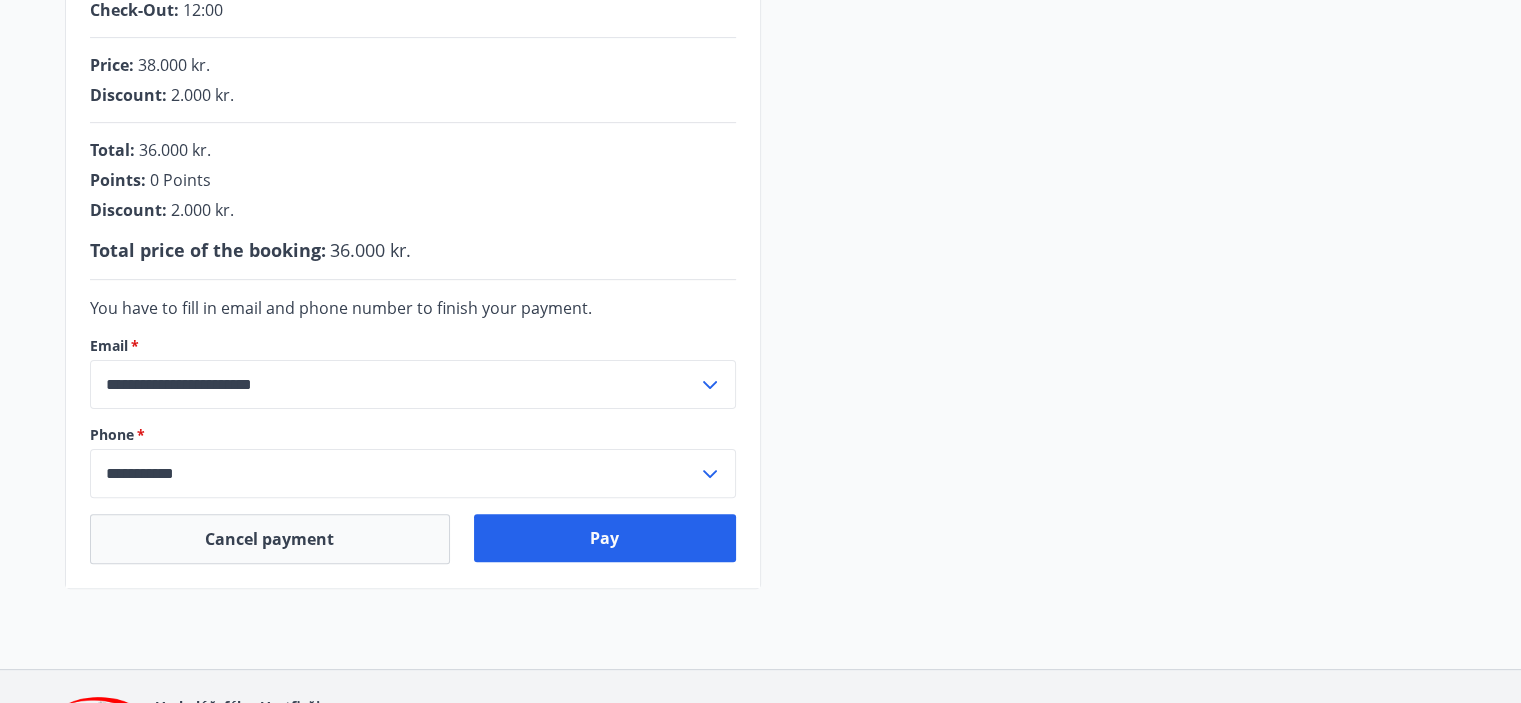 scroll, scrollTop: 524, scrollLeft: 0, axis: vertical 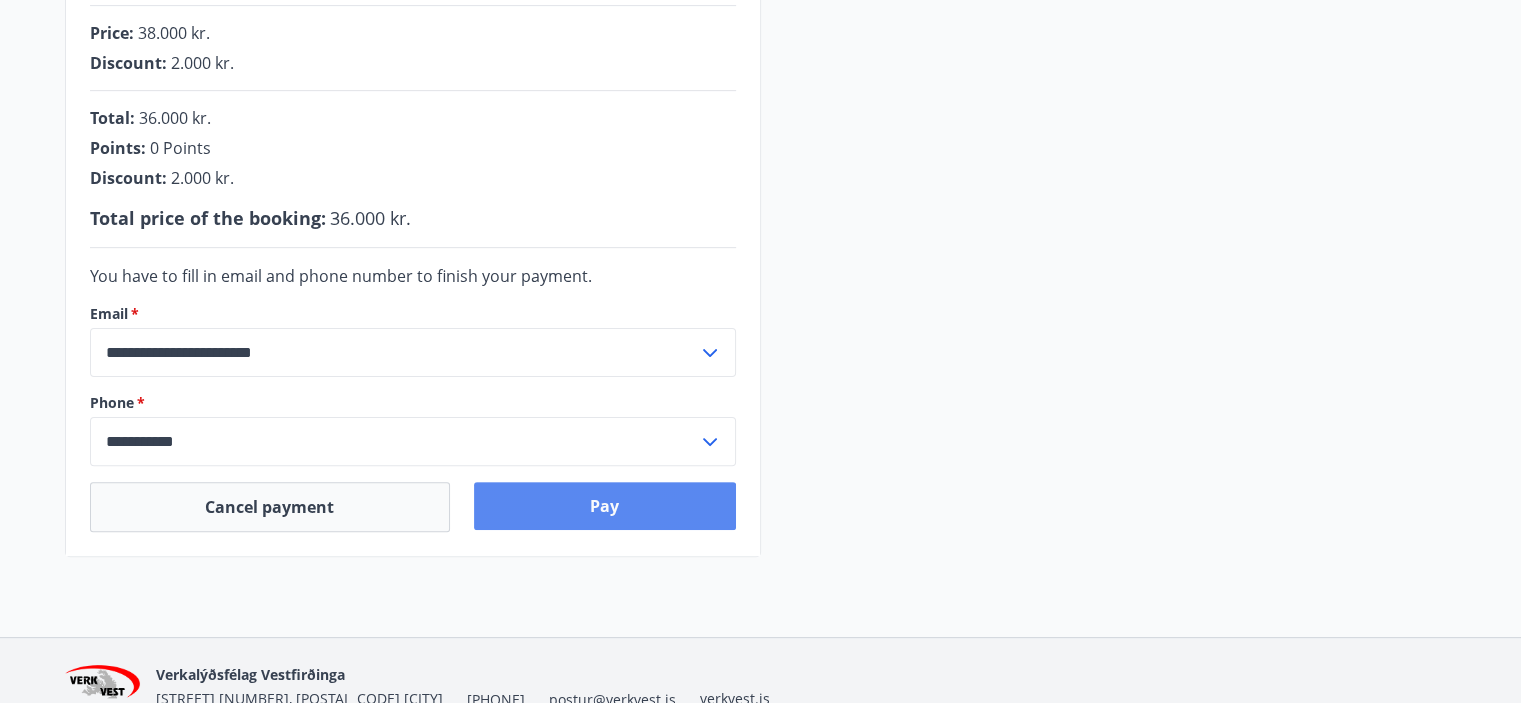 click on "Pay" at bounding box center (605, 506) 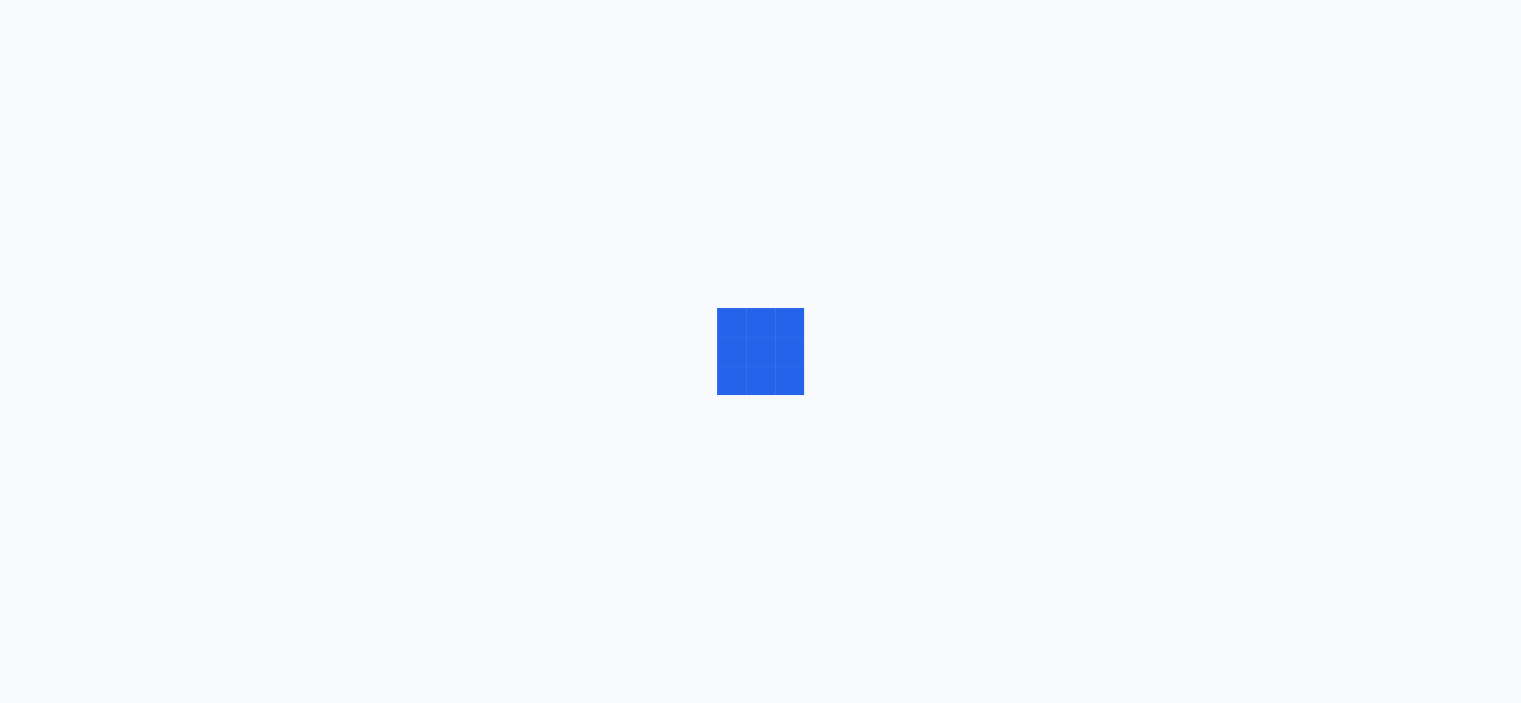 scroll, scrollTop: 0, scrollLeft: 0, axis: both 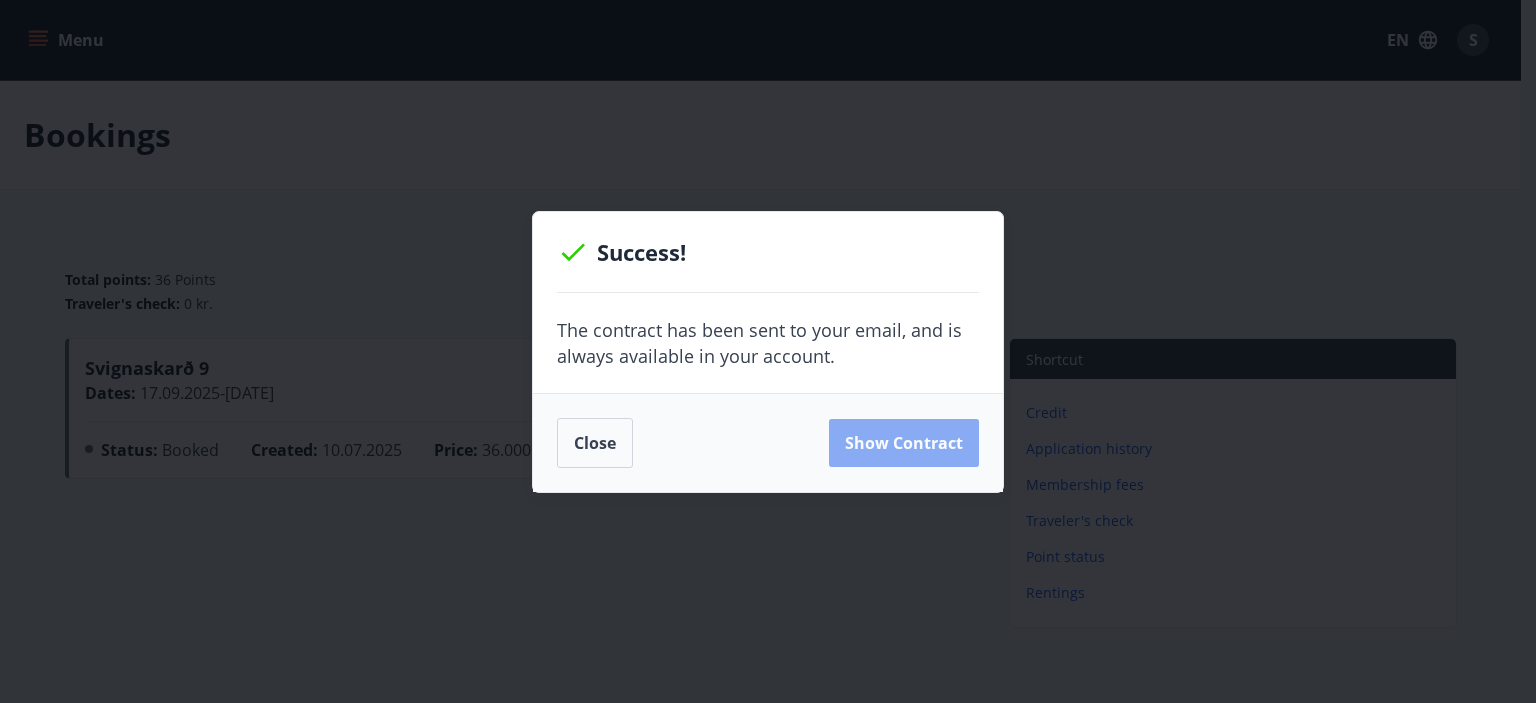 click on "Show Contract" at bounding box center (904, 443) 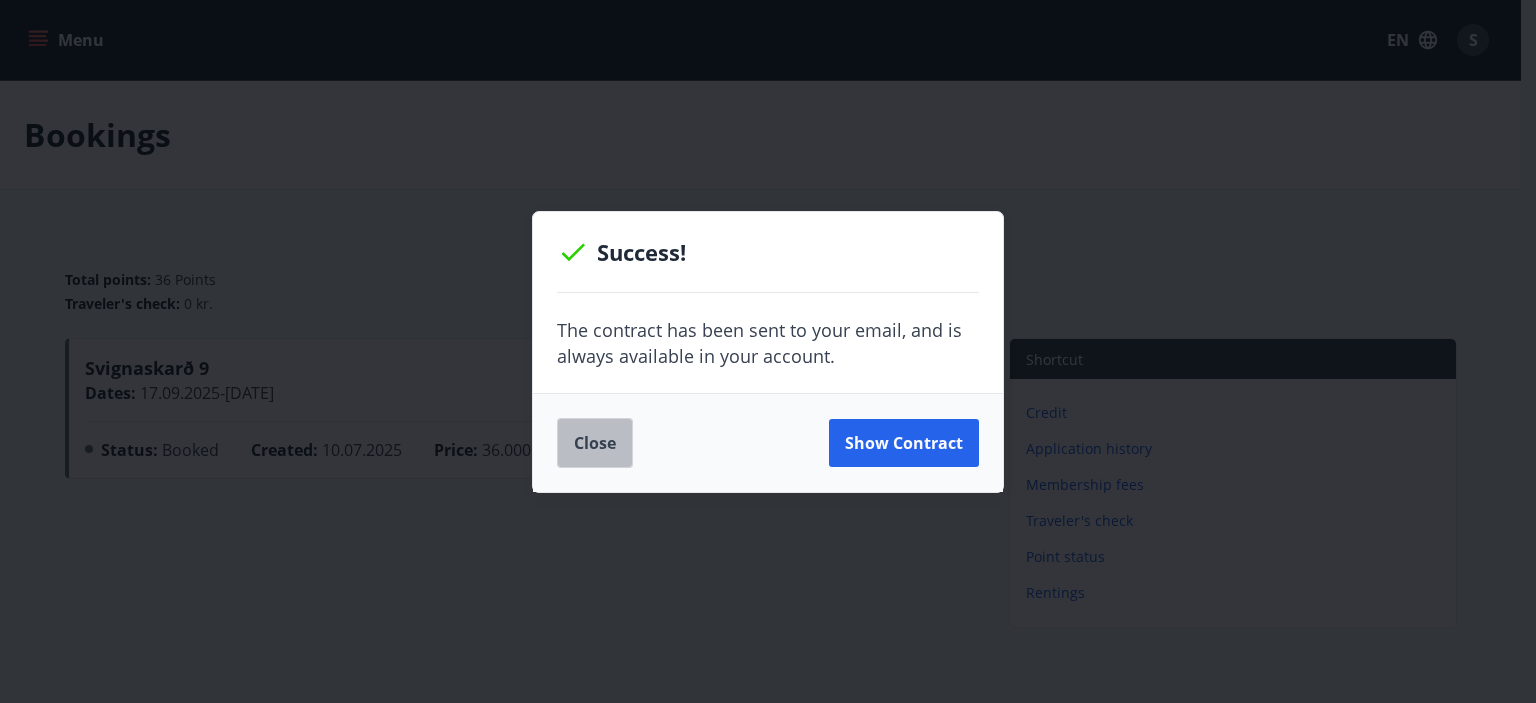 click on "Close" at bounding box center (595, 443) 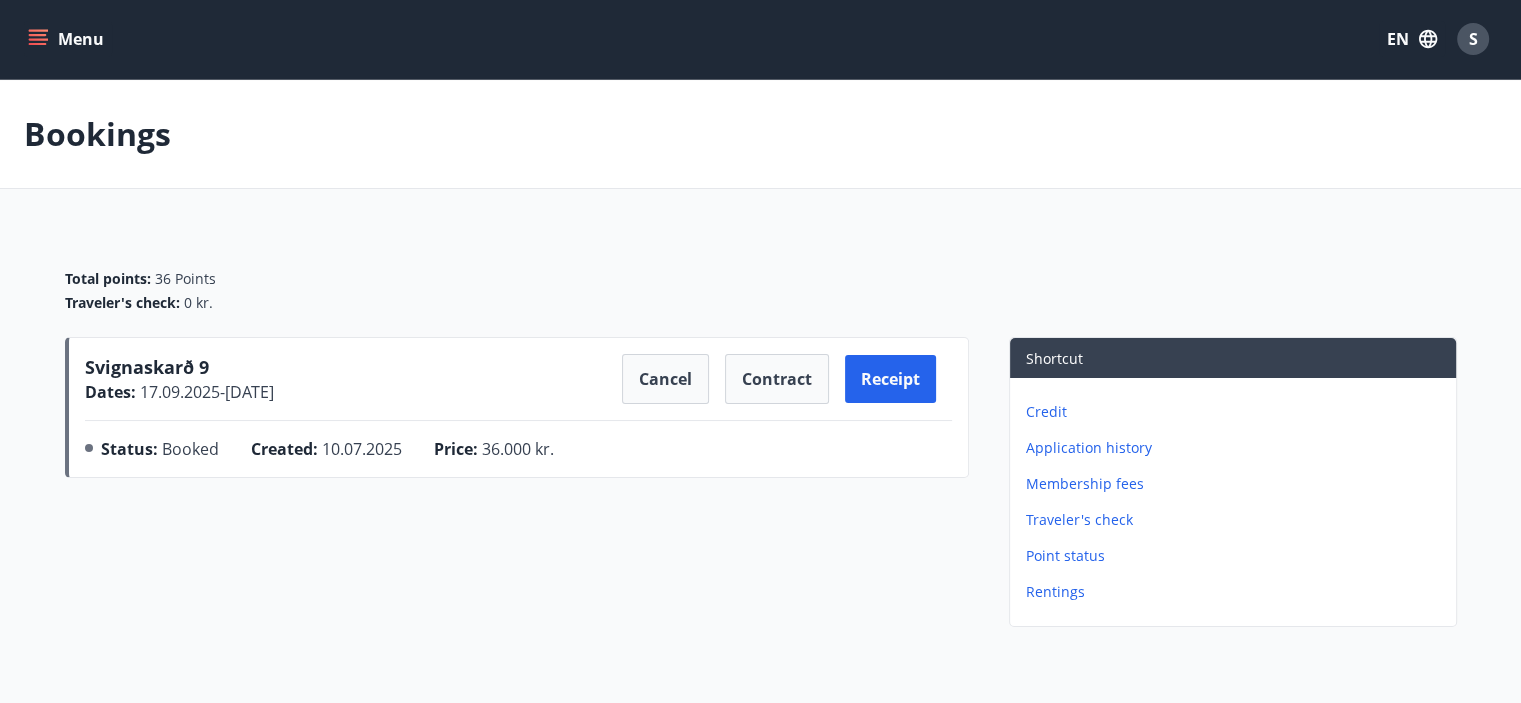 scroll, scrollTop: 0, scrollLeft: 0, axis: both 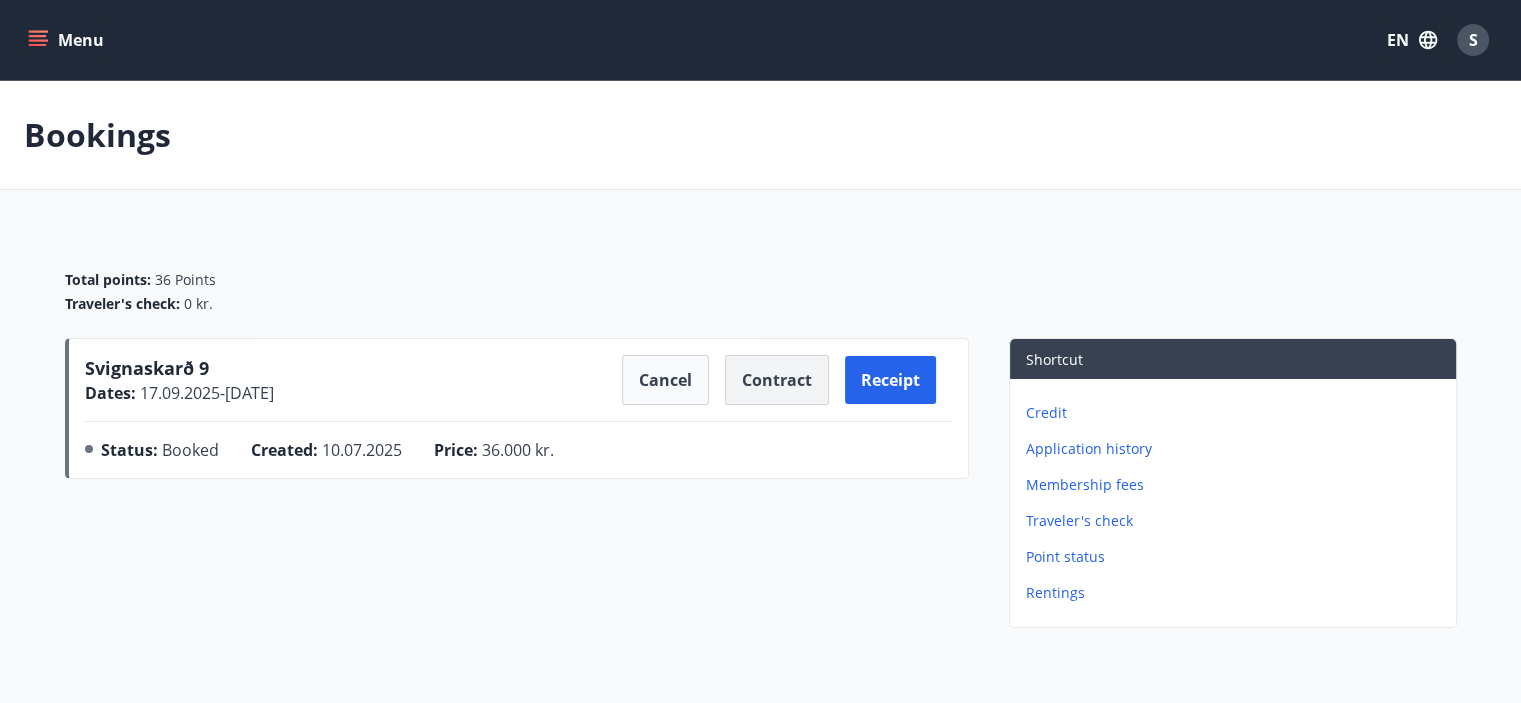 click on "Contract" at bounding box center (777, 380) 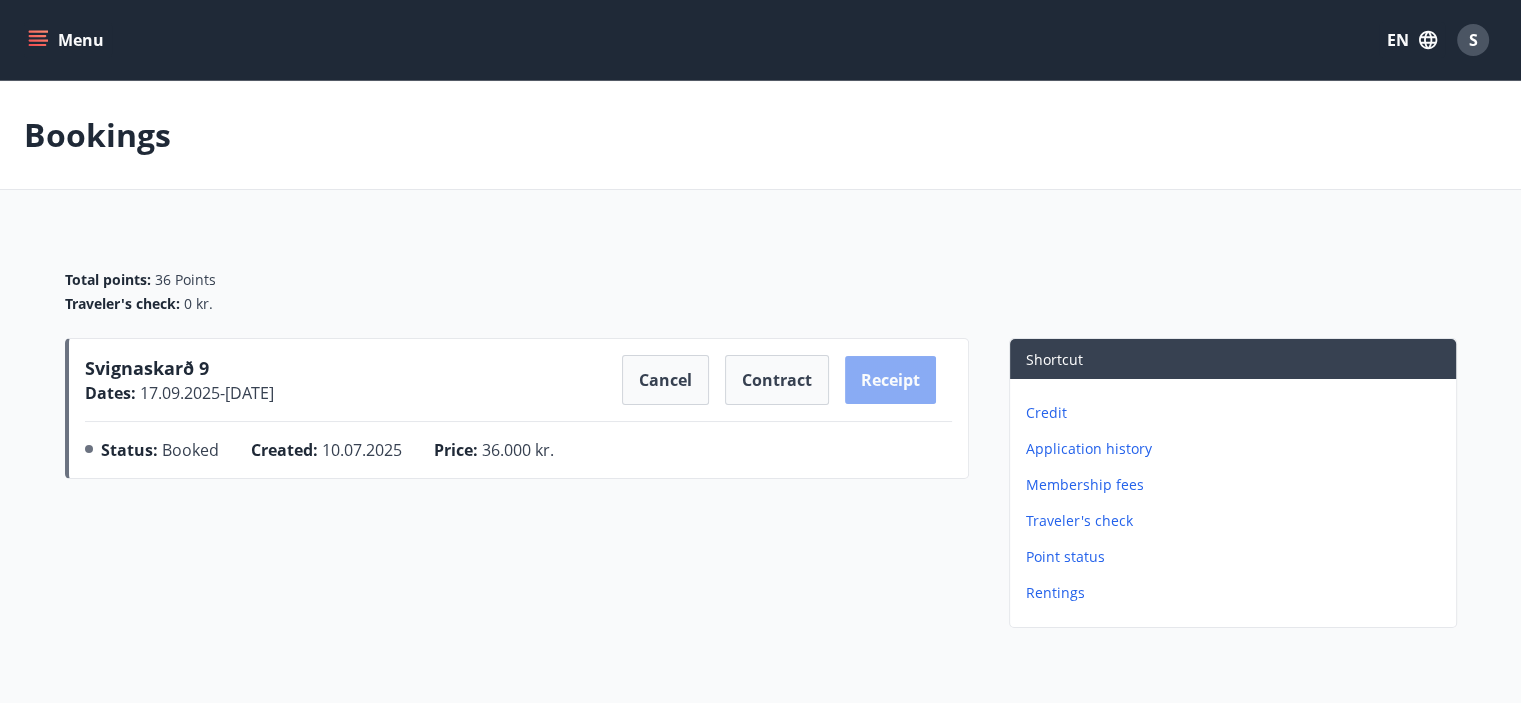 click on "Receipt" at bounding box center (890, 380) 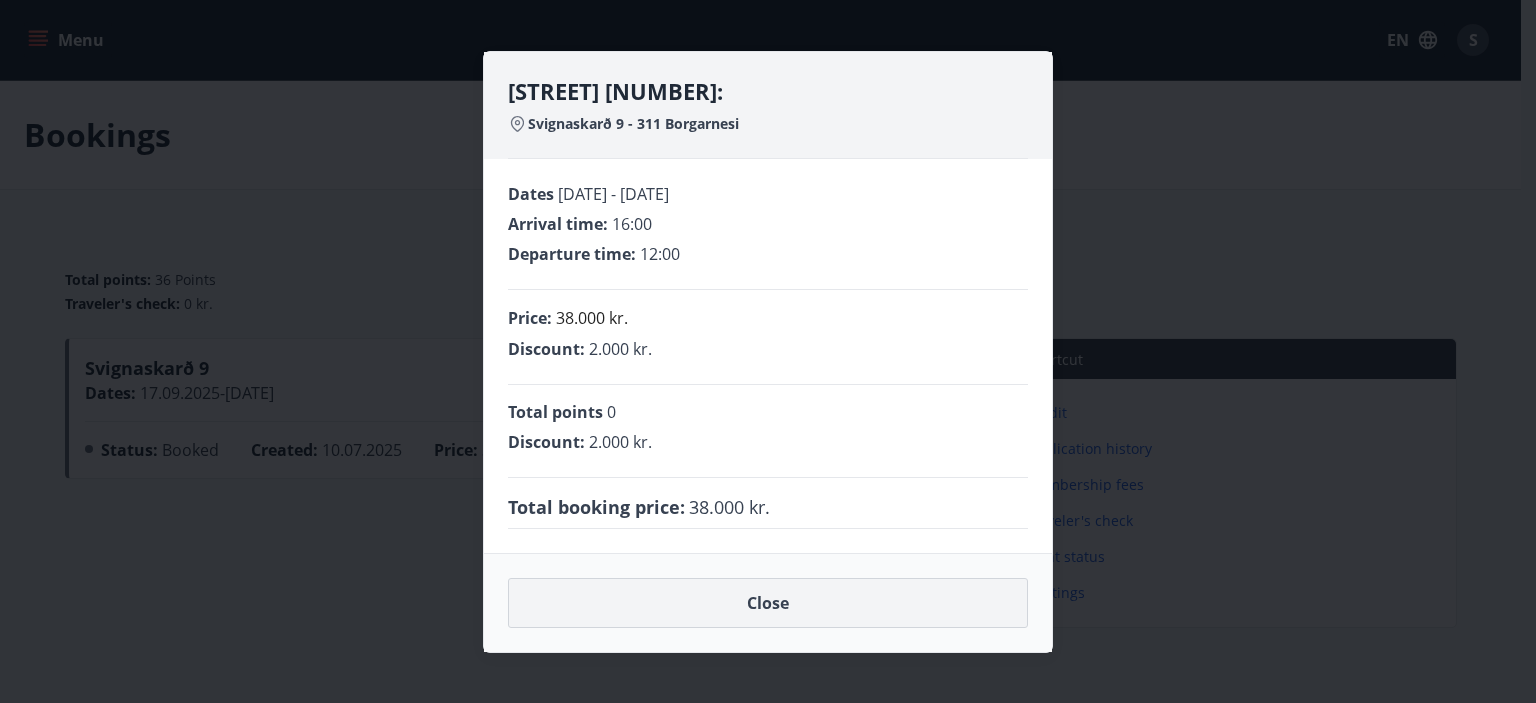 drag, startPoint x: 746, startPoint y: 605, endPoint x: 716, endPoint y: 603, distance: 30.066593 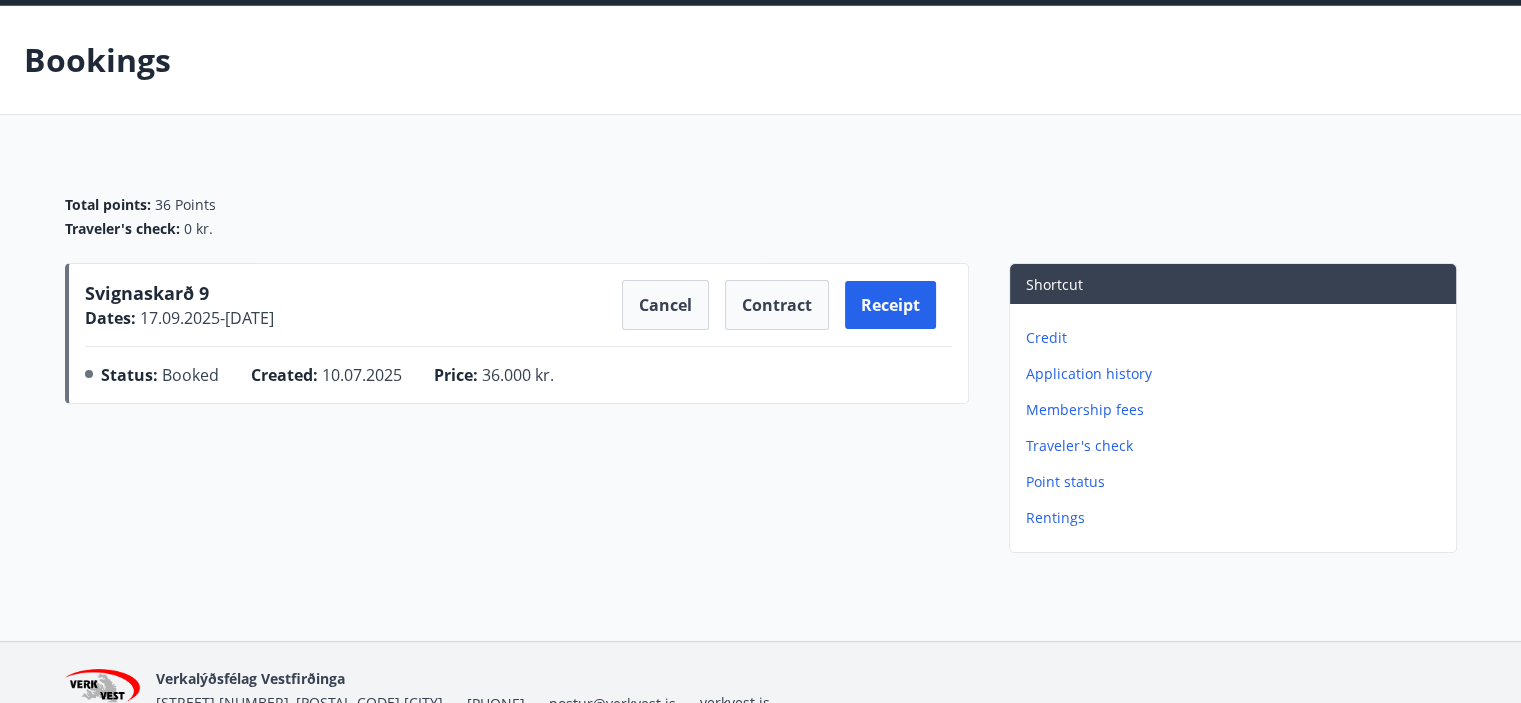 scroll, scrollTop: 180, scrollLeft: 0, axis: vertical 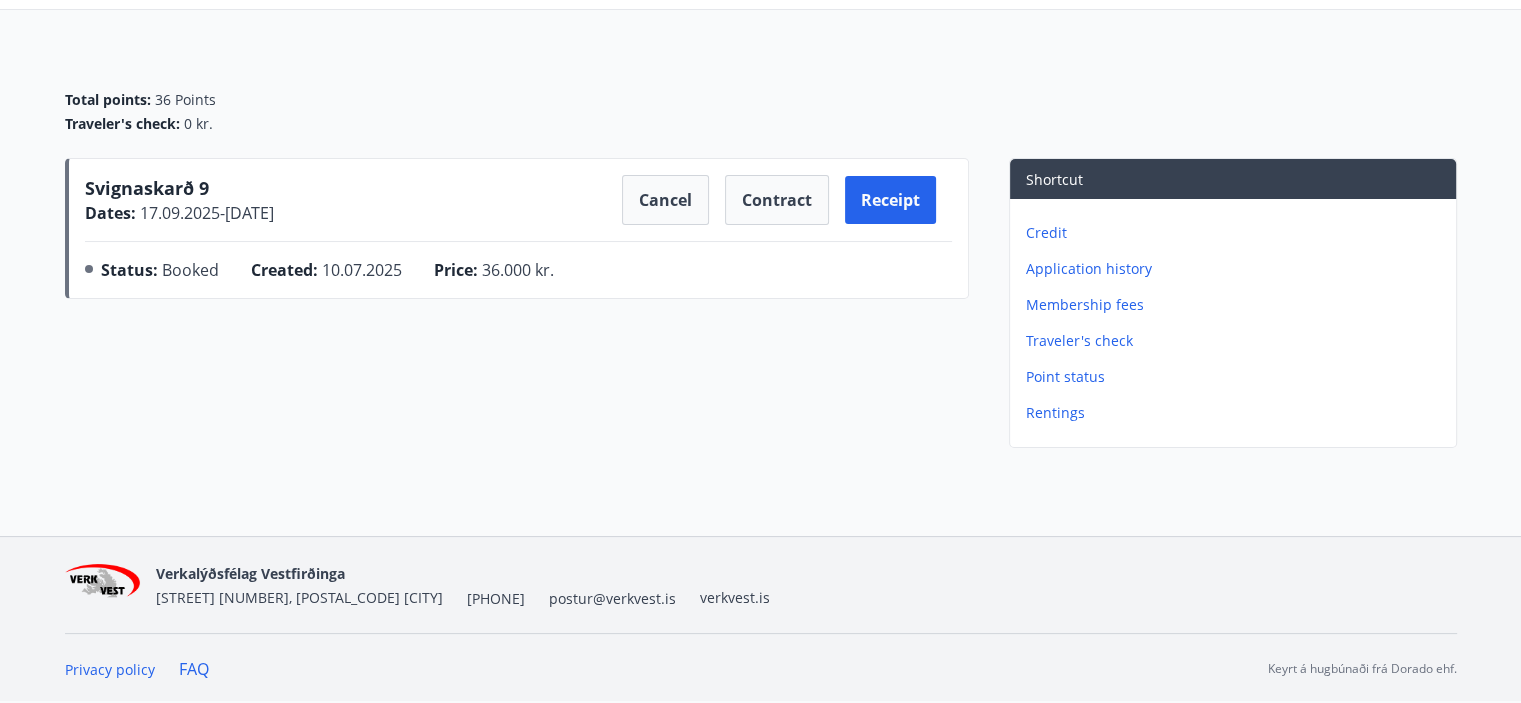 click on "Bookings Total points : [NUMBER] Points Traveler's check : [NUMBER] kr. [STREET] [NUMBER] Dates : [DATE] - [DATE] Cancel Contract Receipt Status : Booked Created : [DATE] Price : [NUMBER] kr. Shortcut Credit Application history Membership fees Traveler's check Point status Rentings" at bounding box center [760, 178] 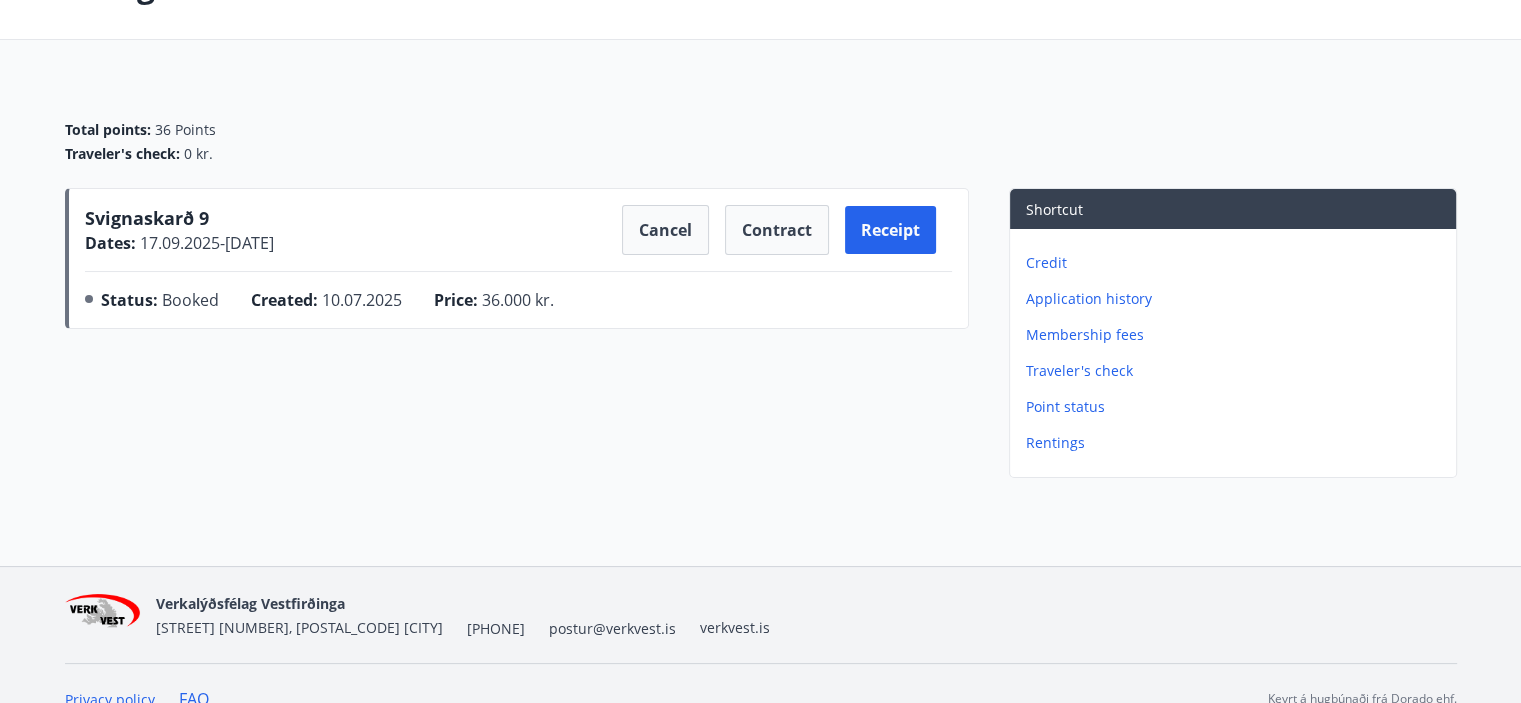 scroll, scrollTop: 0, scrollLeft: 0, axis: both 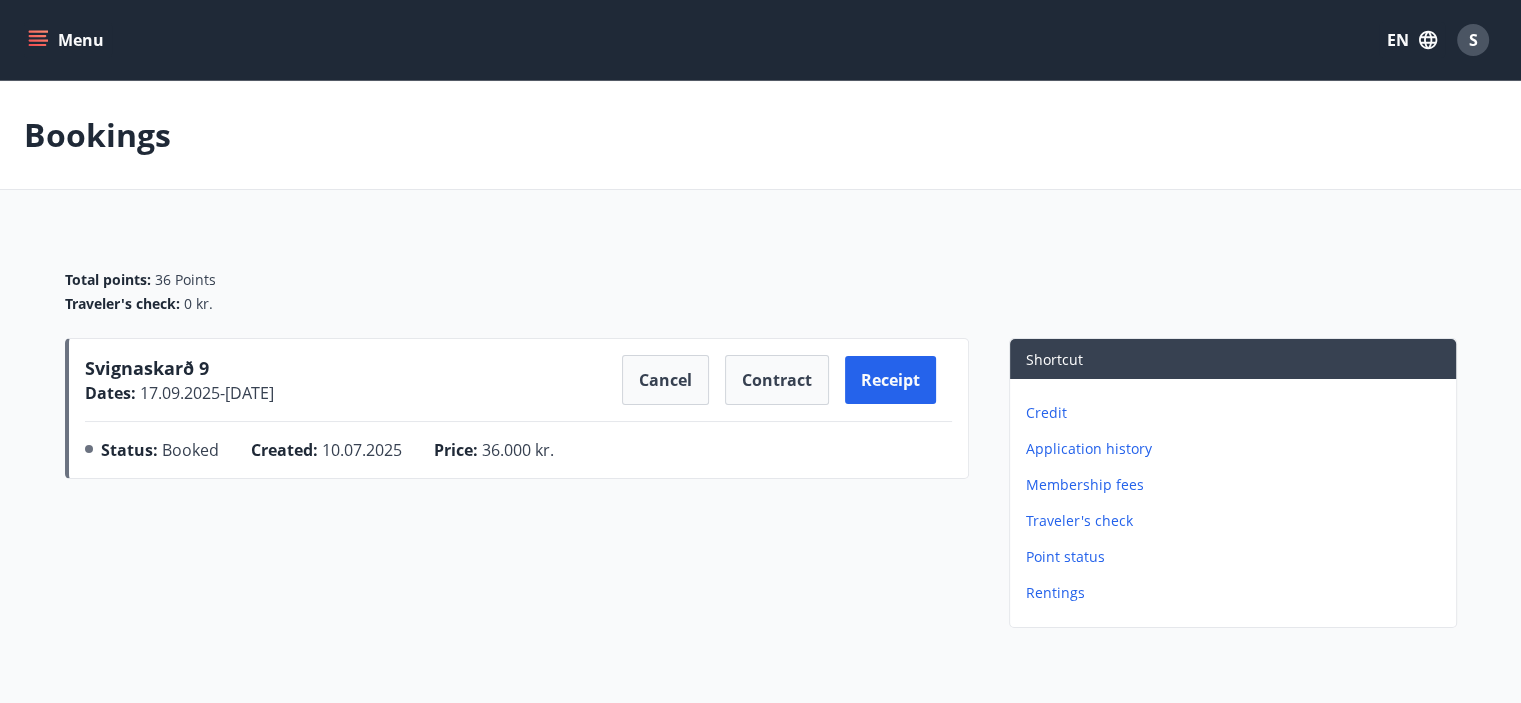 click on "Menu" at bounding box center [68, 40] 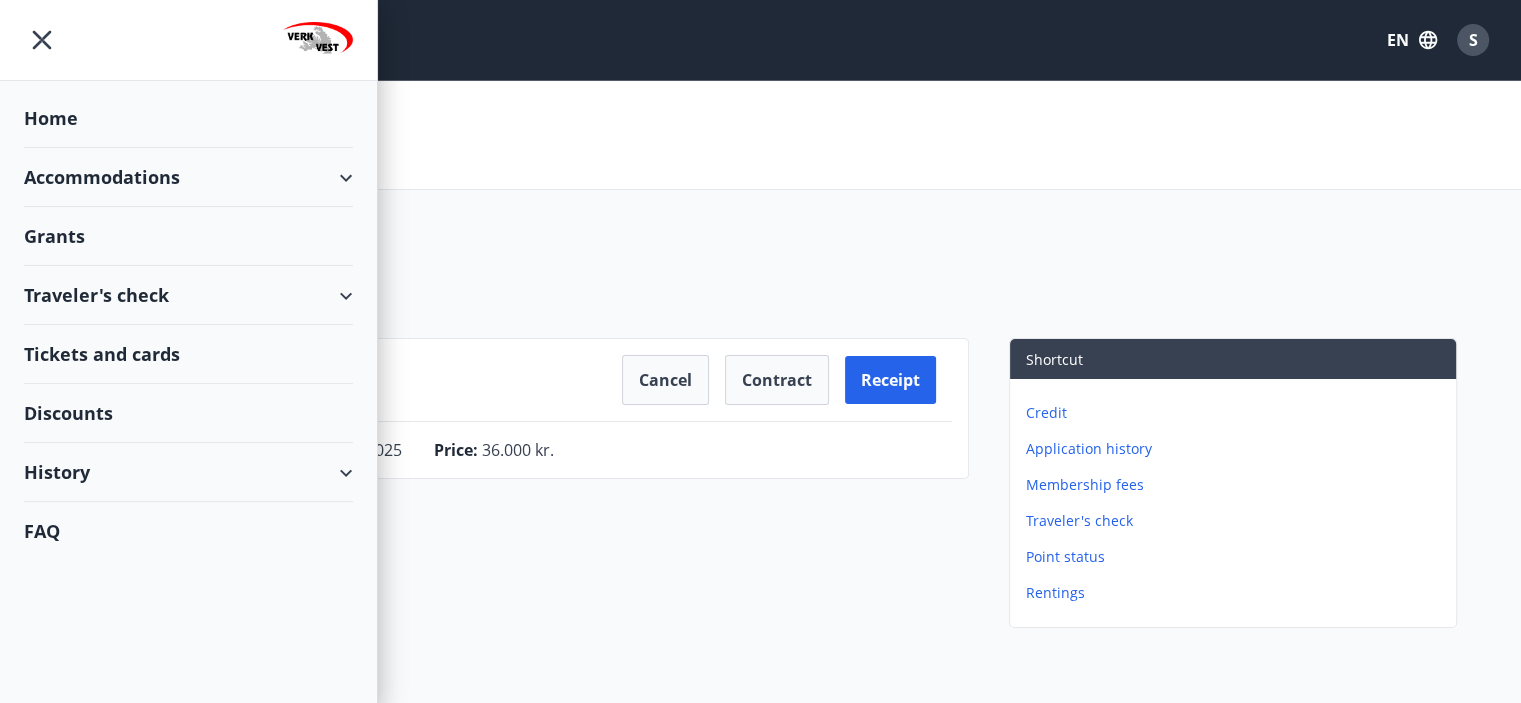 click on "Home" at bounding box center (188, 118) 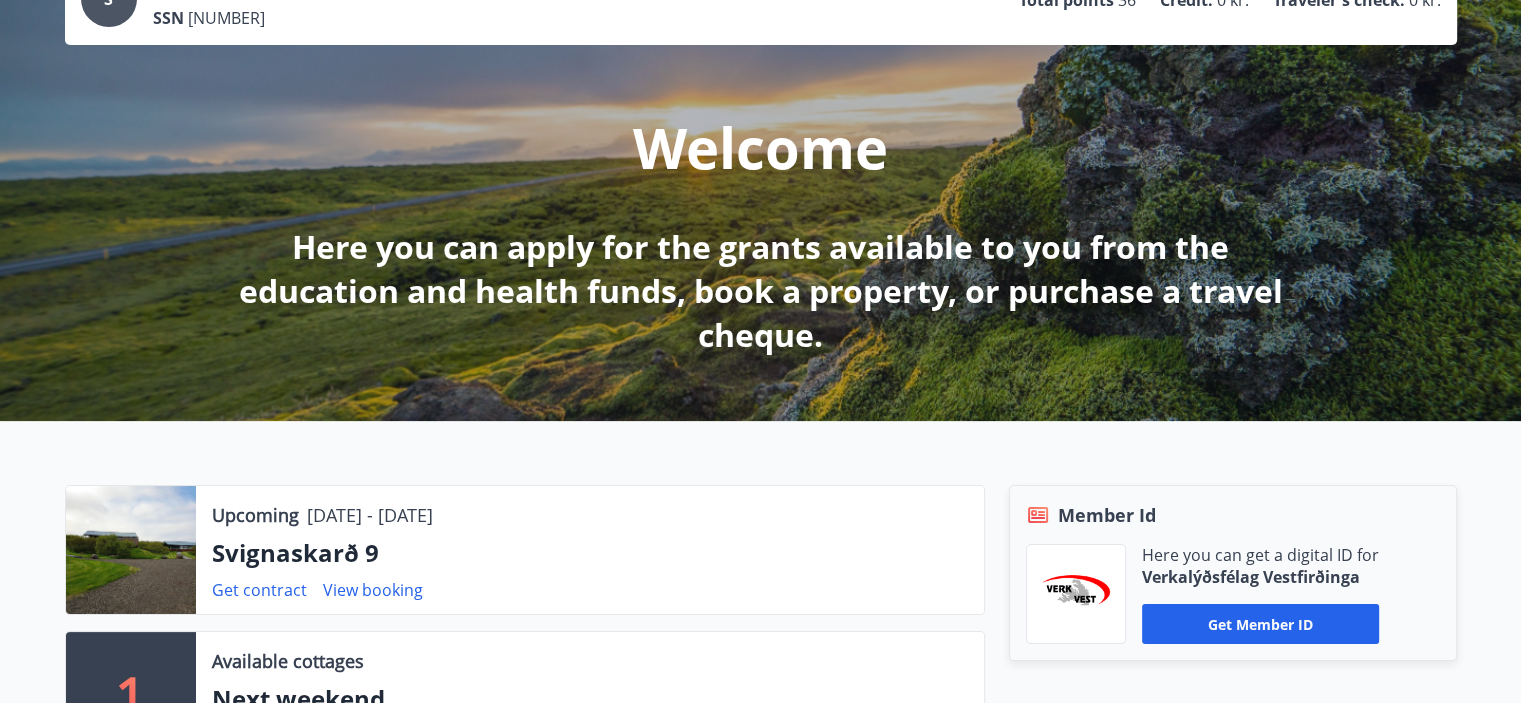 scroll, scrollTop: 0, scrollLeft: 0, axis: both 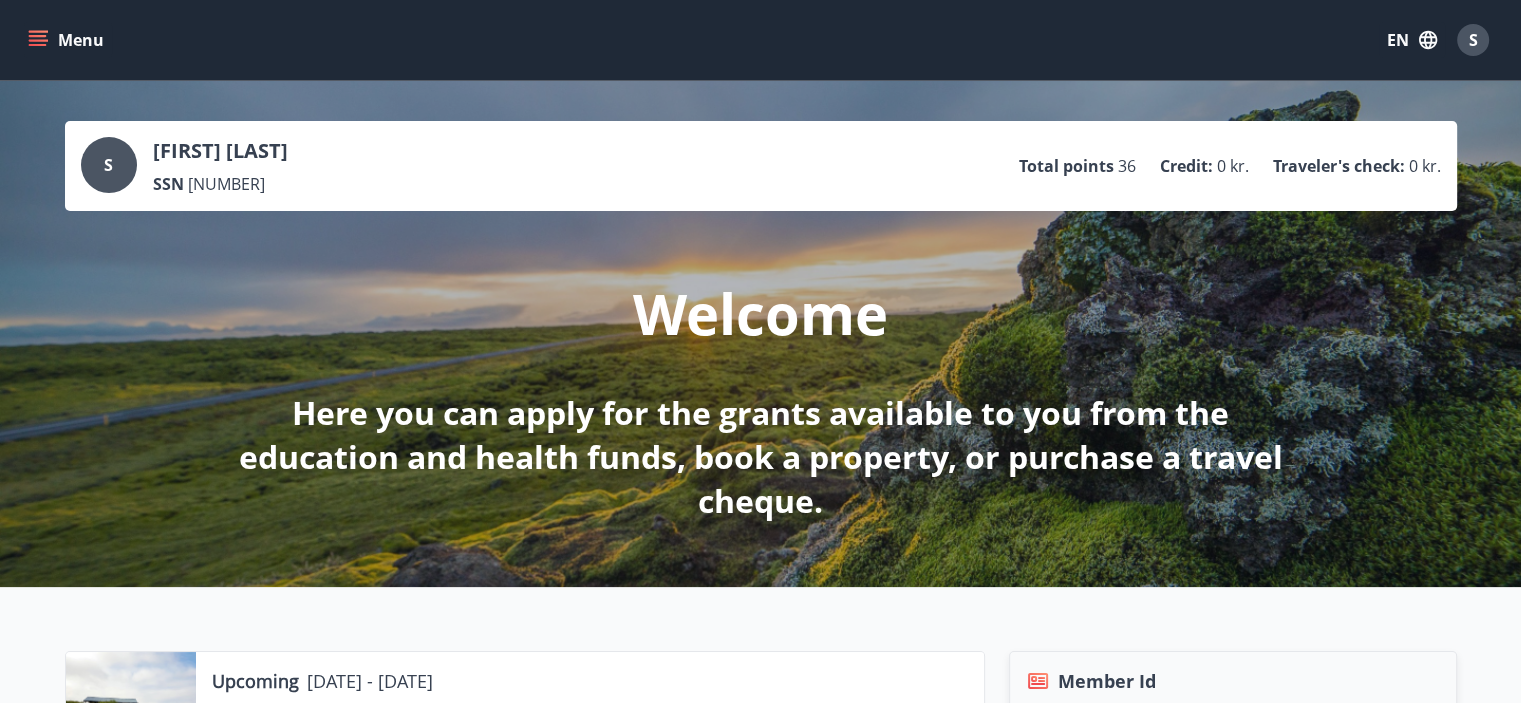 click on "S" at bounding box center [108, 165] 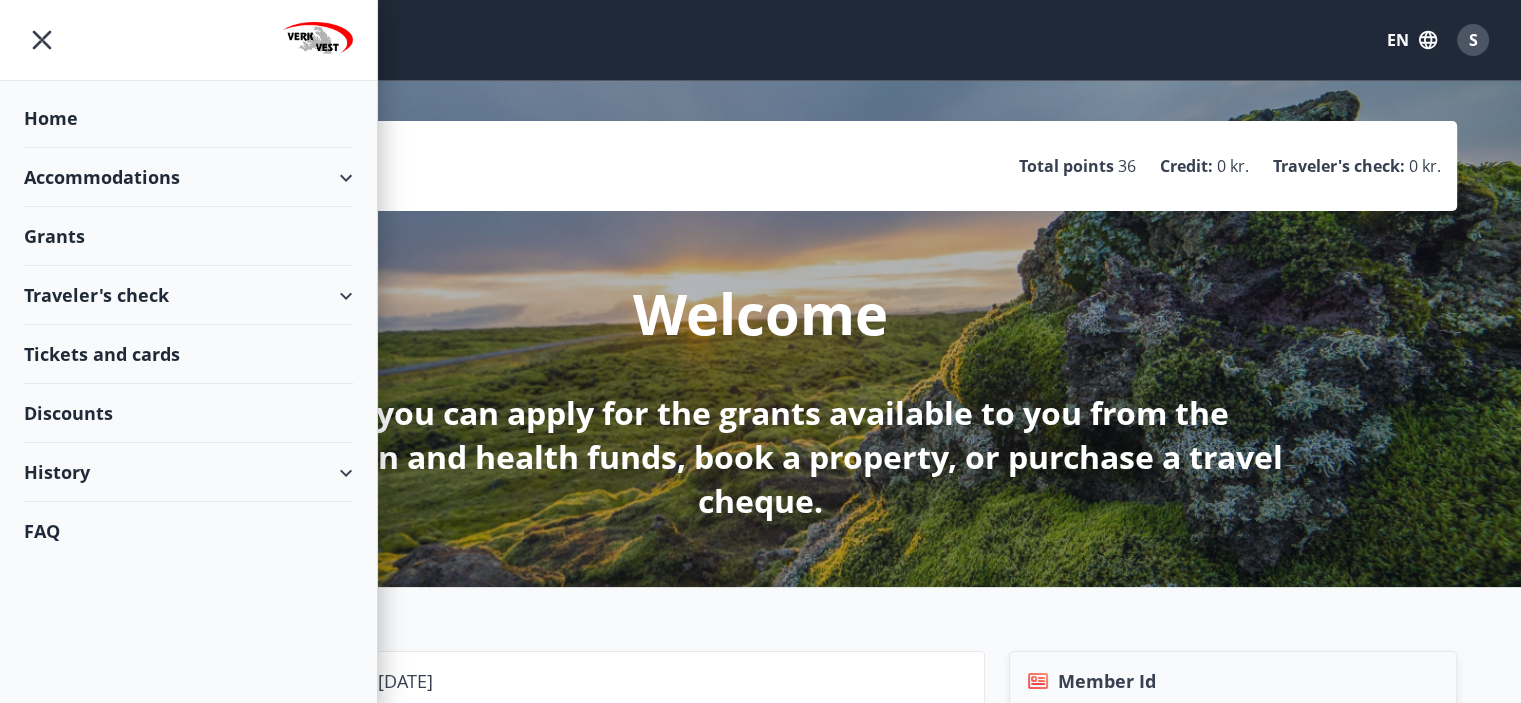 click on "History" at bounding box center [188, 472] 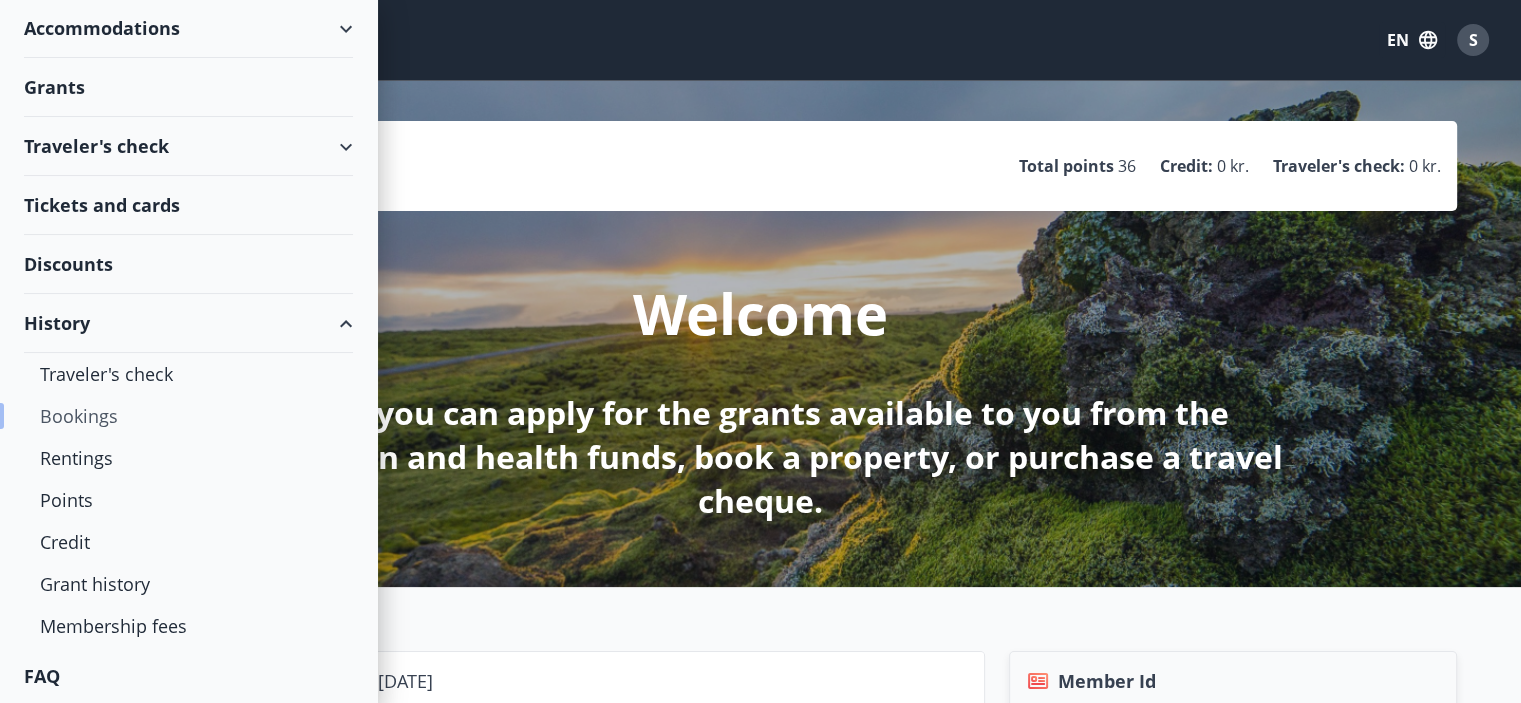scroll, scrollTop: 0, scrollLeft: 0, axis: both 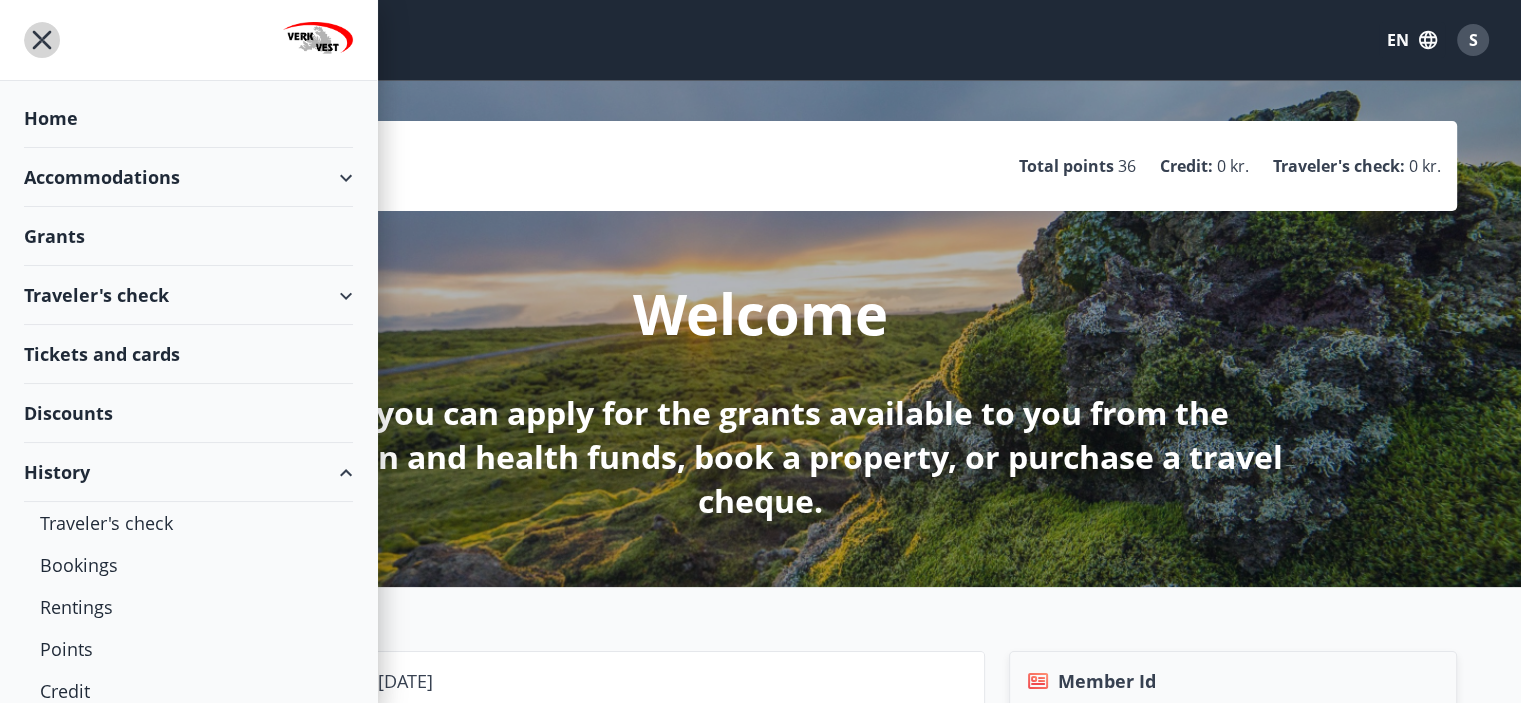 click 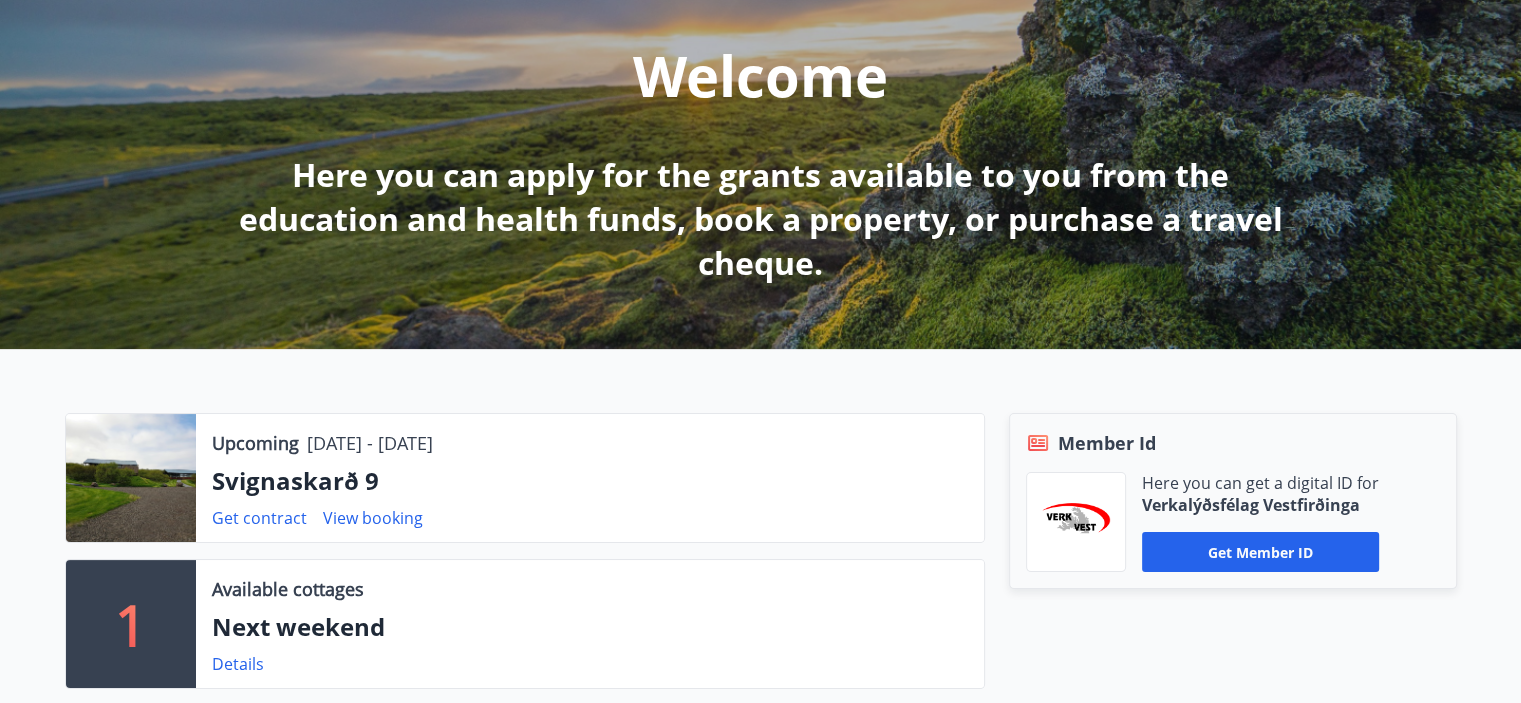 scroll, scrollTop: 500, scrollLeft: 0, axis: vertical 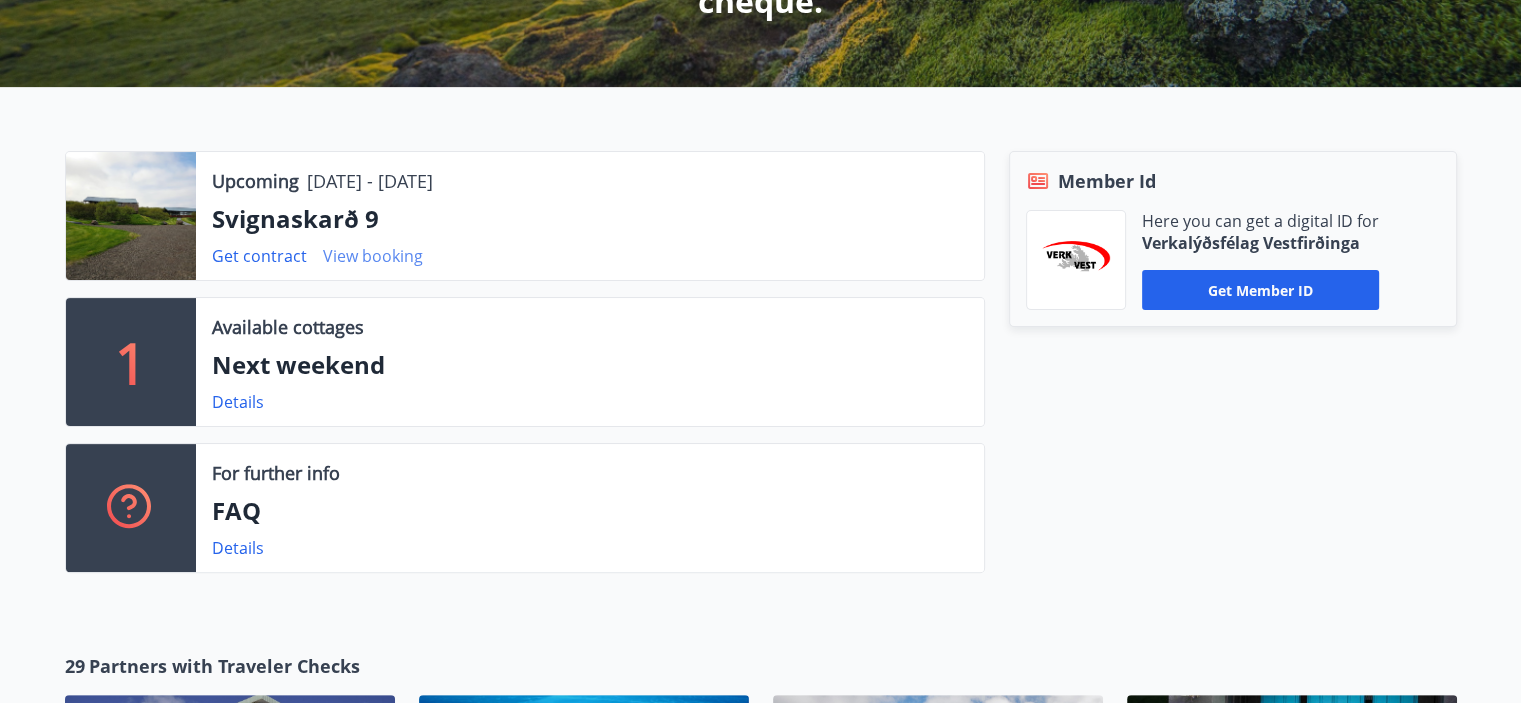 click on "View booking" at bounding box center [373, 256] 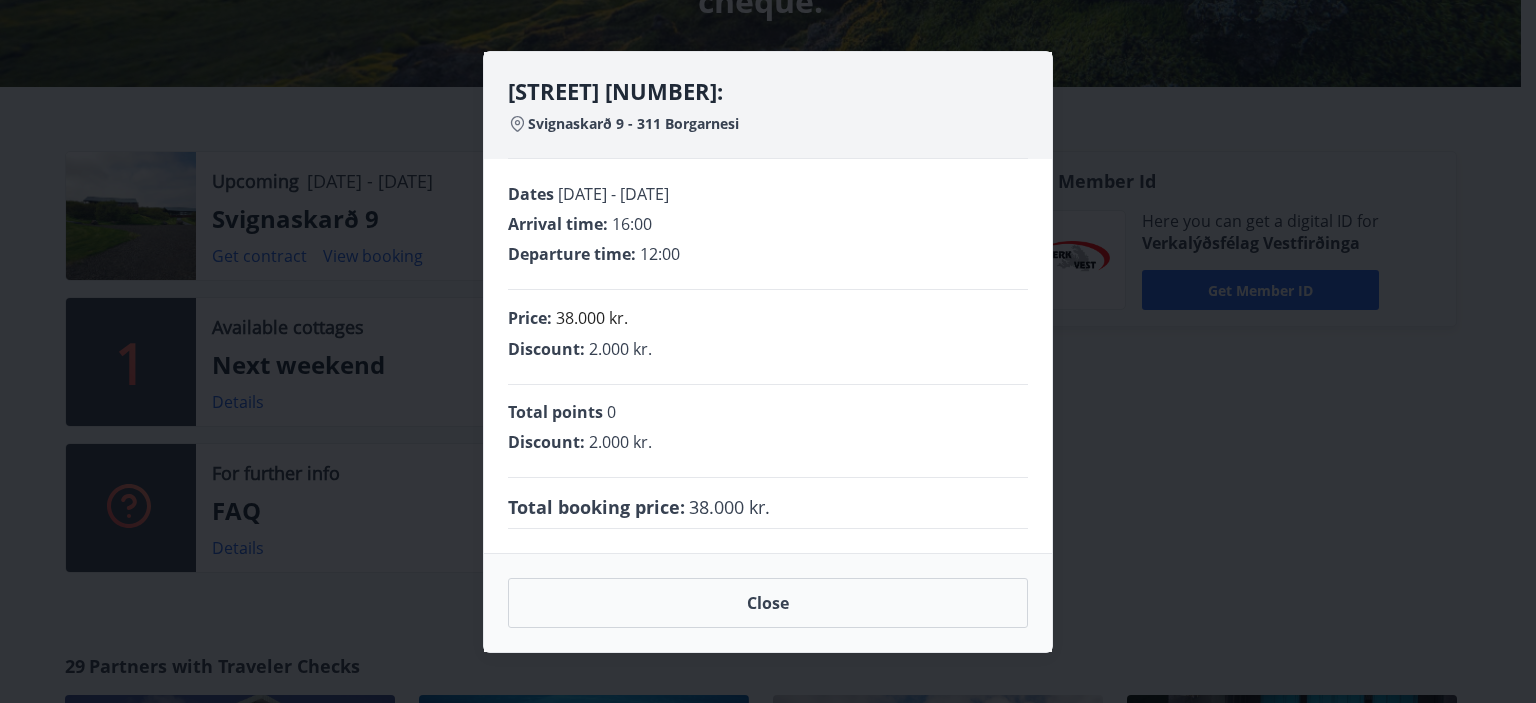 click on "[STREET] [NUMBER]: [STREET] [NUMBER] - [POSTAL_CODE] [CITY] Dates [DATE] - [DATE] Arrival time : 16:00 Departure time : 12:00 Price : [PRICE] kr. Discount : [PRICE] kr. Total points 0 Discount : [PRICE] kr. Total booking price : [PRICE] kr. Close" at bounding box center (768, 351) 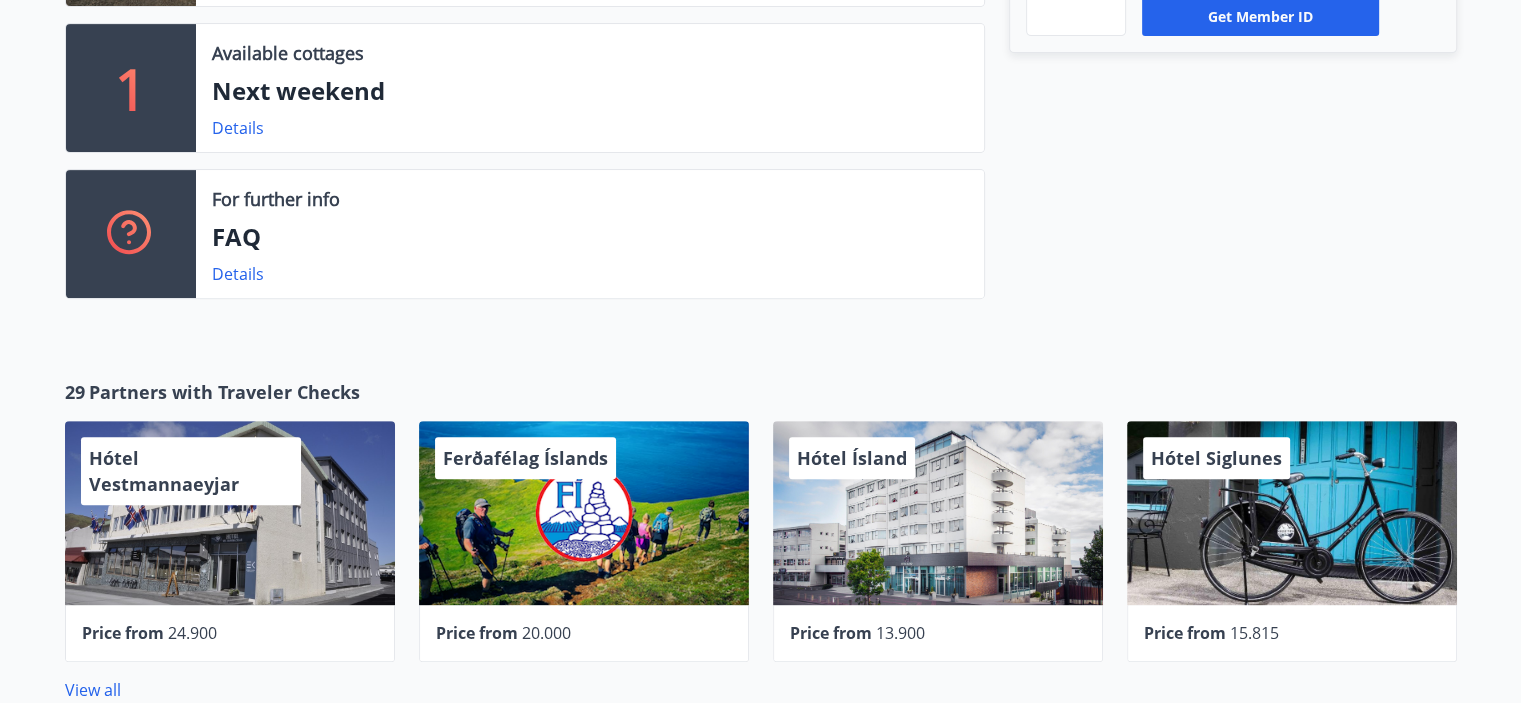 scroll, scrollTop: 800, scrollLeft: 0, axis: vertical 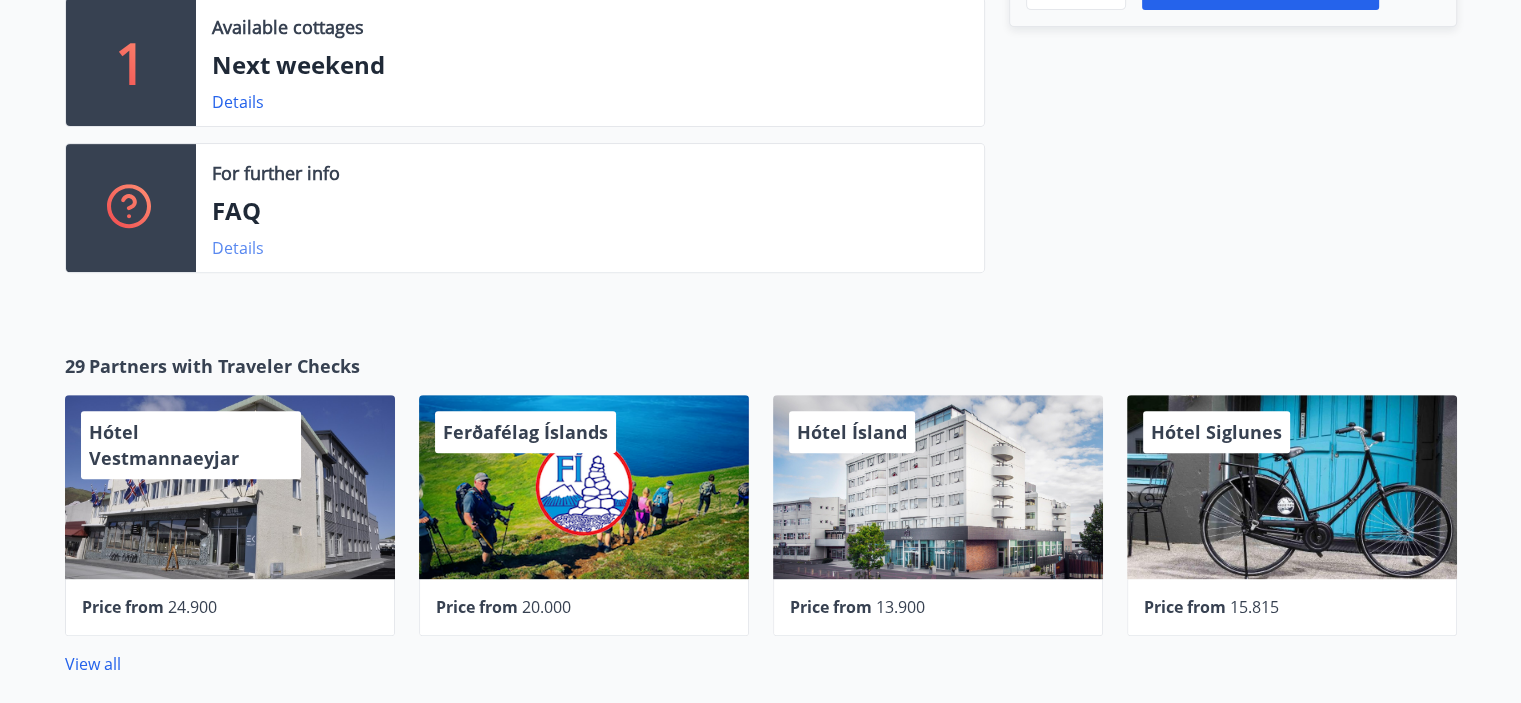 click on "Details" at bounding box center [238, 248] 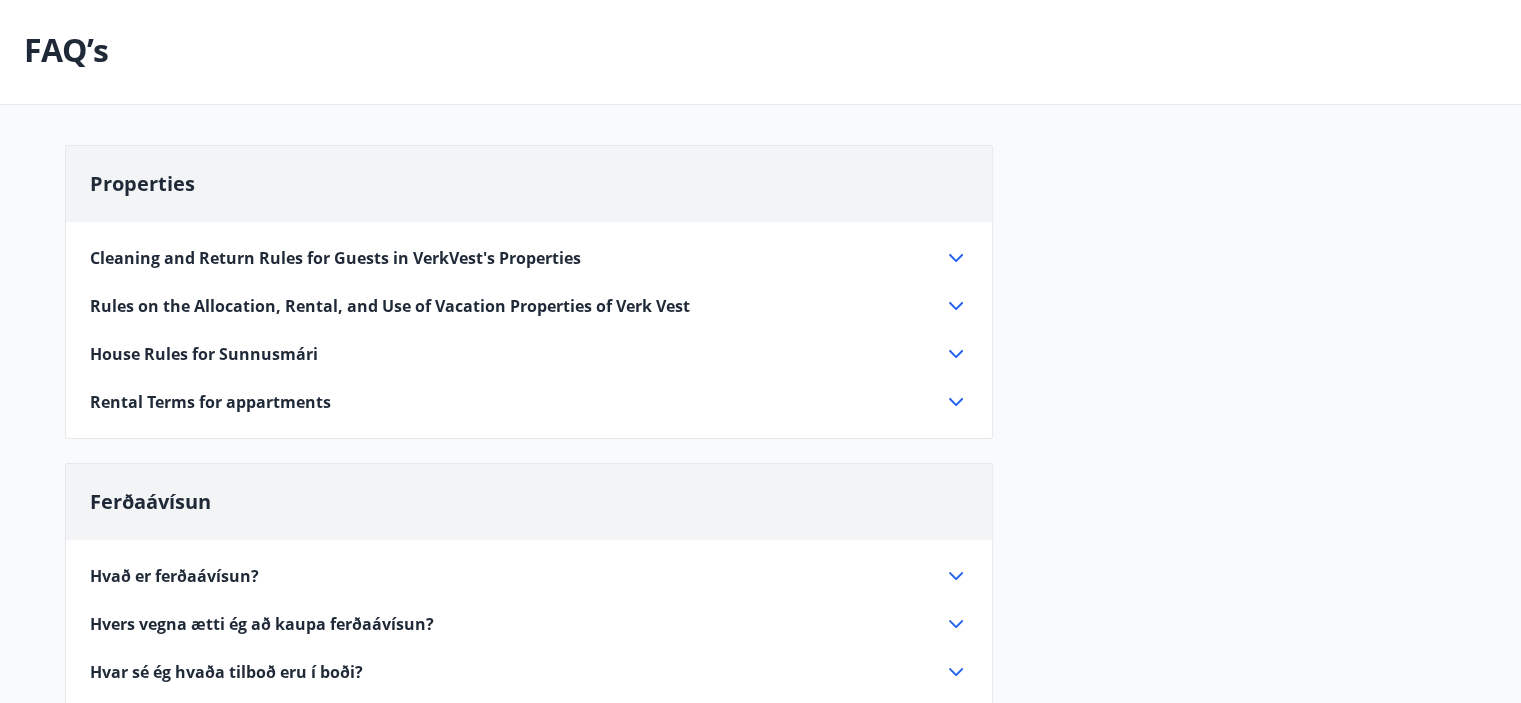 scroll, scrollTop: 0, scrollLeft: 0, axis: both 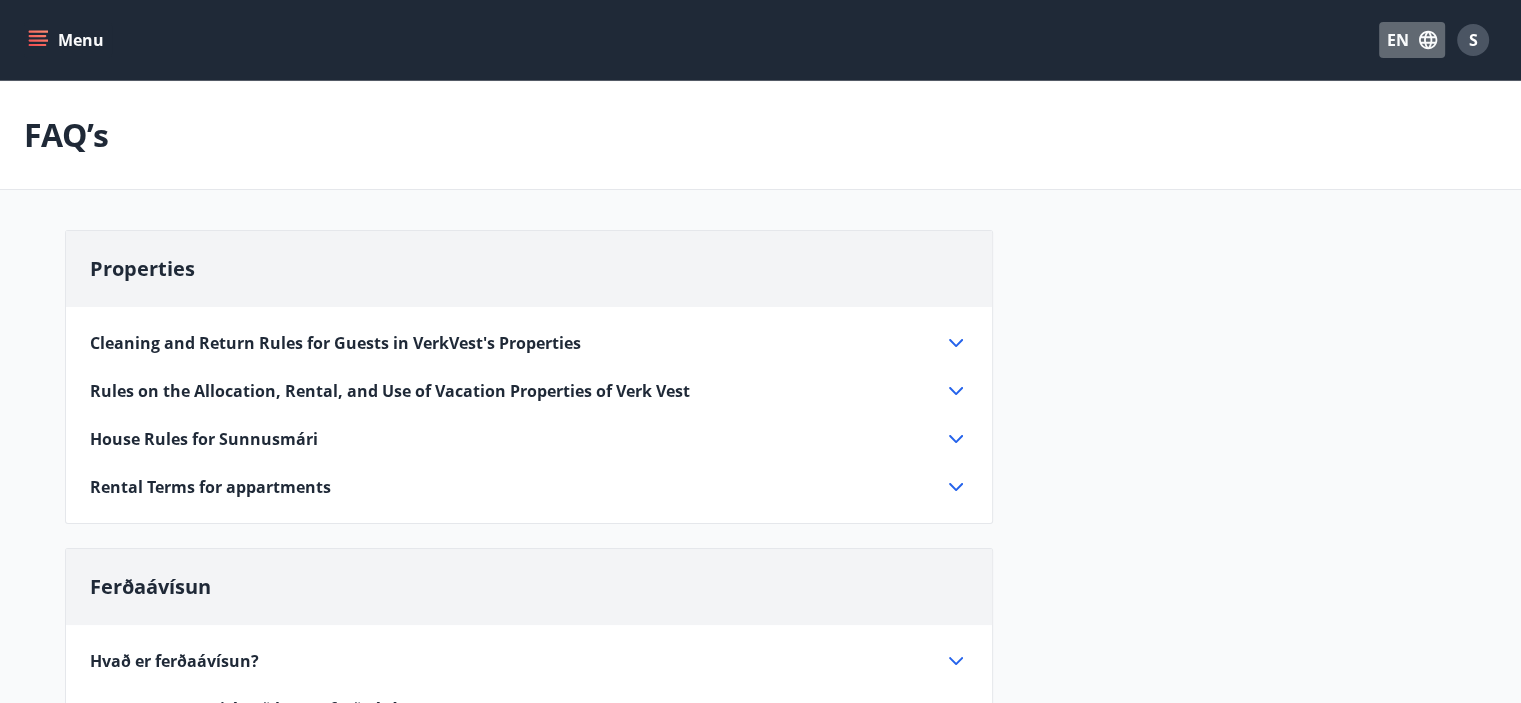 click on "EN" at bounding box center (1412, 40) 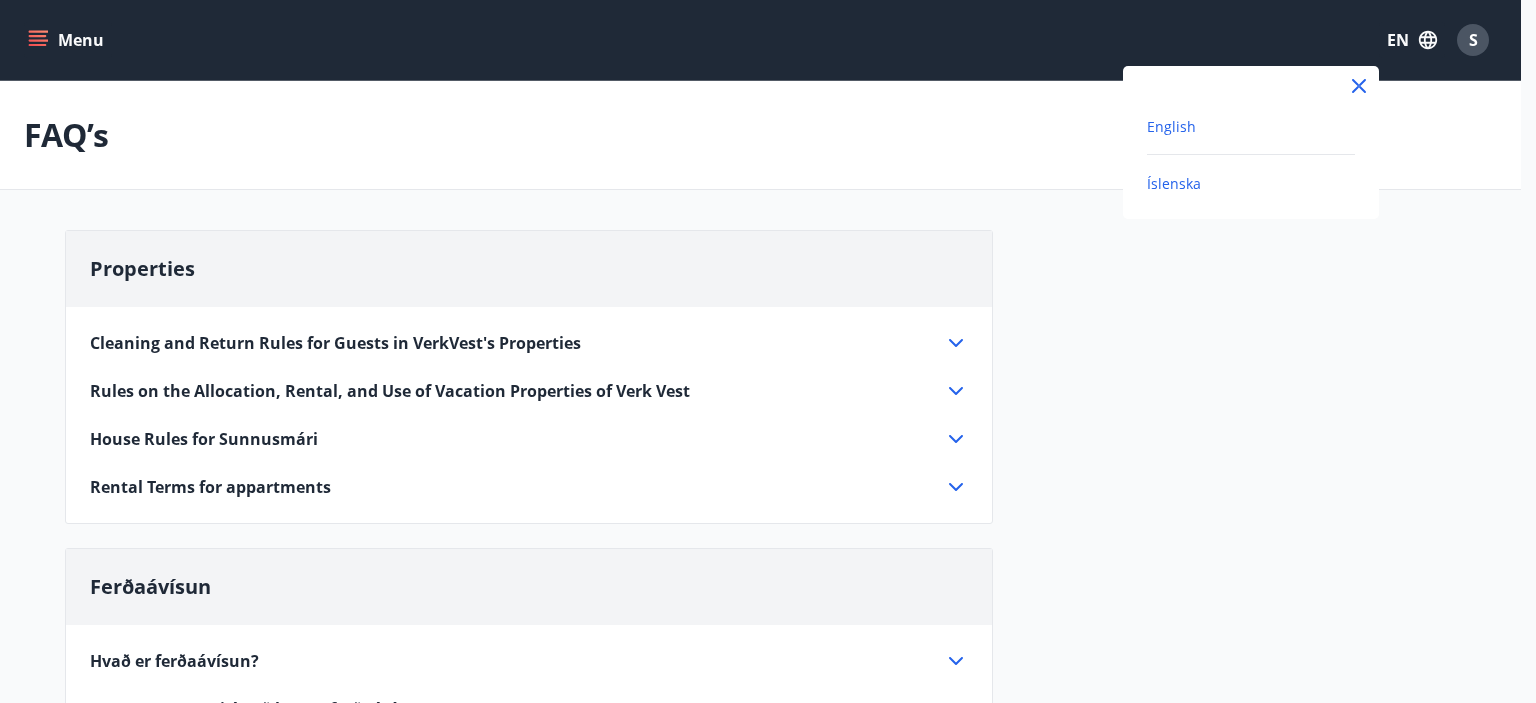 click on "Íslenska" at bounding box center [1174, 183] 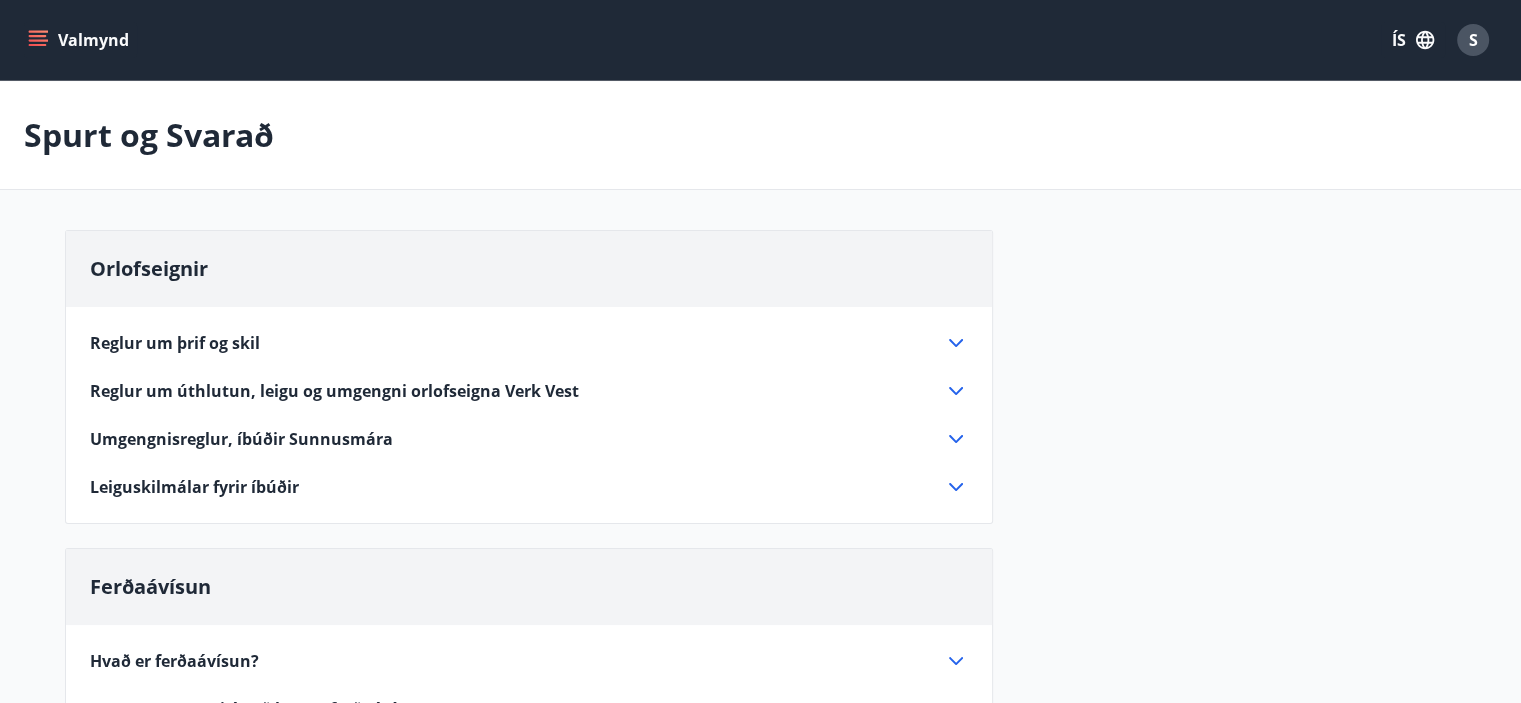 click on "ÍS" at bounding box center [1413, 40] 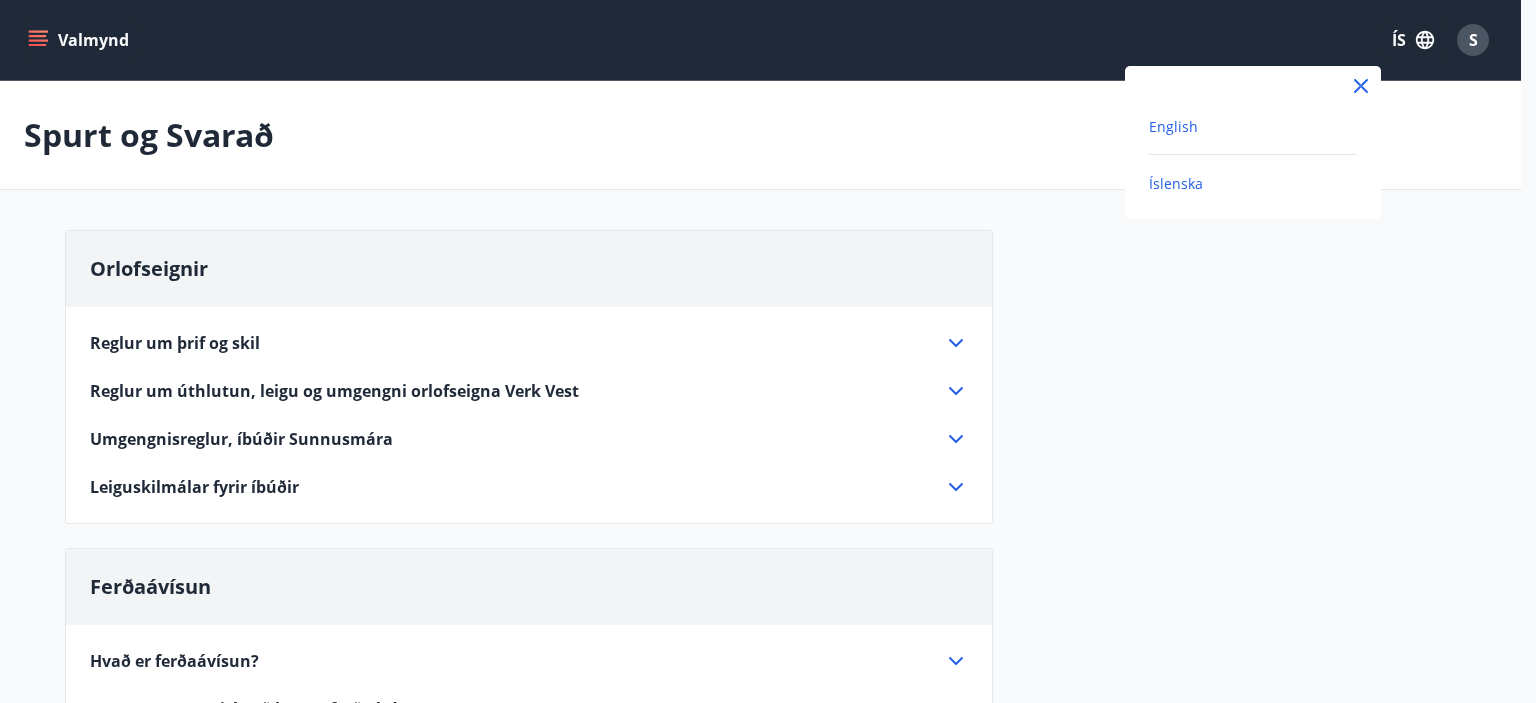 click on "English" at bounding box center [1173, 126] 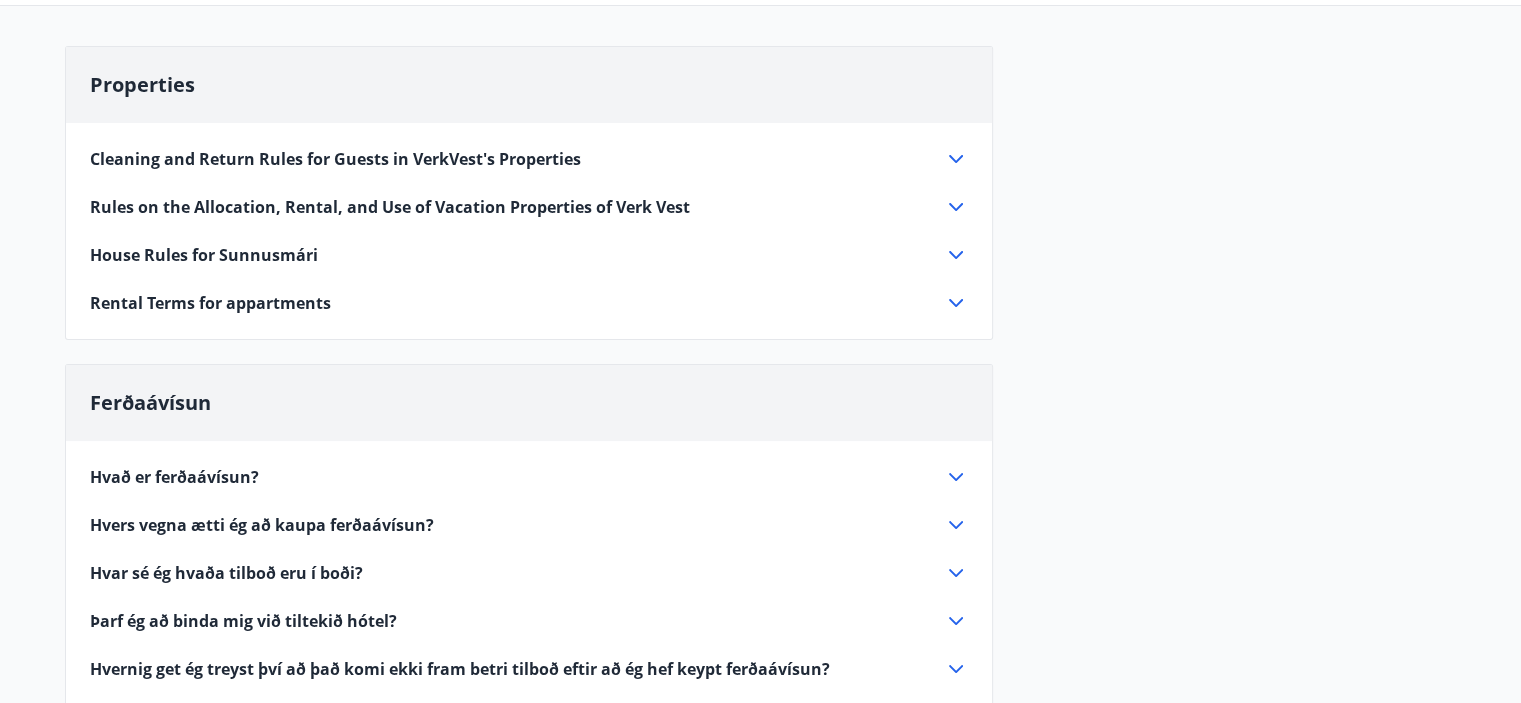 scroll, scrollTop: 165, scrollLeft: 0, axis: vertical 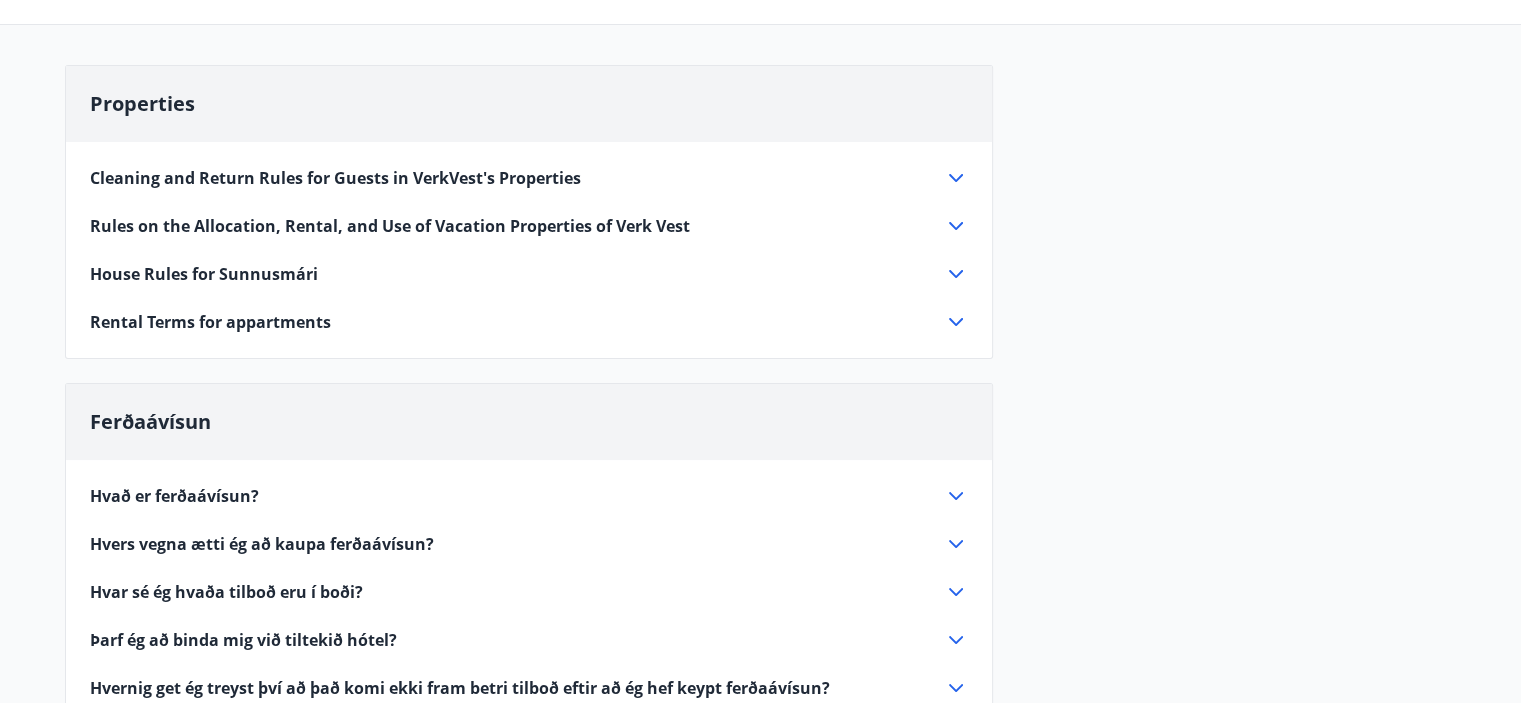 click 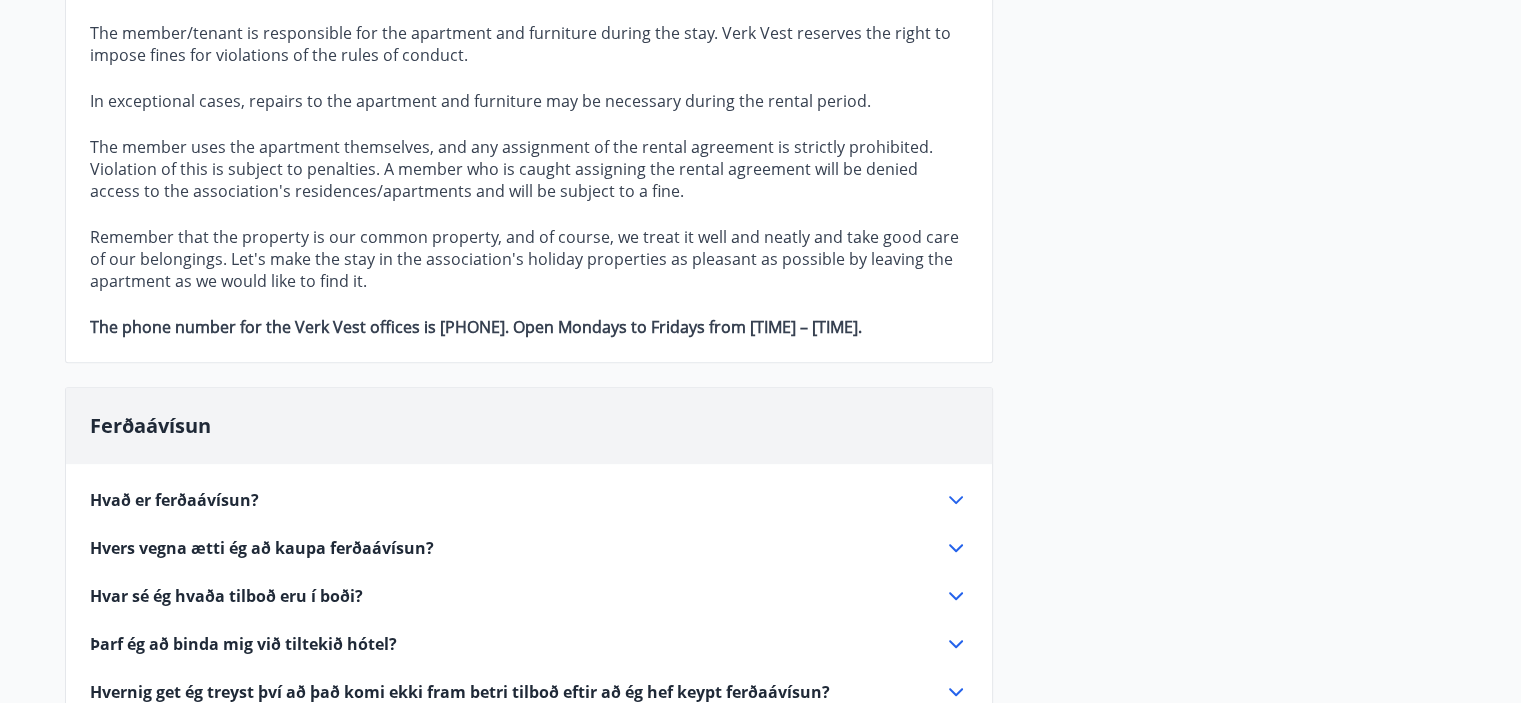 scroll, scrollTop: 965, scrollLeft: 0, axis: vertical 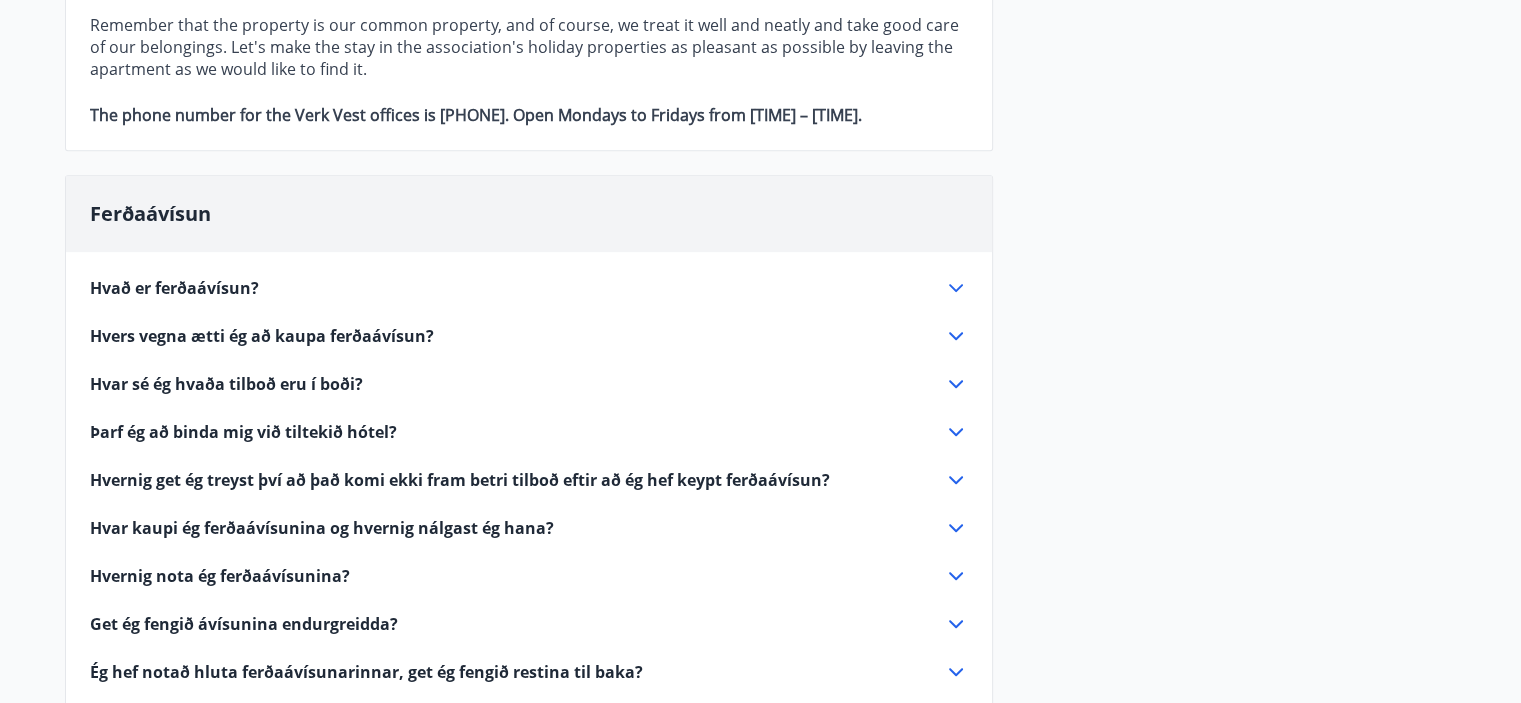 drag, startPoint x: 72, startPoint y: 247, endPoint x: 8, endPoint y: 326, distance: 101.671036 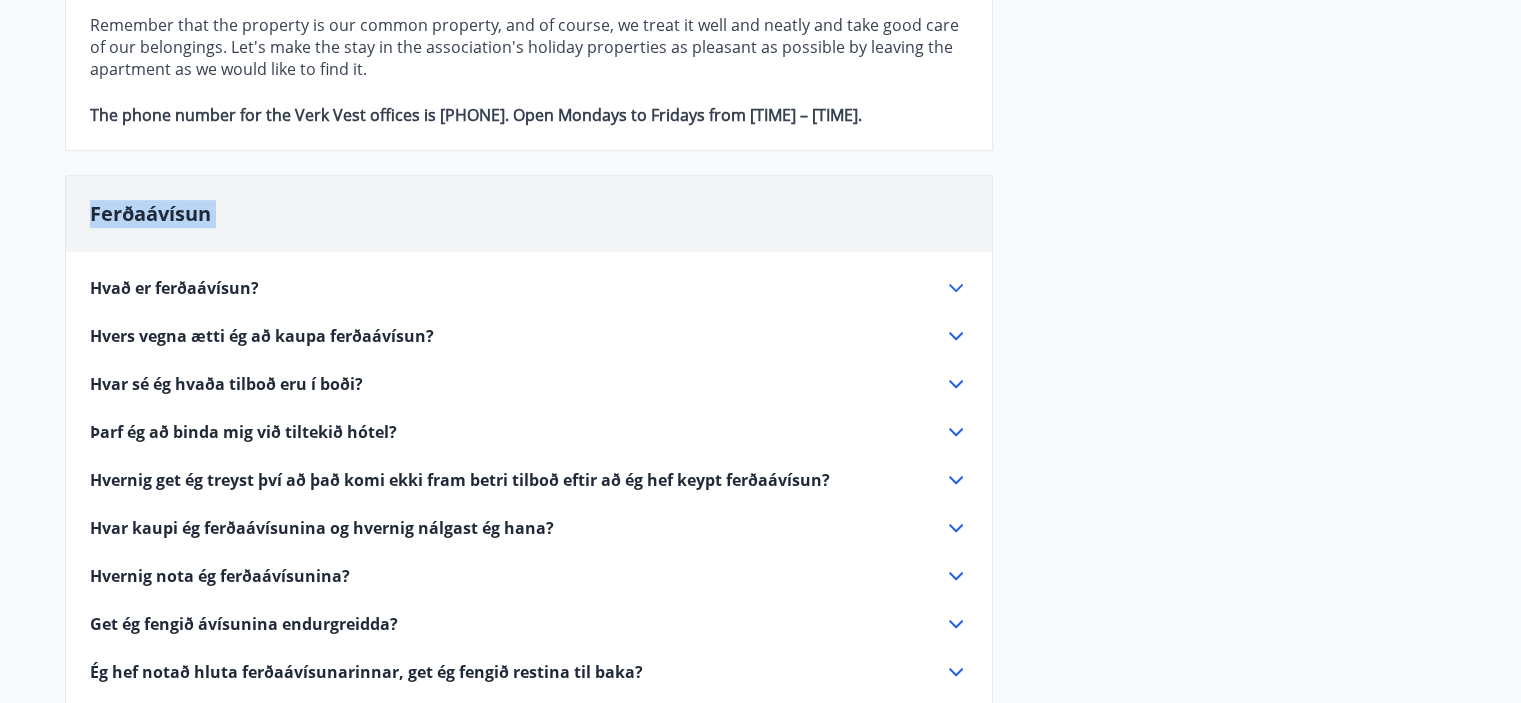 drag, startPoint x: 1122, startPoint y: 260, endPoint x: 85, endPoint y: 186, distance: 1039.637 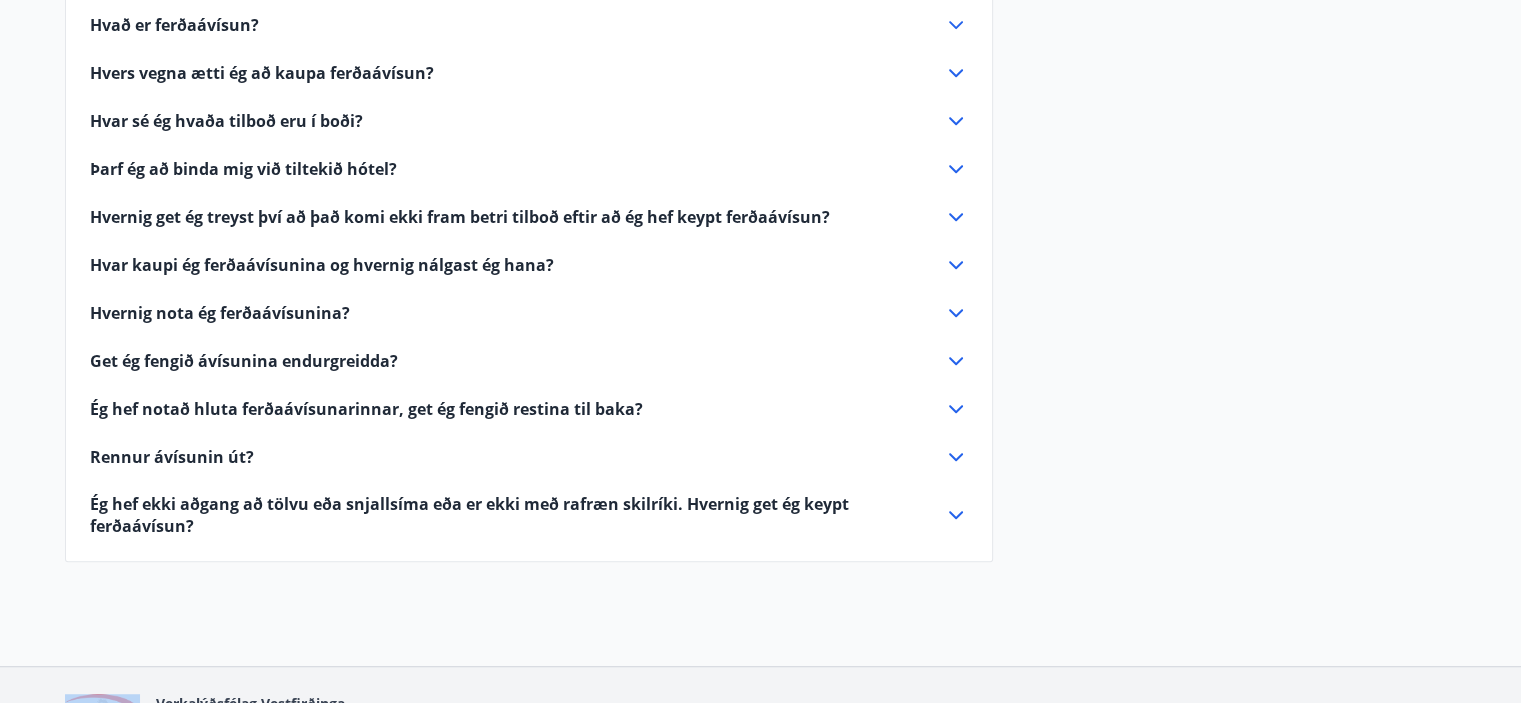 scroll, scrollTop: 1265, scrollLeft: 0, axis: vertical 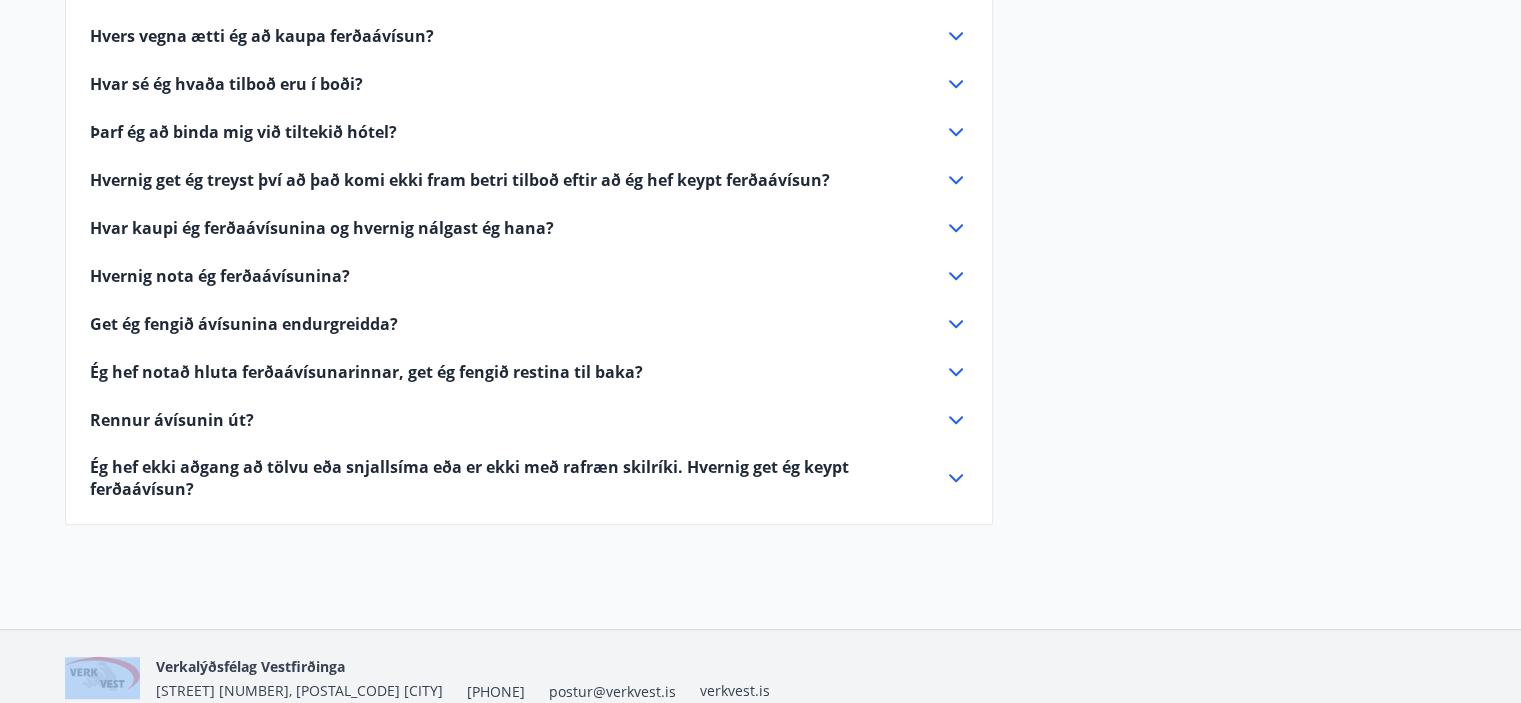 drag, startPoint x: 84, startPoint y: 187, endPoint x: 0, endPoint y: 448, distance: 274.18423 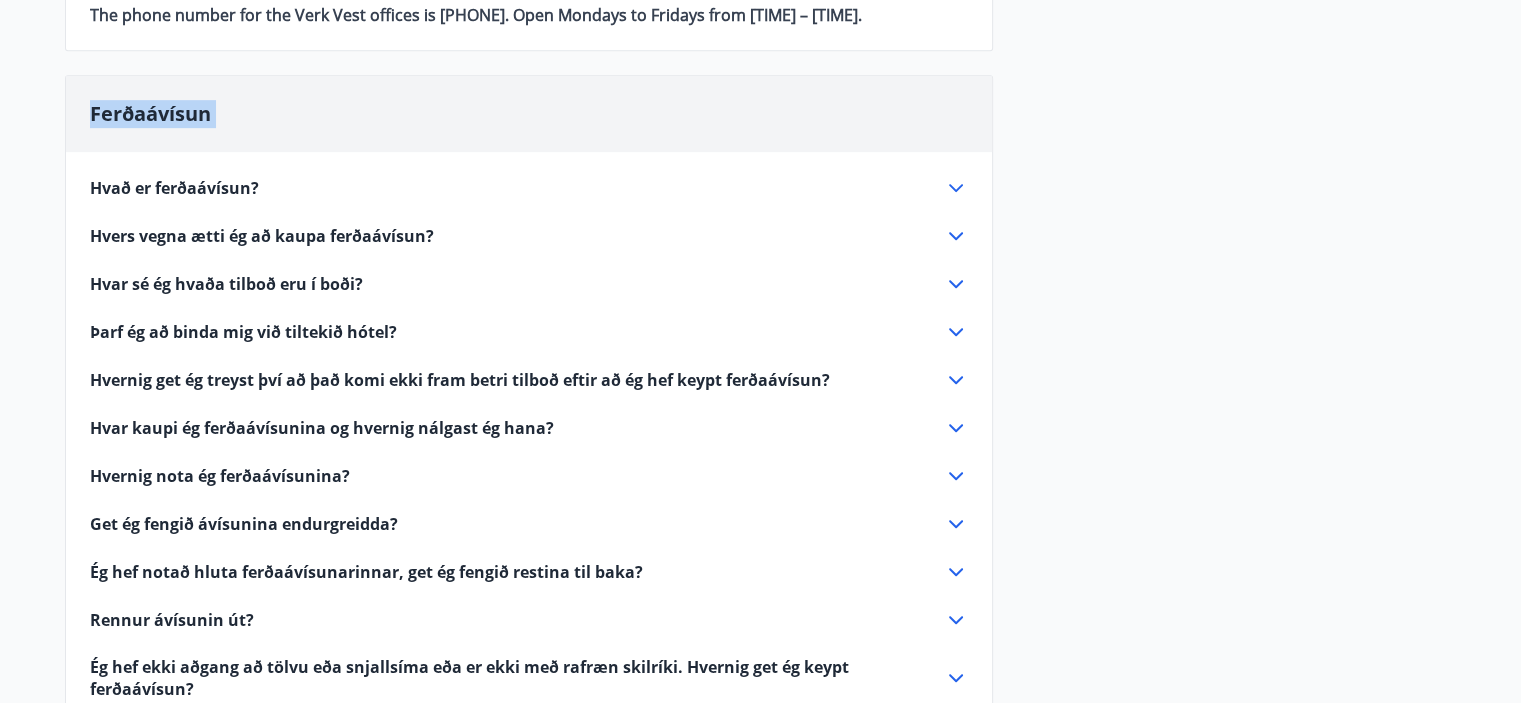 click on "FAQ’s Properties Cleaning and Return Rules for Guests in VerkVest's Properties Checklist before leaving the property:
Mop all floors, clean the shower, sink, and WC, dust furniture, window sills, and other furnishings.
Clean the oven, stove, microwave, refrigerator, and freezer. Do not turn off the refrigerator.
Clean the gas grill.
Close windows and lock up.
Smoking and pets are strictly prohibited in all properties and may result in eviction.
Unnecessary noise and disturbances are prohibited from 11:00 PM to 08:00 AM.
It is strictly forbidden to use disposable outdoor grills on balconies or any open fire.
Dispose of trash in the garbage bin or designated area.
Remember to return the key in the key box and rags to the manager after your stay.
Let's keep the property and surroundings clean!
If the property is left in poor condition or damages have been done, the association is authorized to impose fines on the renter according to the advertised rates and issued invoice." at bounding box center [760, -118] 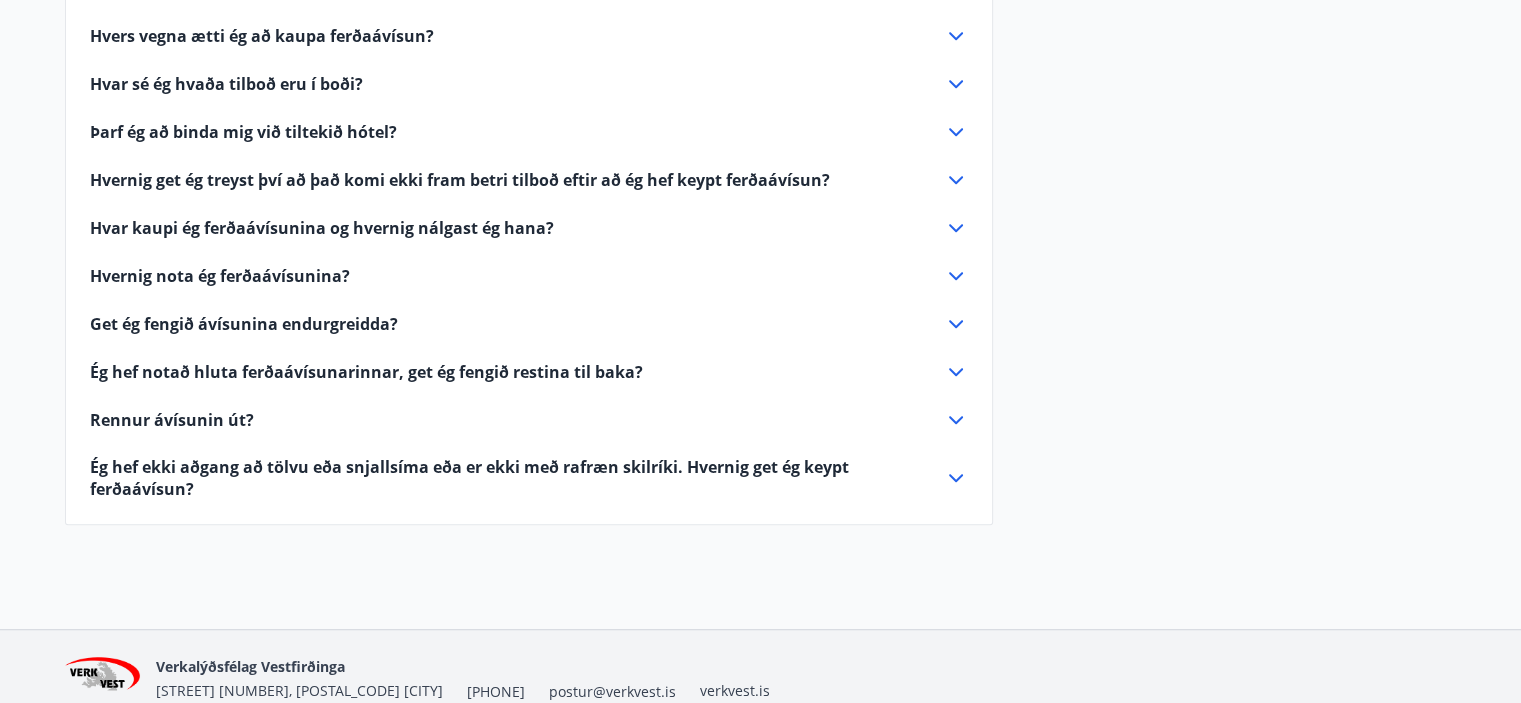 scroll, scrollTop: 1165, scrollLeft: 0, axis: vertical 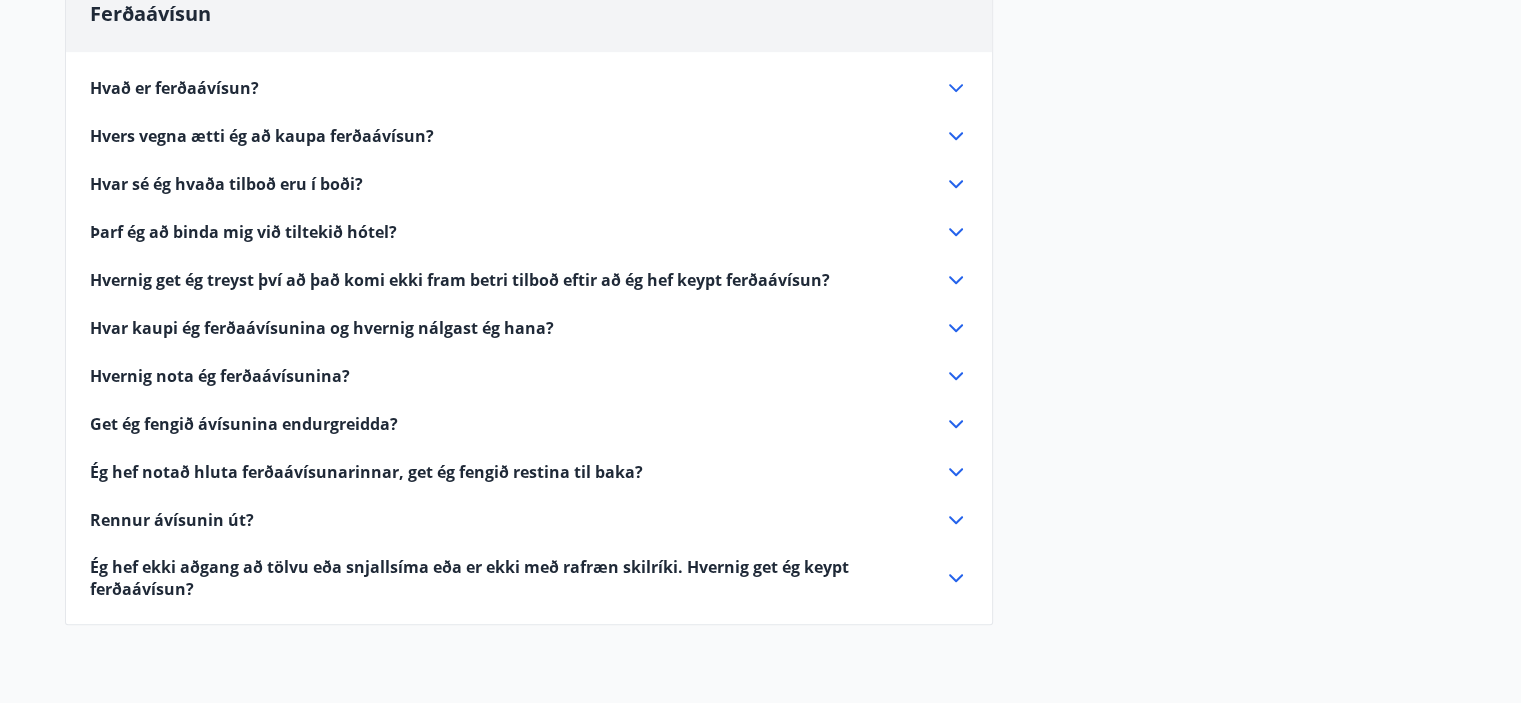 click 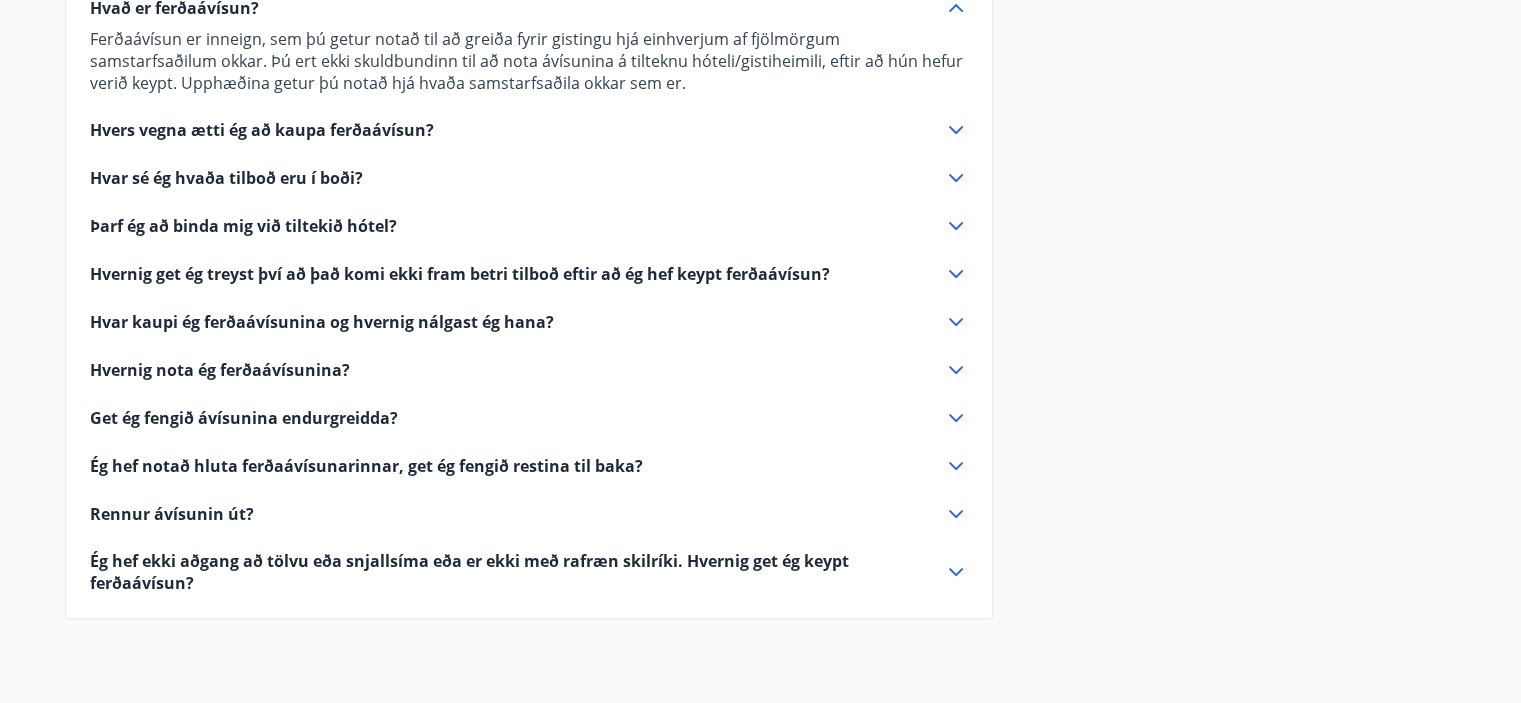 scroll, scrollTop: 595, scrollLeft: 0, axis: vertical 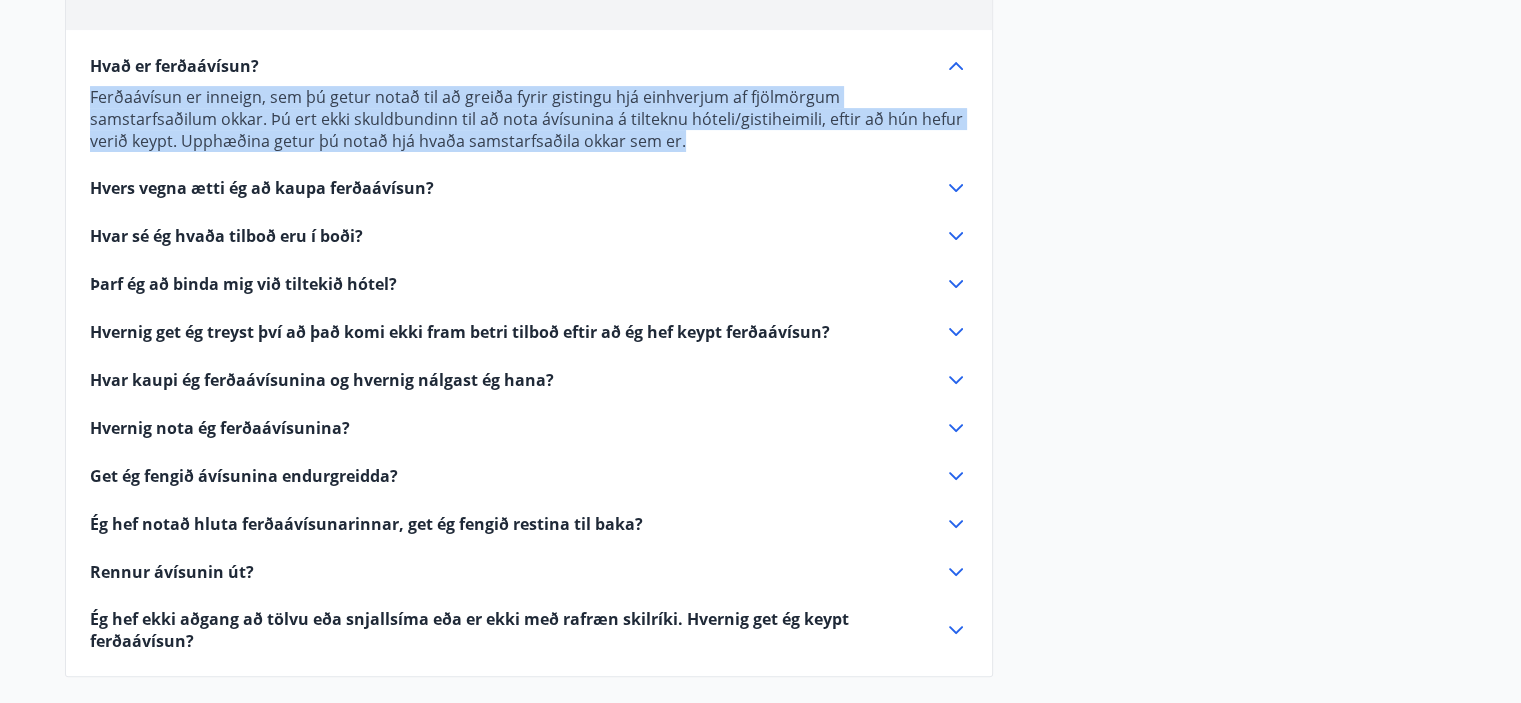 drag, startPoint x: 80, startPoint y: 91, endPoint x: 648, endPoint y: 141, distance: 570.1965 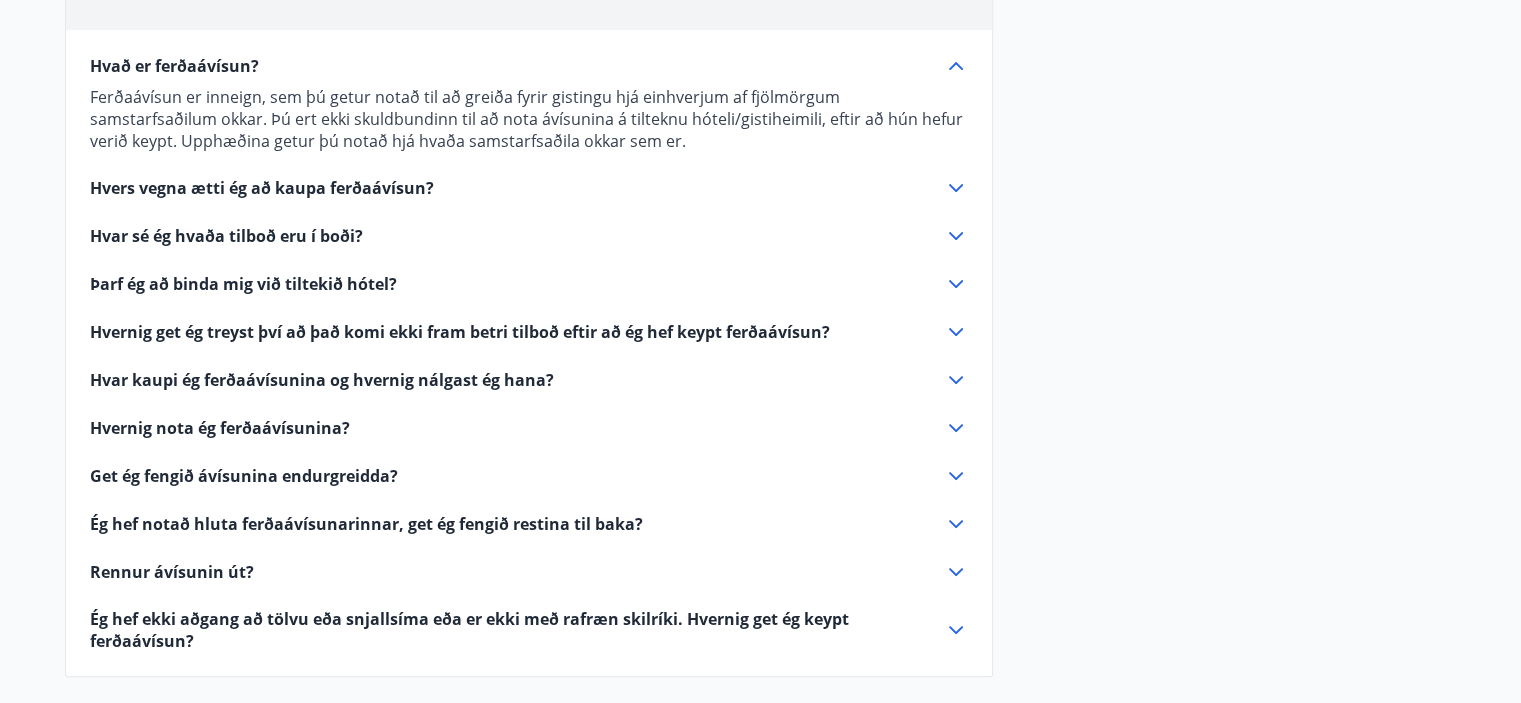 click on "FAQ’s Properties Cleaning and Return Rules for Guests in VerkVest's Properties Checklist before leaving the property:
Mop all floors, clean the shower, sink, and WC, dust furniture, window sills, and other furnishings.
Clean the oven, stove, microwave, refrigerator, and freezer. Do not turn off the refrigerator.
Clean the gas grill.
Close windows and lock up.
Smoking and pets are strictly prohibited in all properties and may result in eviction.
Unnecessary noise and disturbances are prohibited from 11:00 PM to 08:00 AM.
It is strictly forbidden to use disposable outdoor grills on balconies or any open fire.
Dispose of trash in the garbage bin or designated area.
Remember to return the key in the key box and rags to the manager after your stay.
Let's keep the property and surroundings clean!
If the property is left in poor condition or damages have been done, the association is authorized to impose fines on the renter according to the advertised rates and issued invoice." at bounding box center (760, 93) 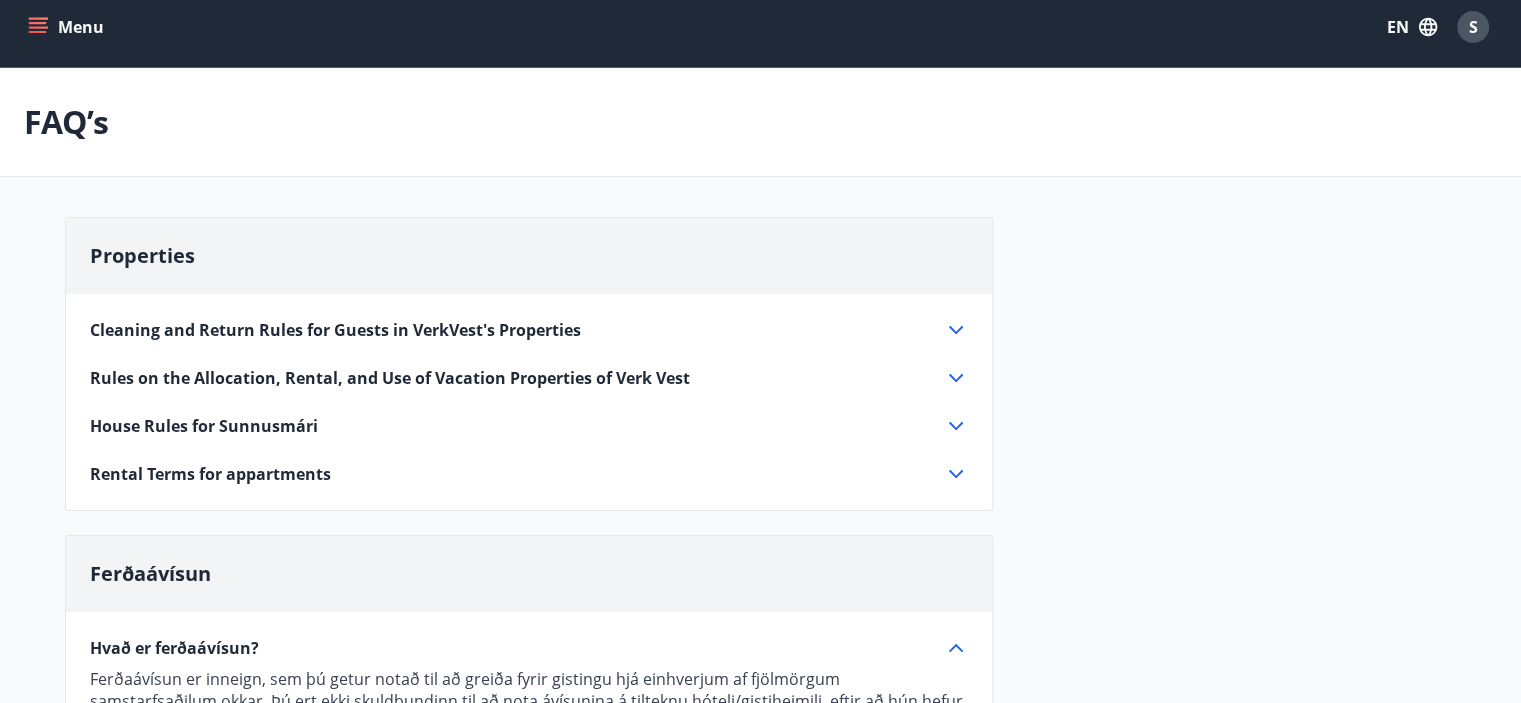 scroll, scrollTop: 0, scrollLeft: 0, axis: both 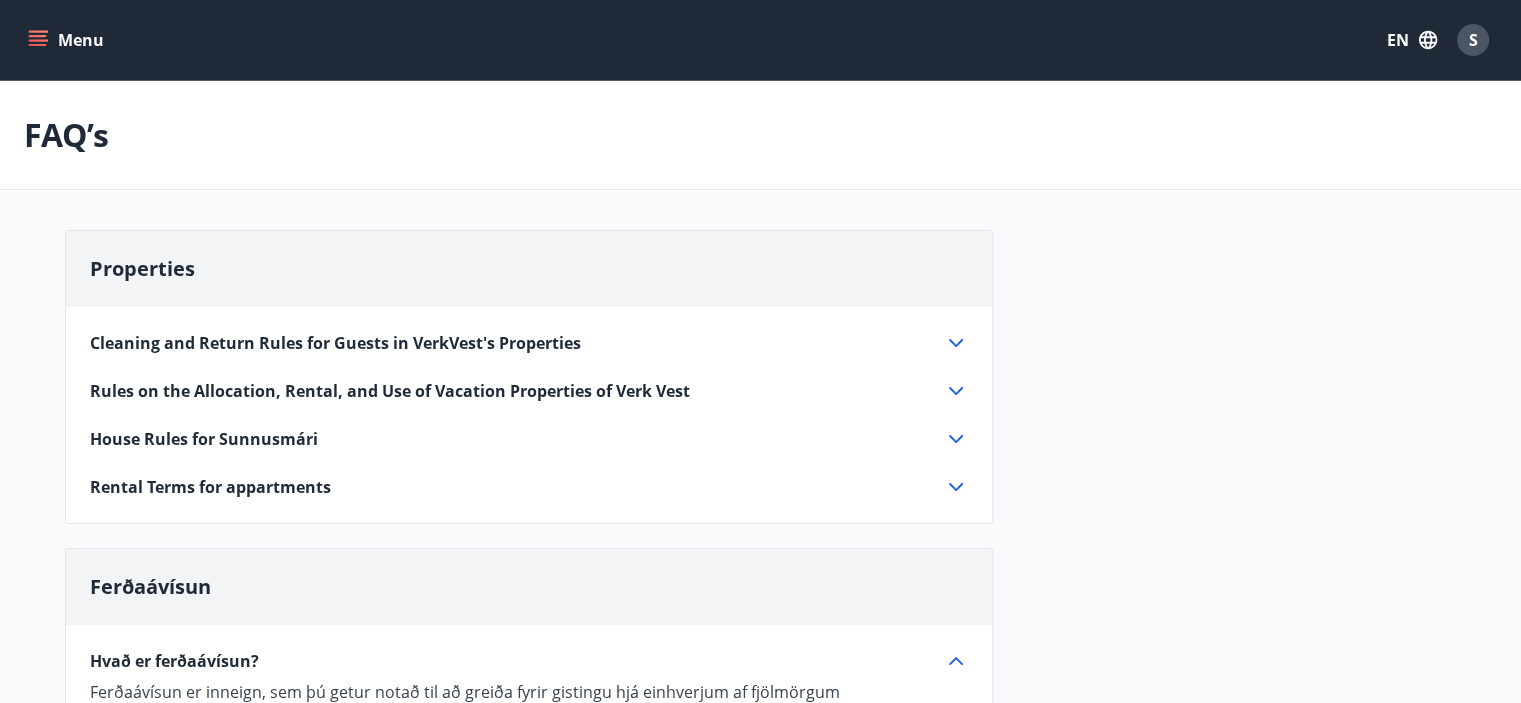 click 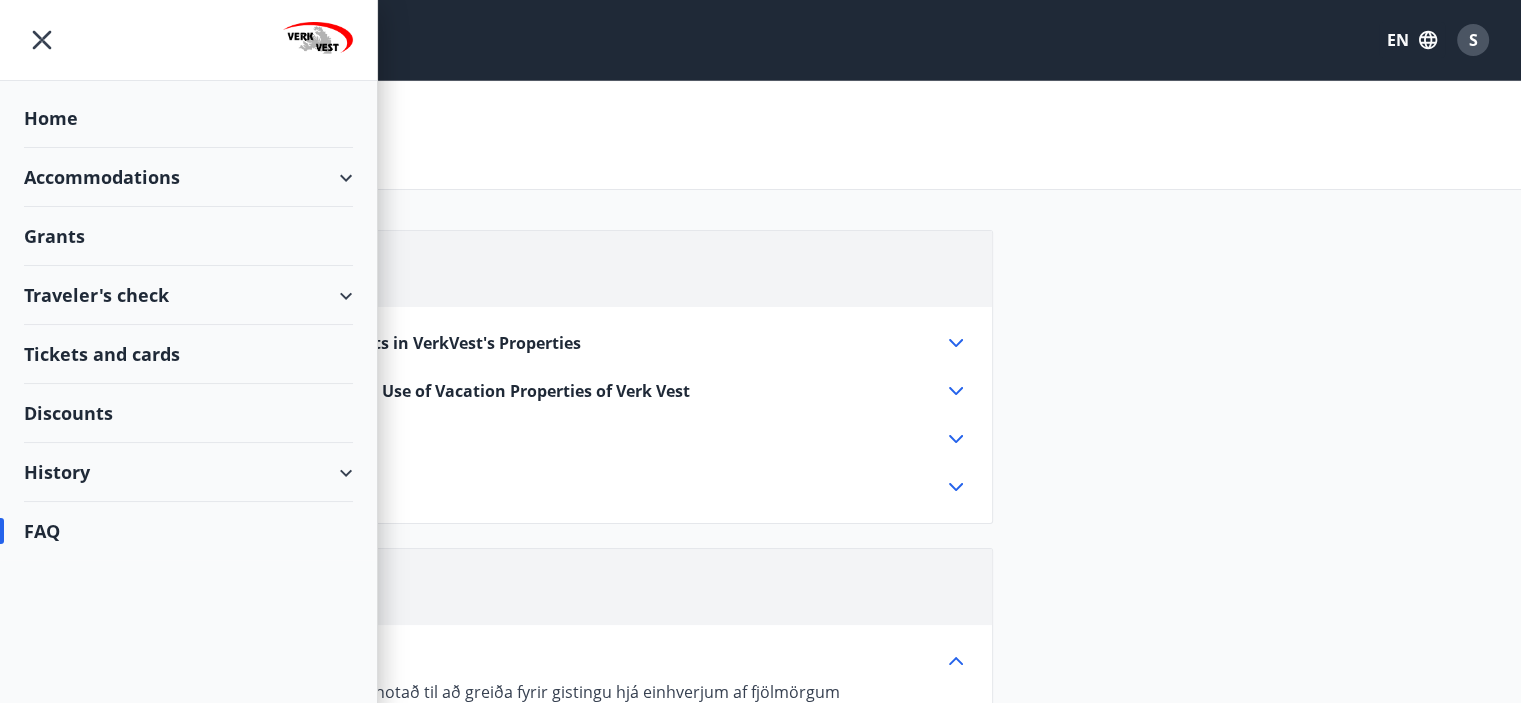 click on "Accommodations" at bounding box center [188, 177] 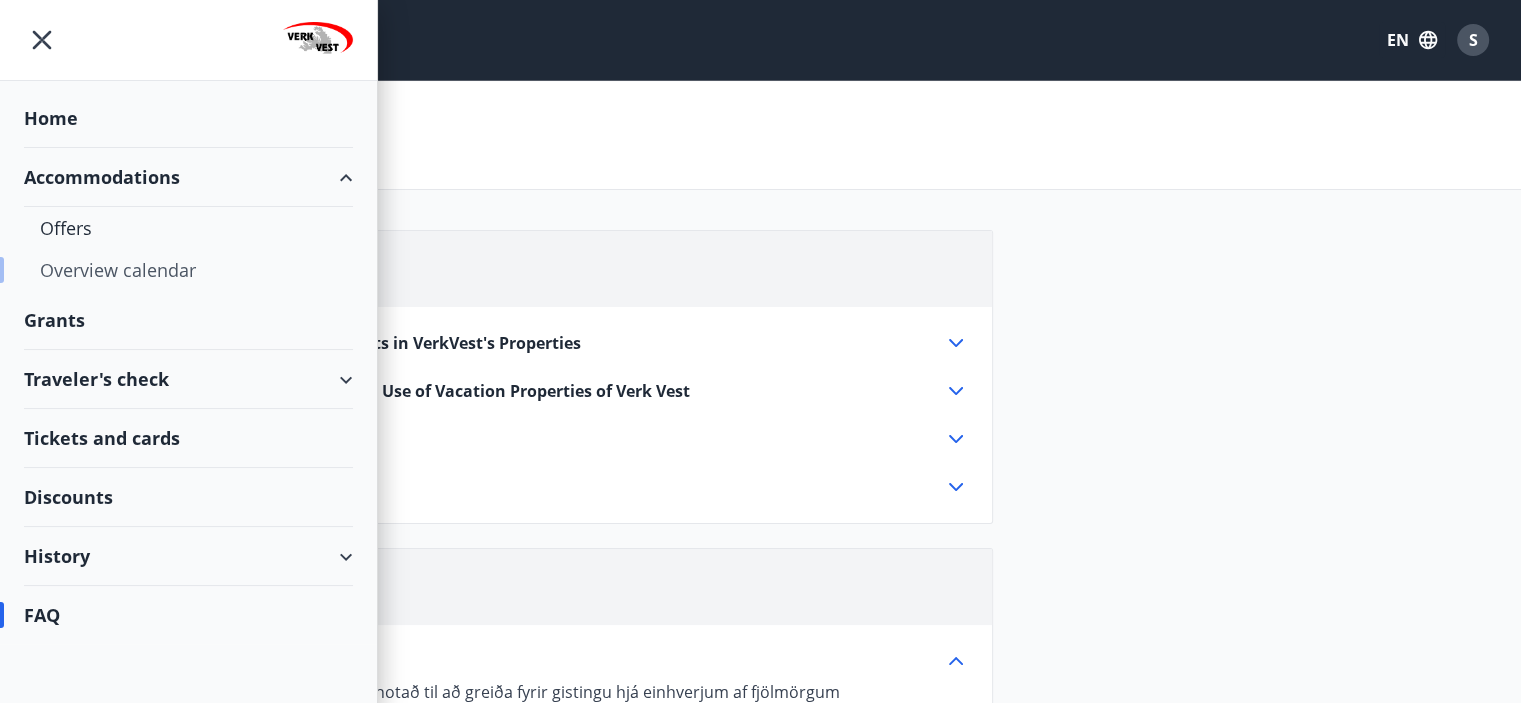 click on "Overview calendar" at bounding box center [188, 270] 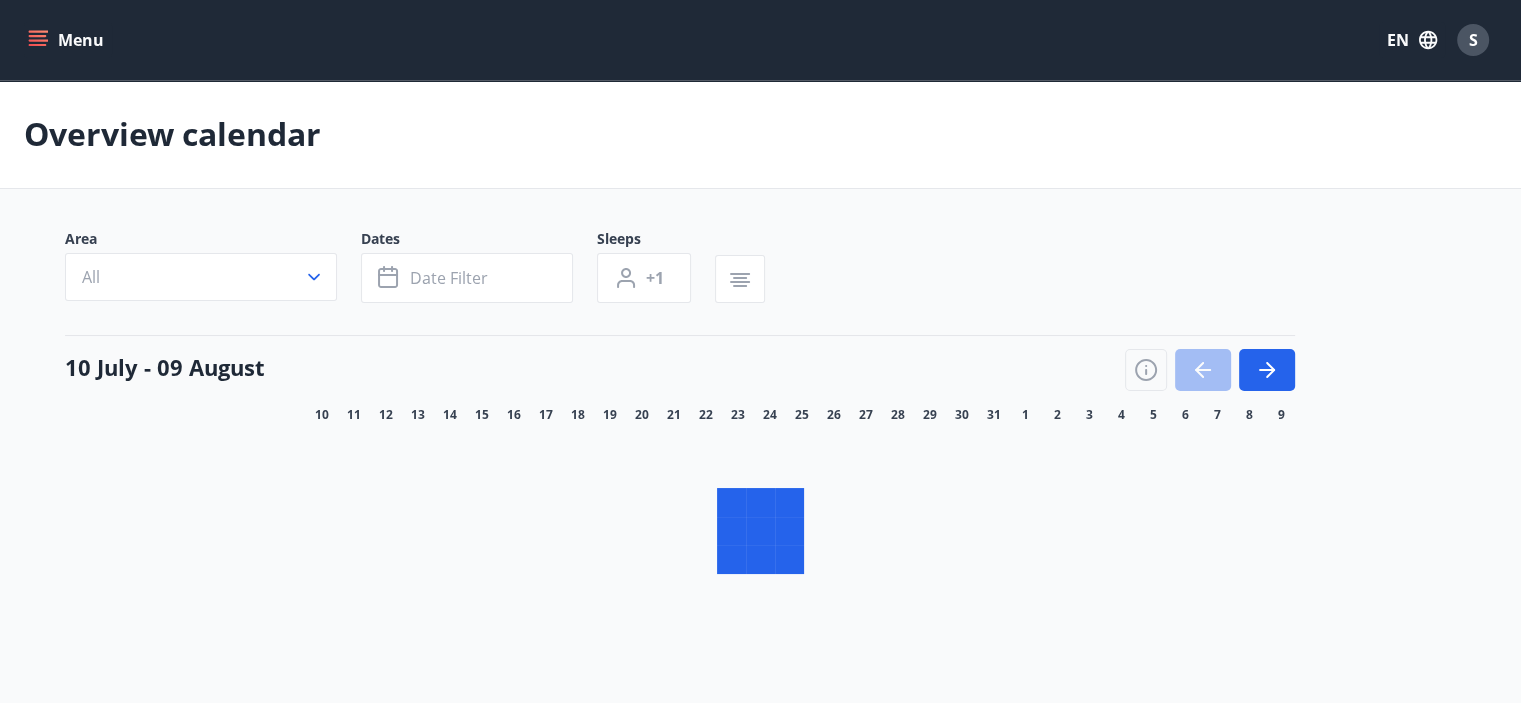 click on "Menu" at bounding box center [68, 40] 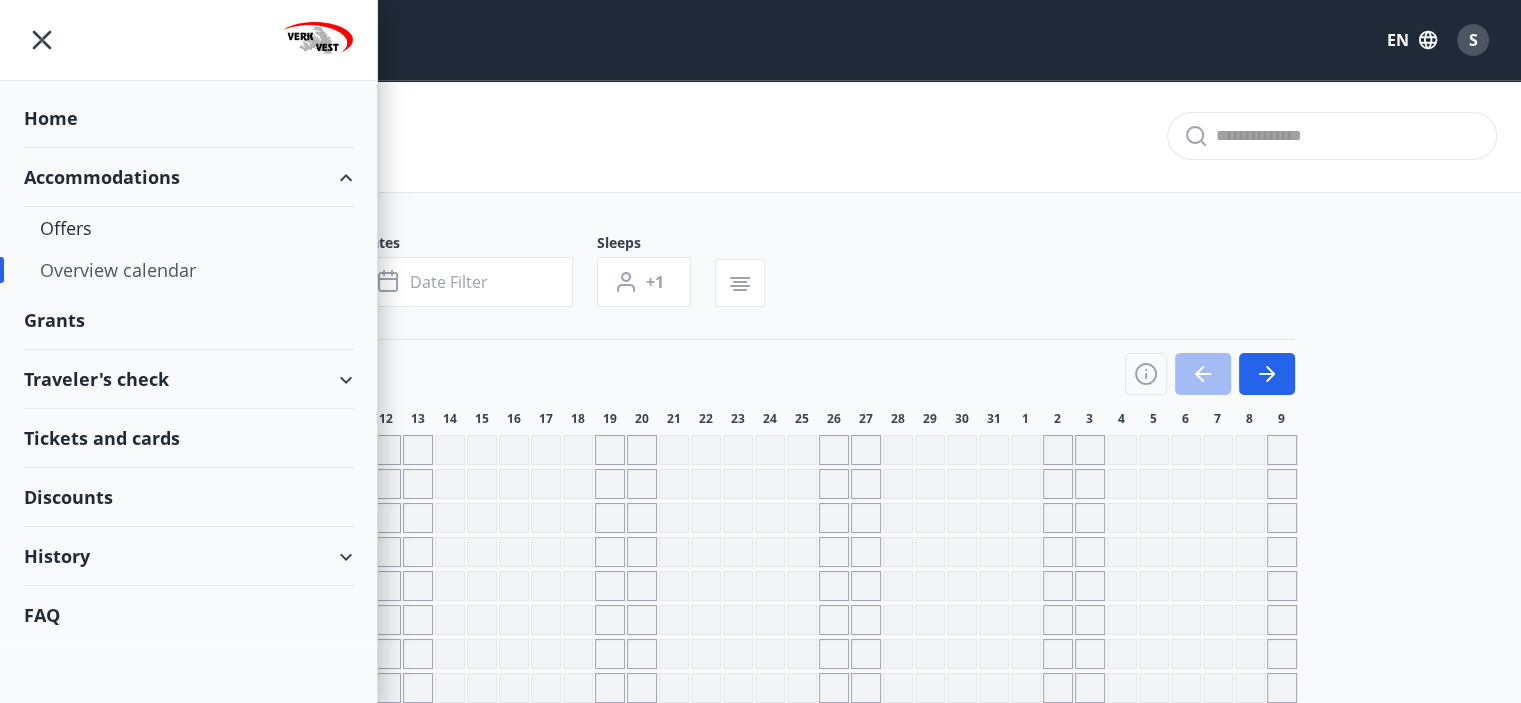 click on "Home" at bounding box center (188, 118) 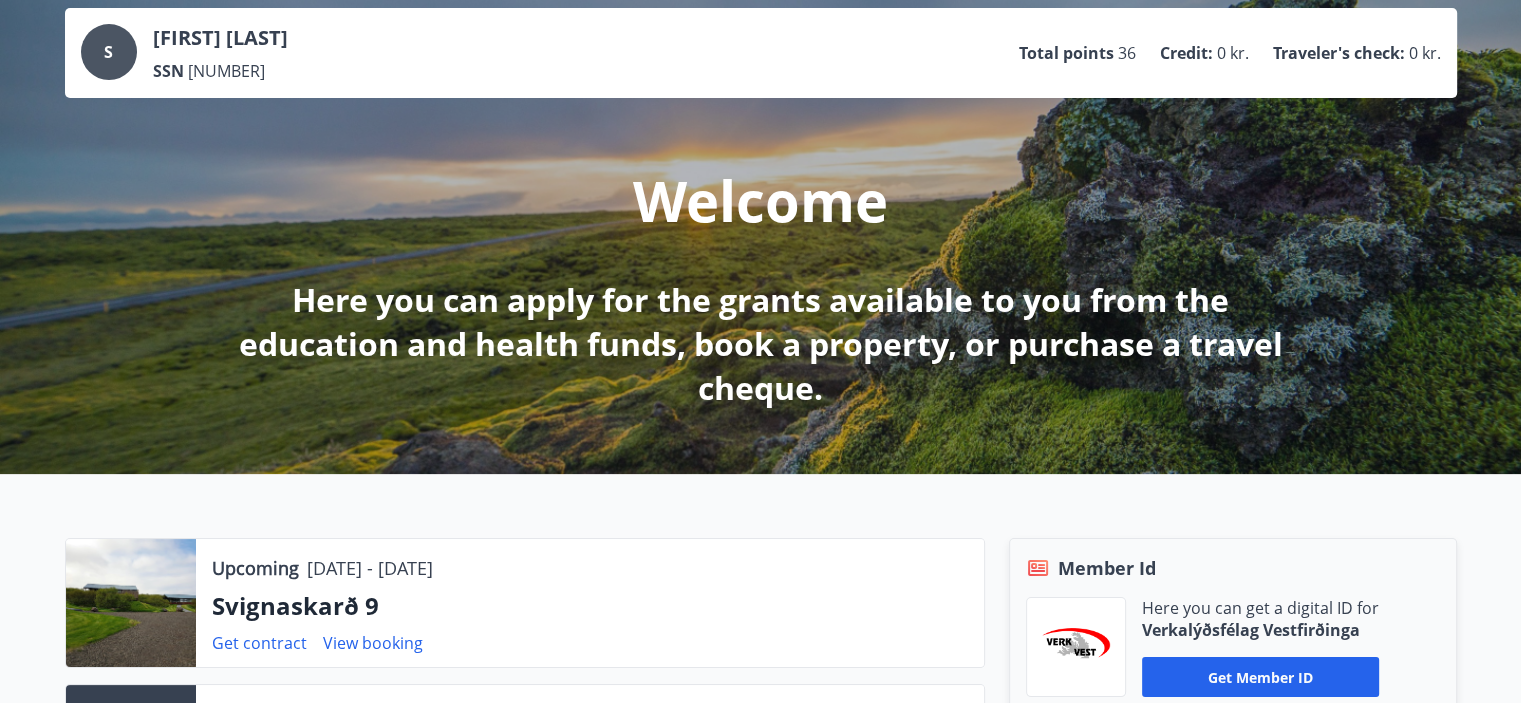 scroll, scrollTop: 200, scrollLeft: 0, axis: vertical 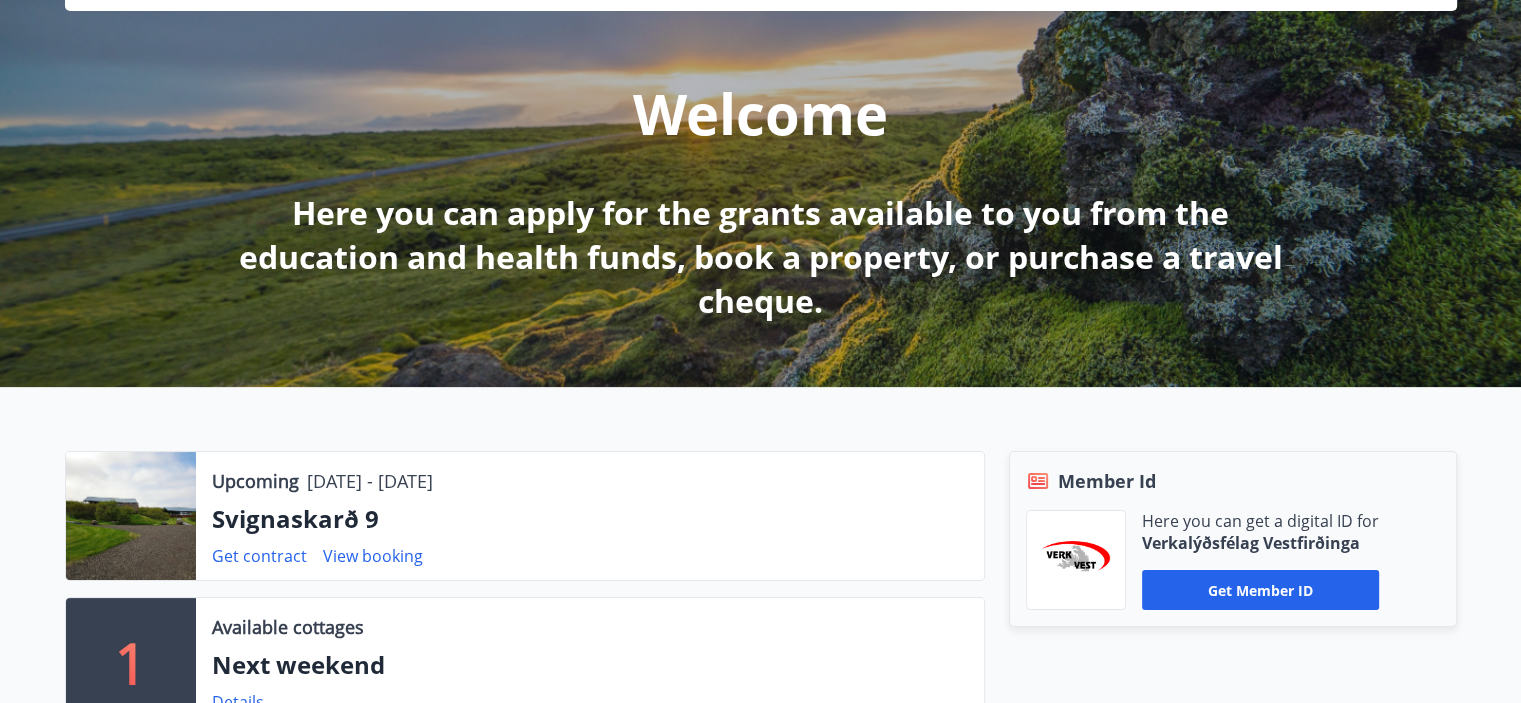 click on "Upcoming [DATE] - [DATE] [STREET] [NUMBER] Get contract View booking 1 Available cottages Next weekend Details For further info FAQ Details Member Id Here you can get a digital ID for Verkalýðsfélag Vestfirðinga Get member ID" at bounding box center [760, 654] 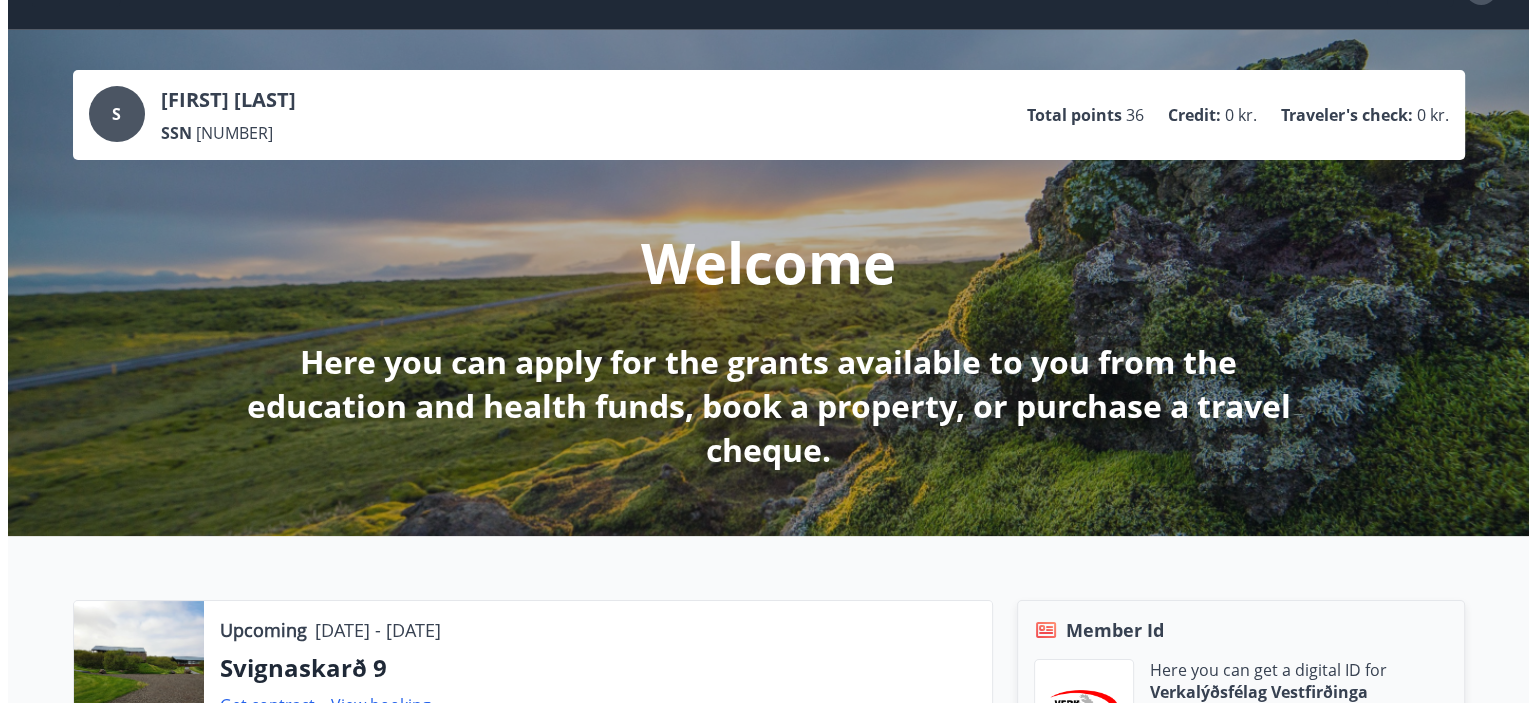 scroll, scrollTop: 2, scrollLeft: 0, axis: vertical 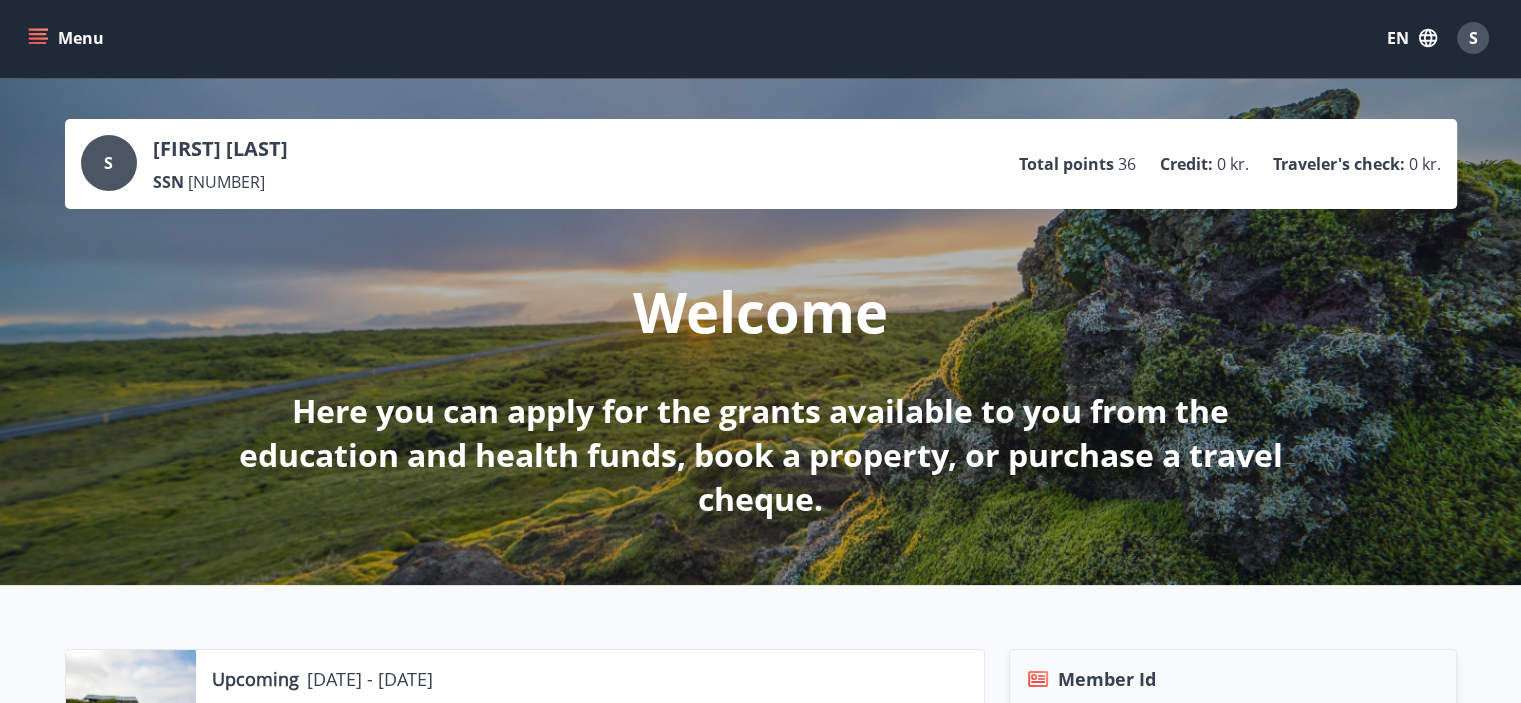 click on "S" at bounding box center (1473, 38) 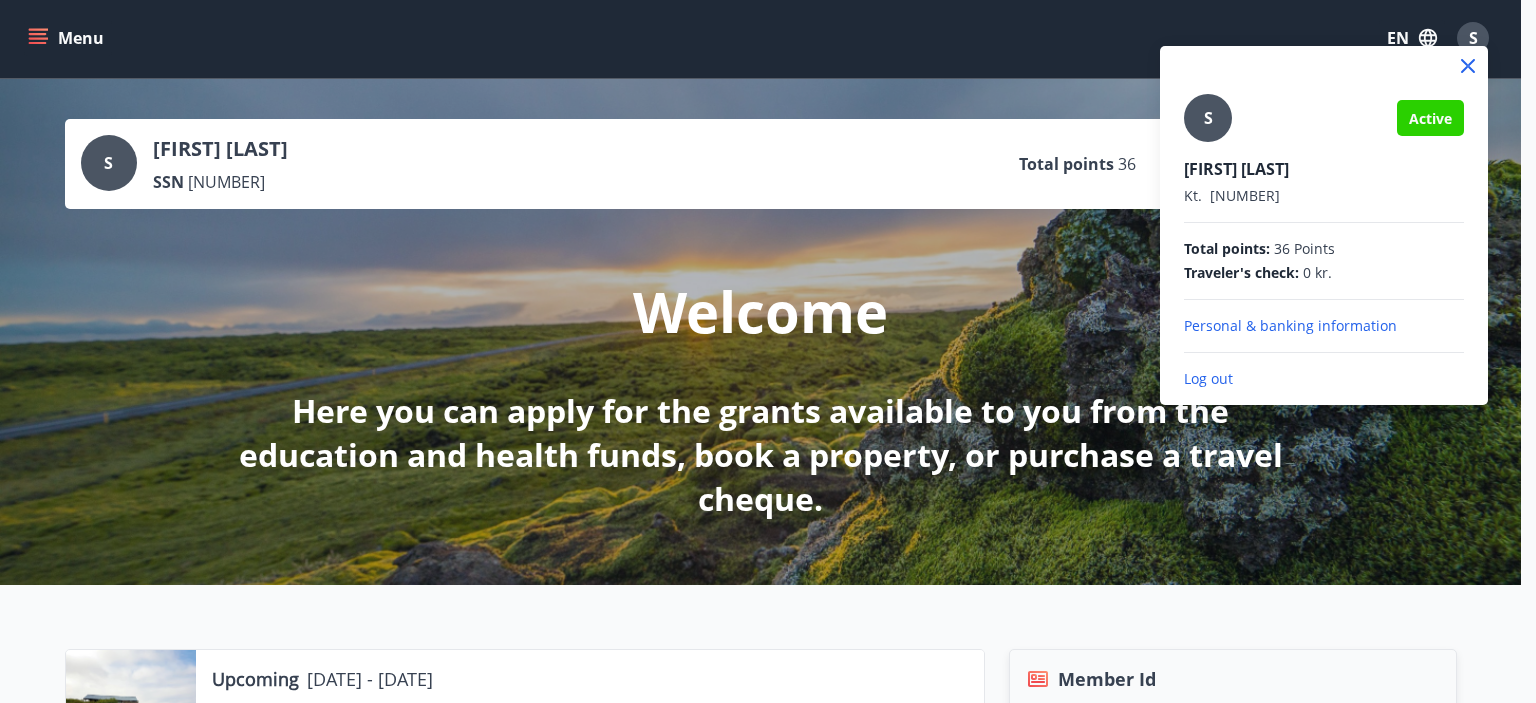 click on "Personal & banking information" at bounding box center (1324, 326) 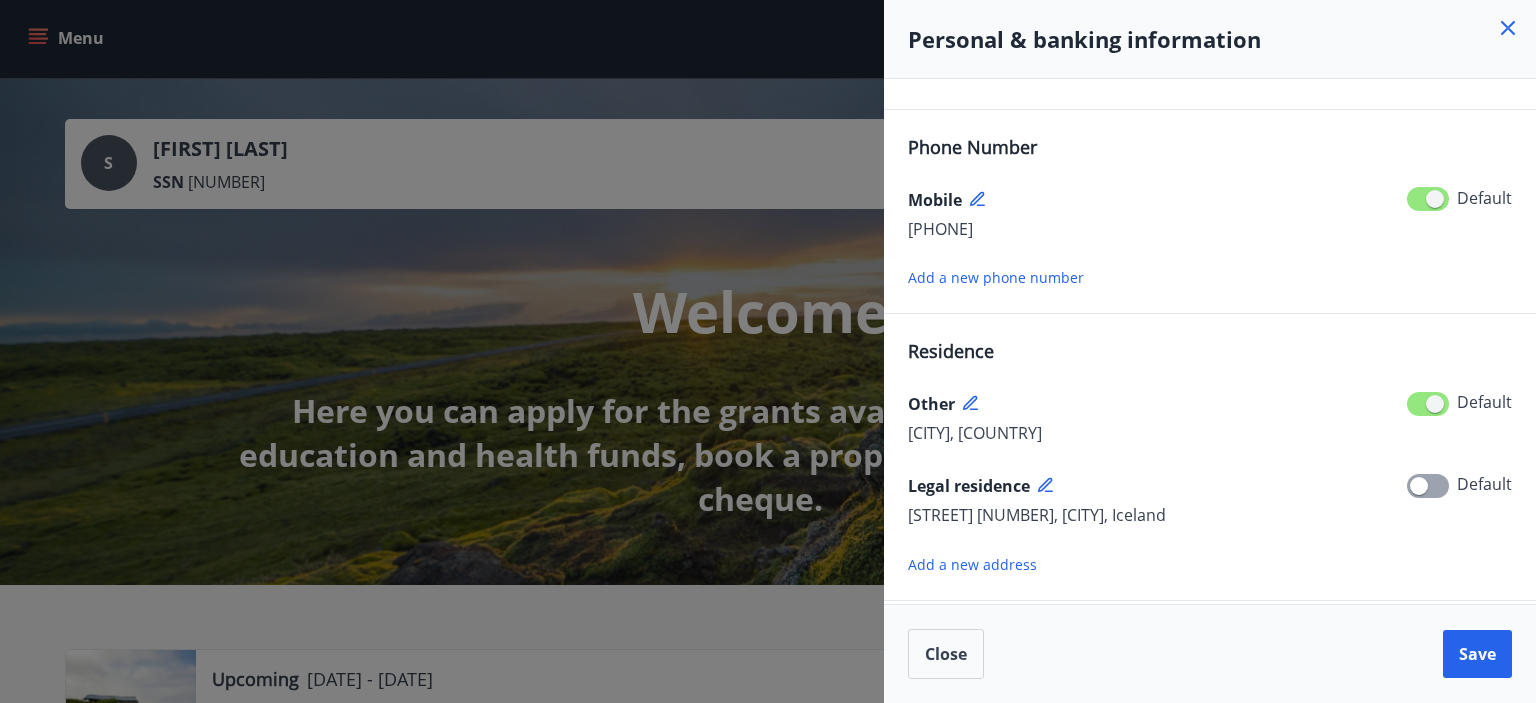 scroll, scrollTop: 221, scrollLeft: 0, axis: vertical 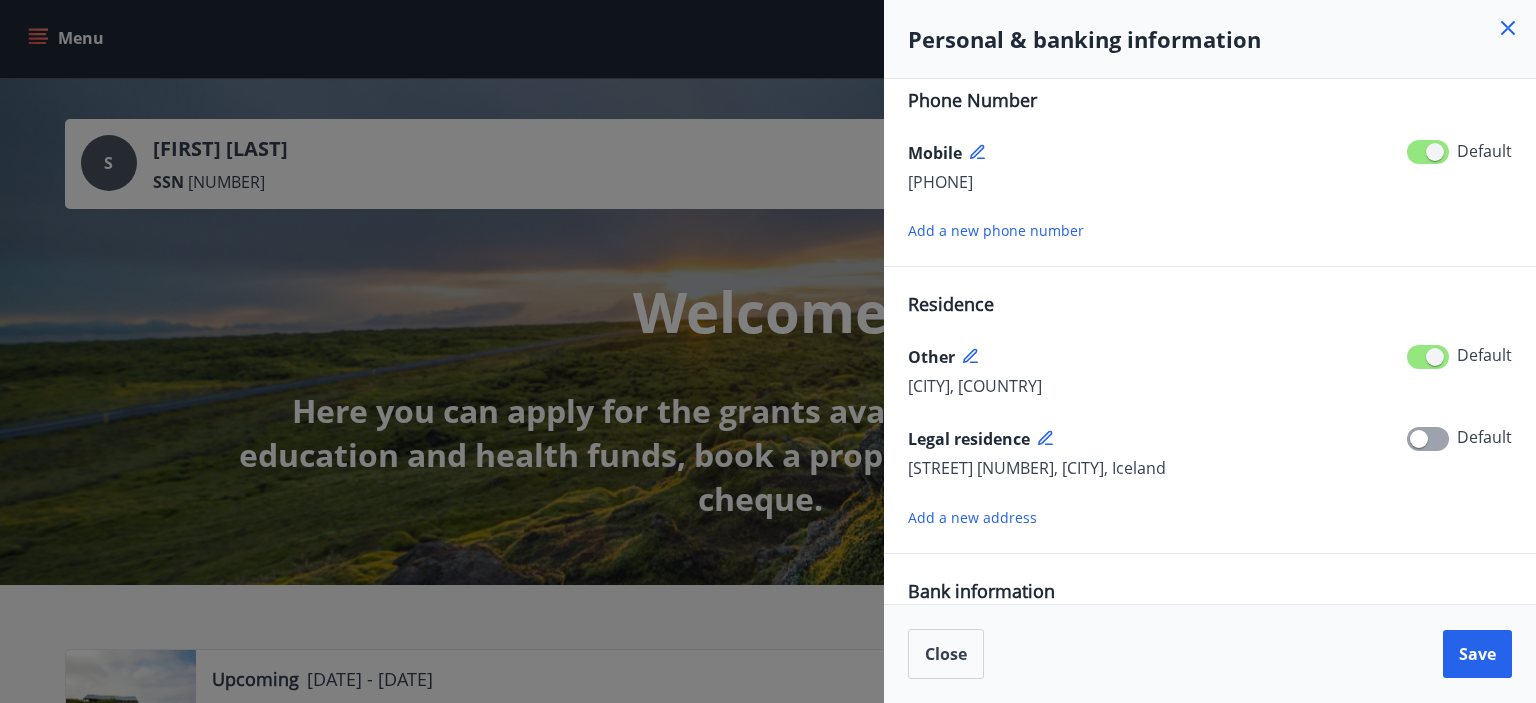 click on "Add a new address" at bounding box center (972, 517) 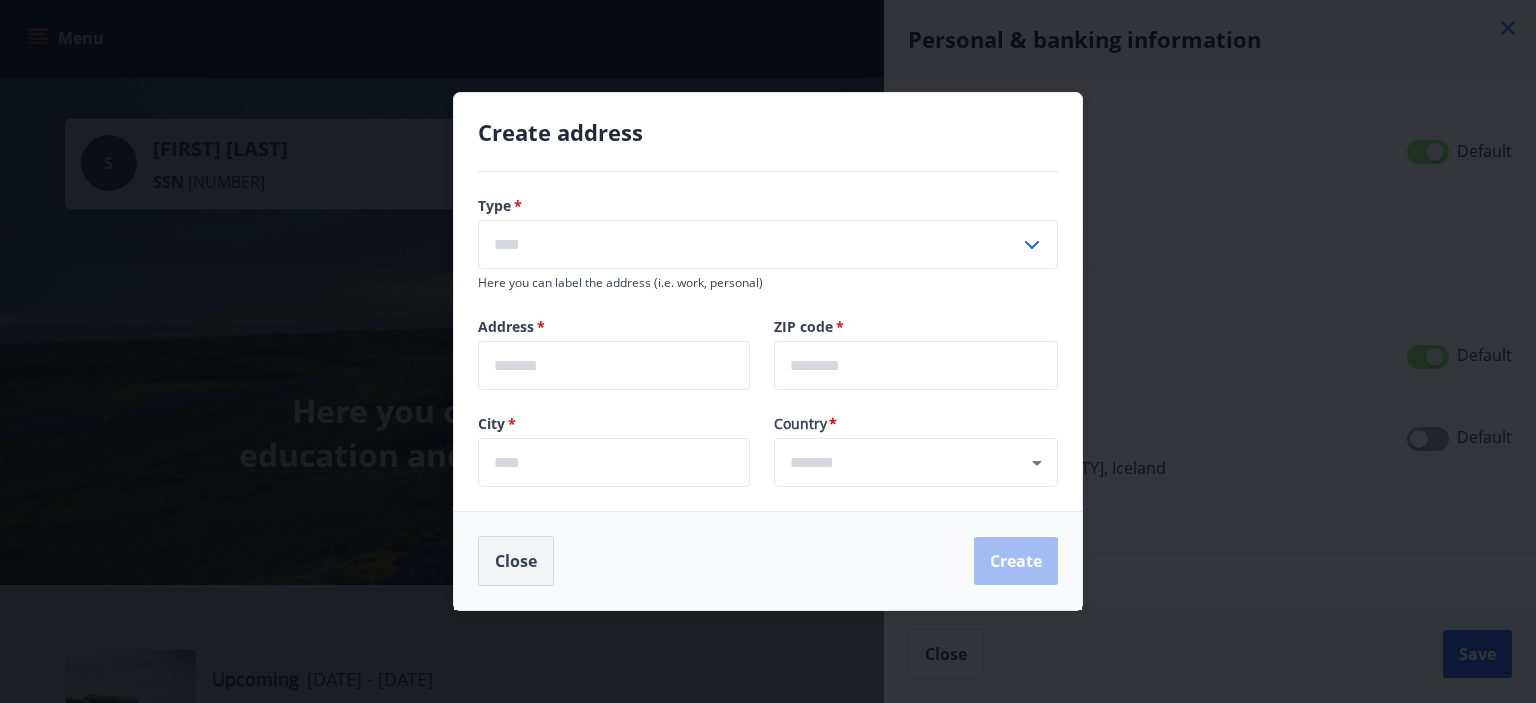 click on "Close" at bounding box center [516, 561] 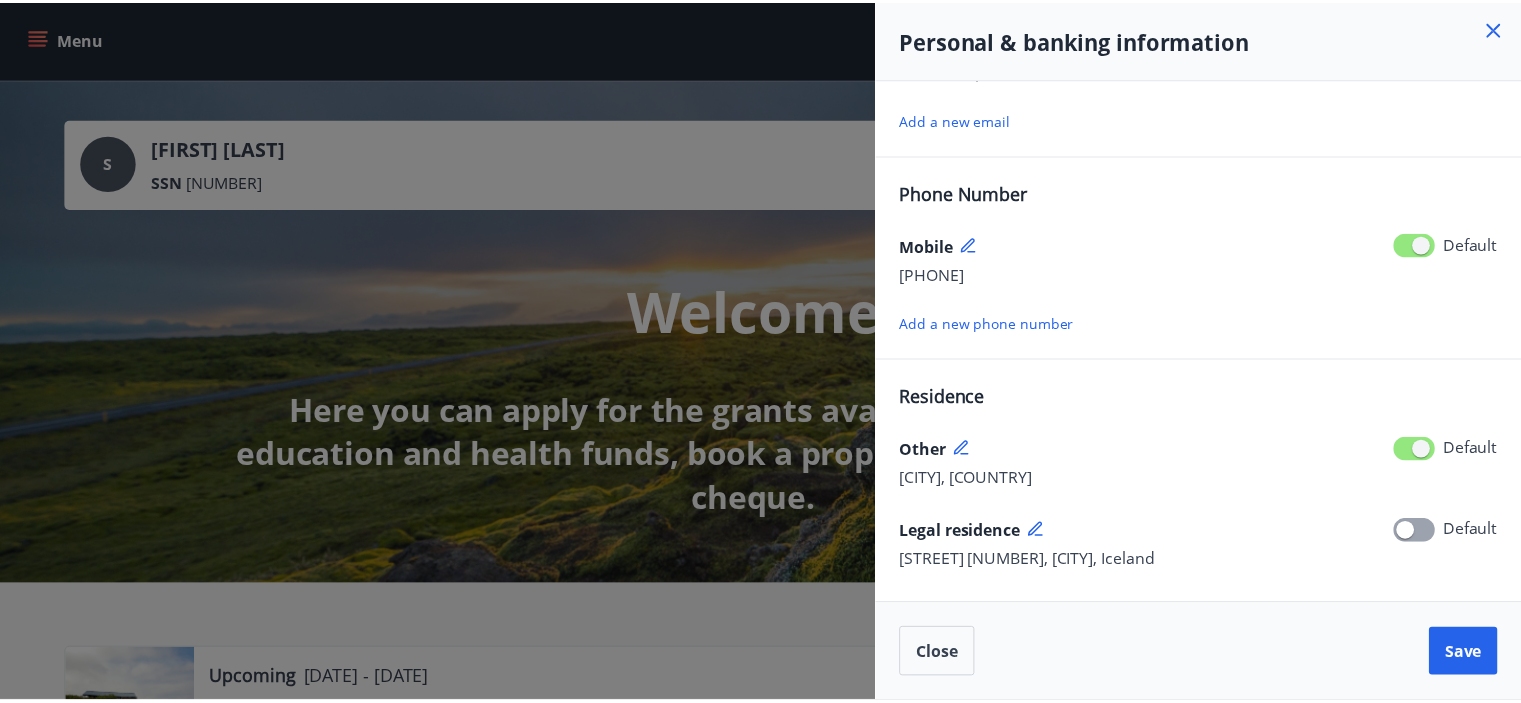 scroll, scrollTop: 0, scrollLeft: 0, axis: both 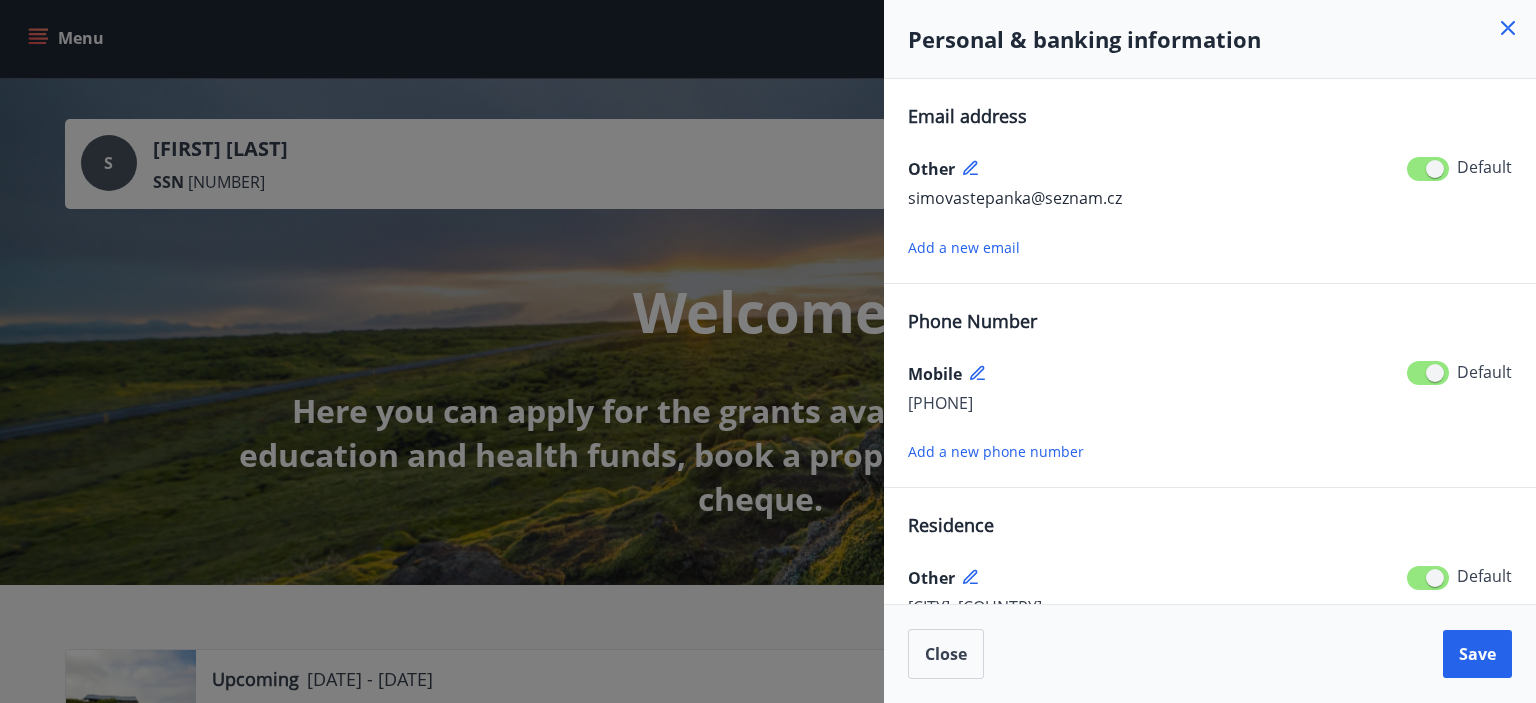 click 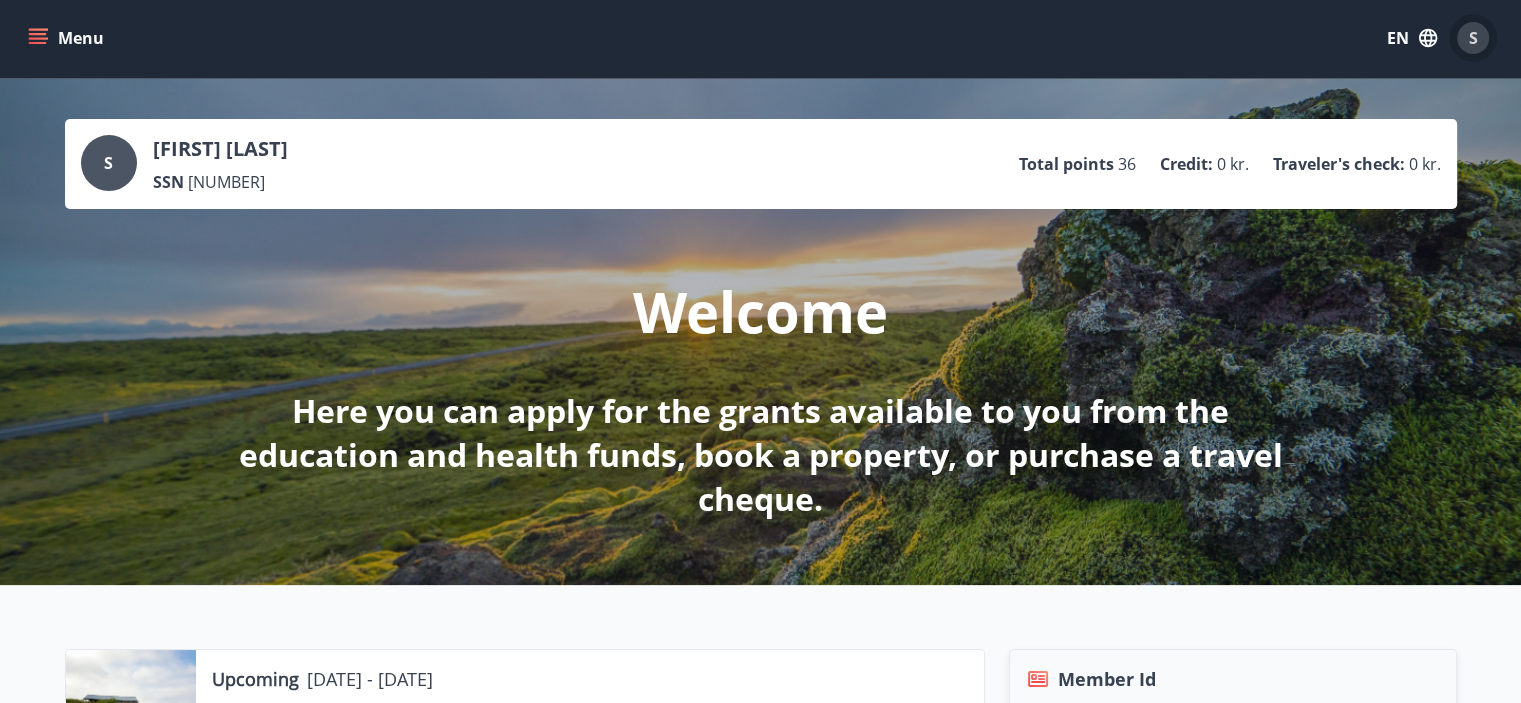 click on "S" at bounding box center (1473, 38) 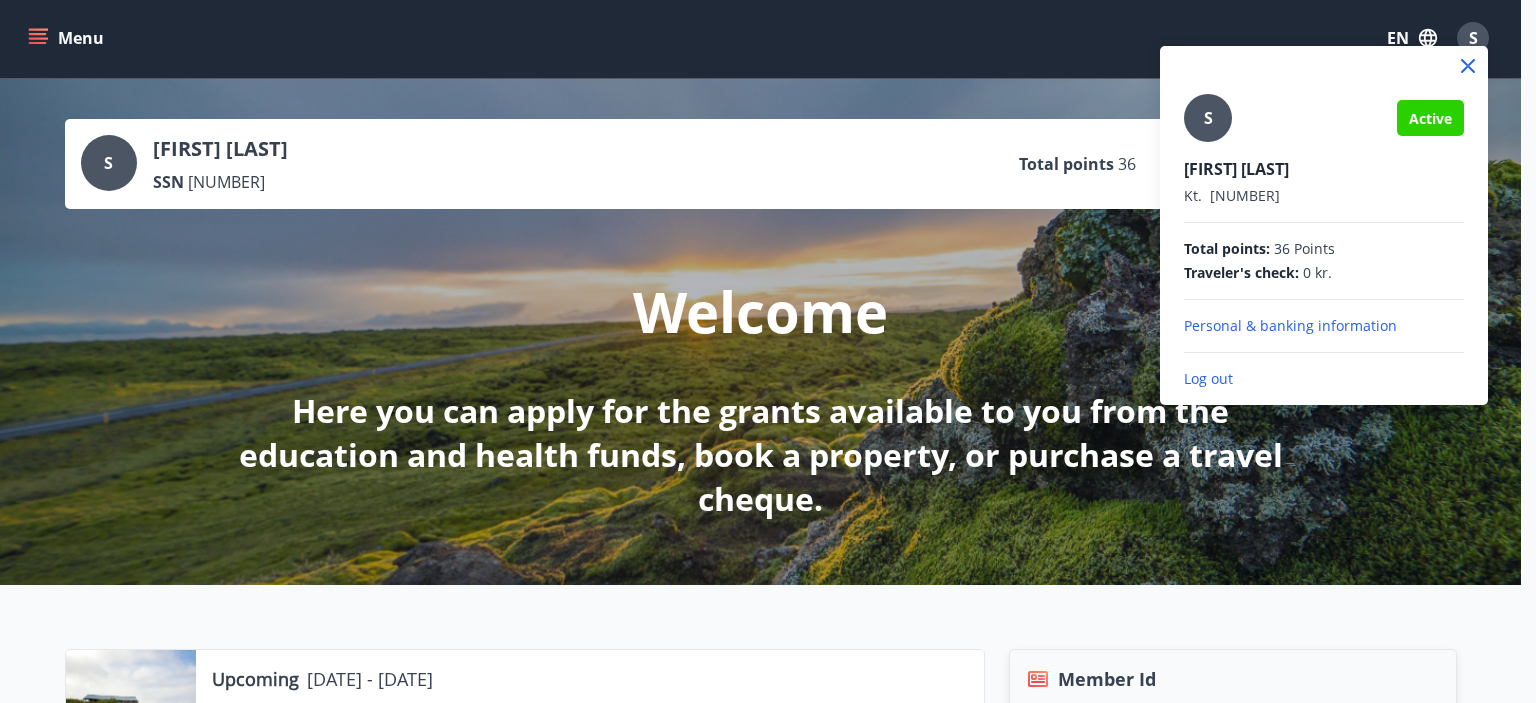 click at bounding box center (768, 351) 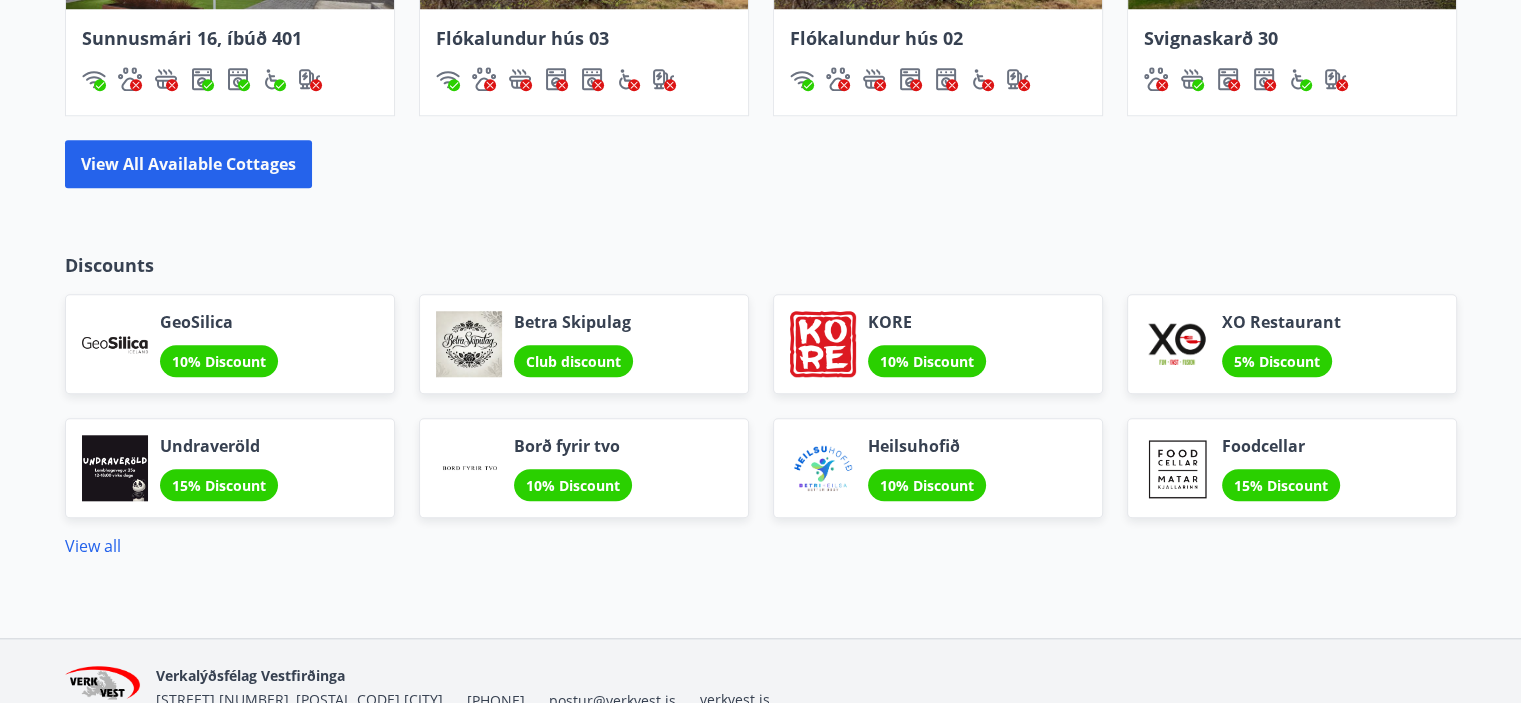 scroll, scrollTop: 1902, scrollLeft: 0, axis: vertical 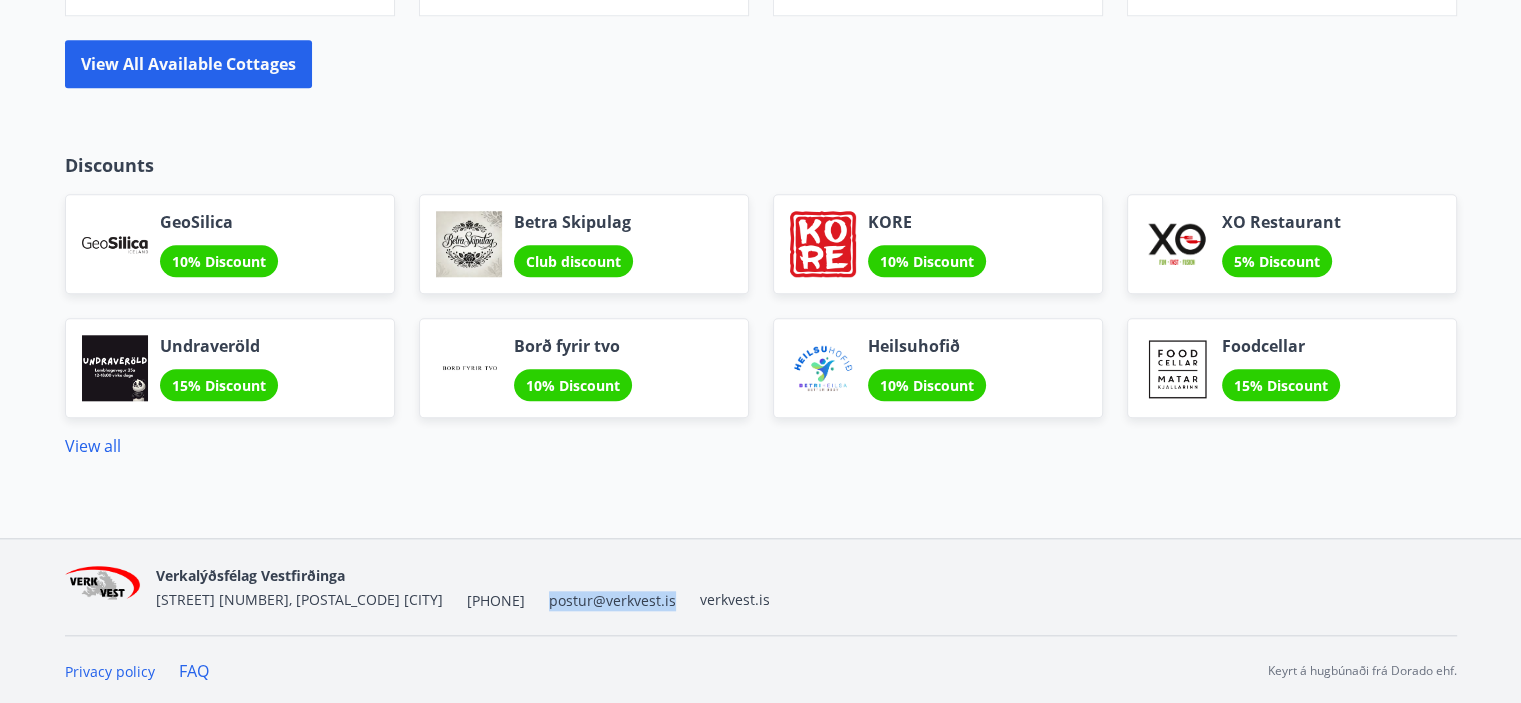 drag, startPoint x: 486, startPoint y: 599, endPoint x: 619, endPoint y: 603, distance: 133.06013 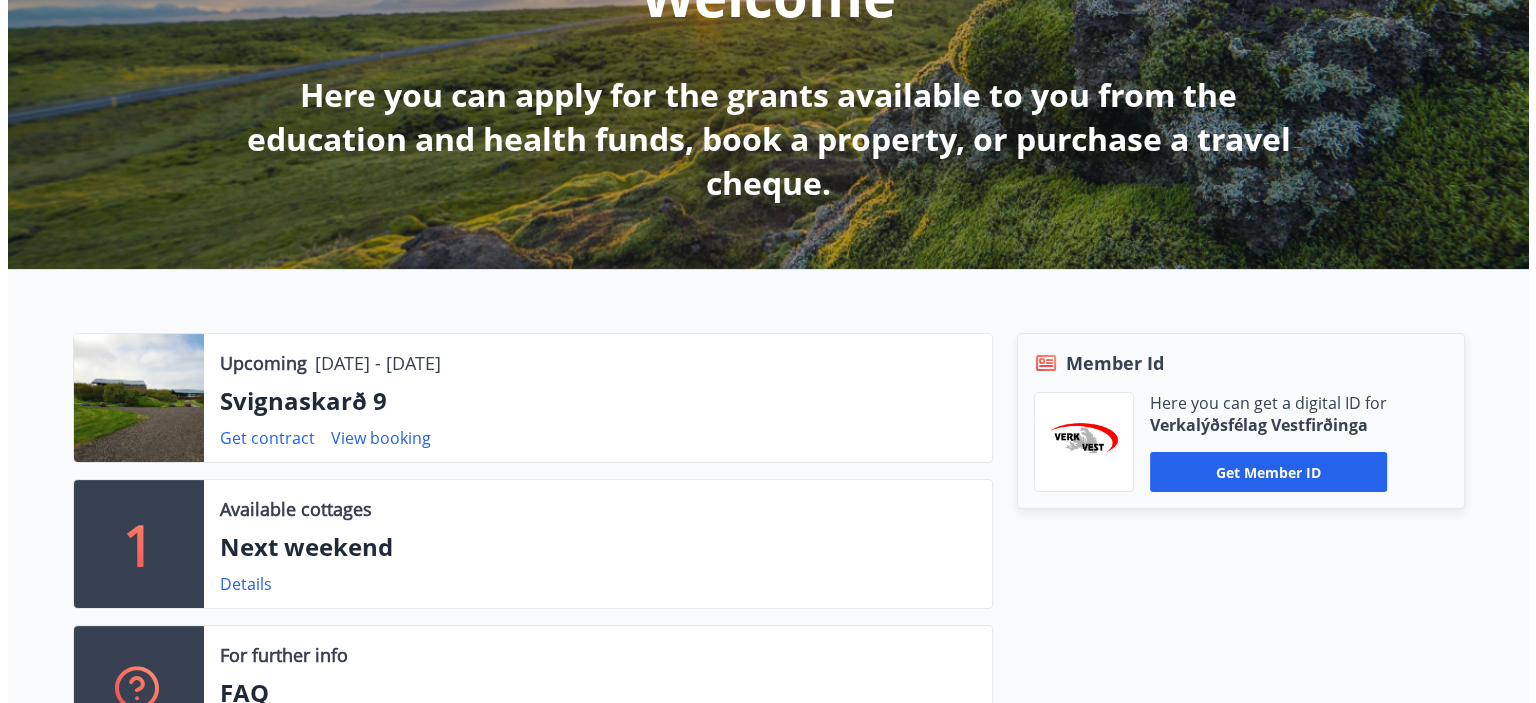 scroll, scrollTop: 500, scrollLeft: 0, axis: vertical 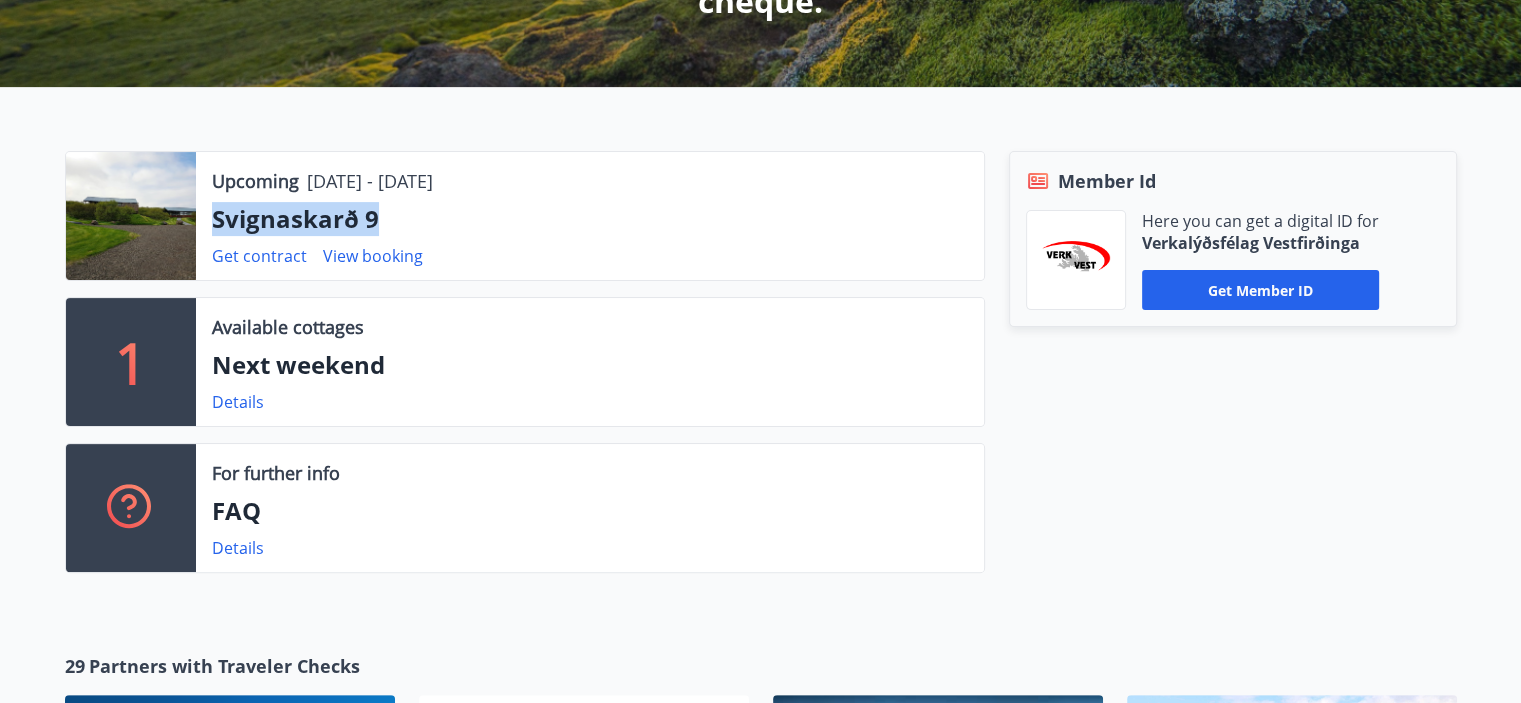 drag, startPoint x: 375, startPoint y: 221, endPoint x: 211, endPoint y: 223, distance: 164.01219 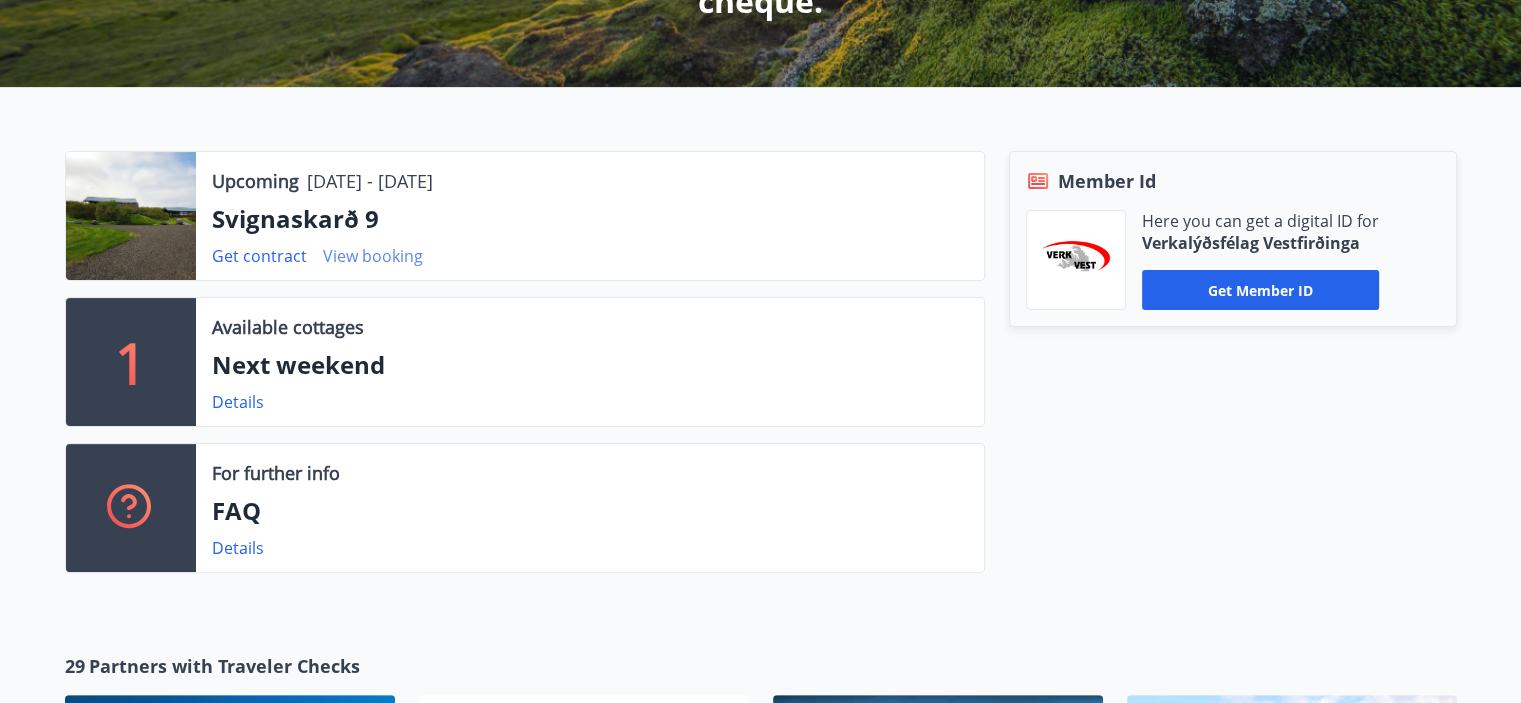 click on "View booking" at bounding box center (373, 256) 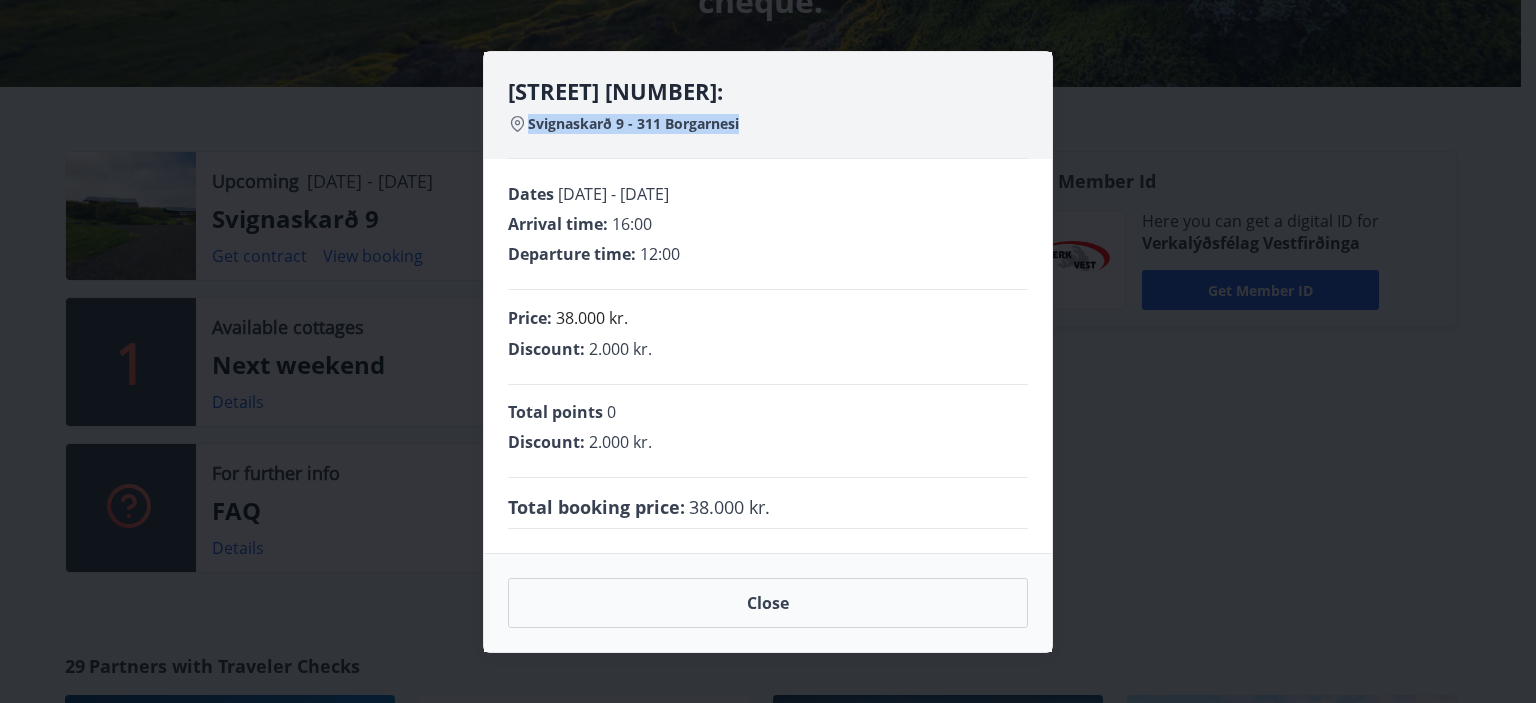 drag, startPoint x: 528, startPoint y: 122, endPoint x: 752, endPoint y: 120, distance: 224.00893 